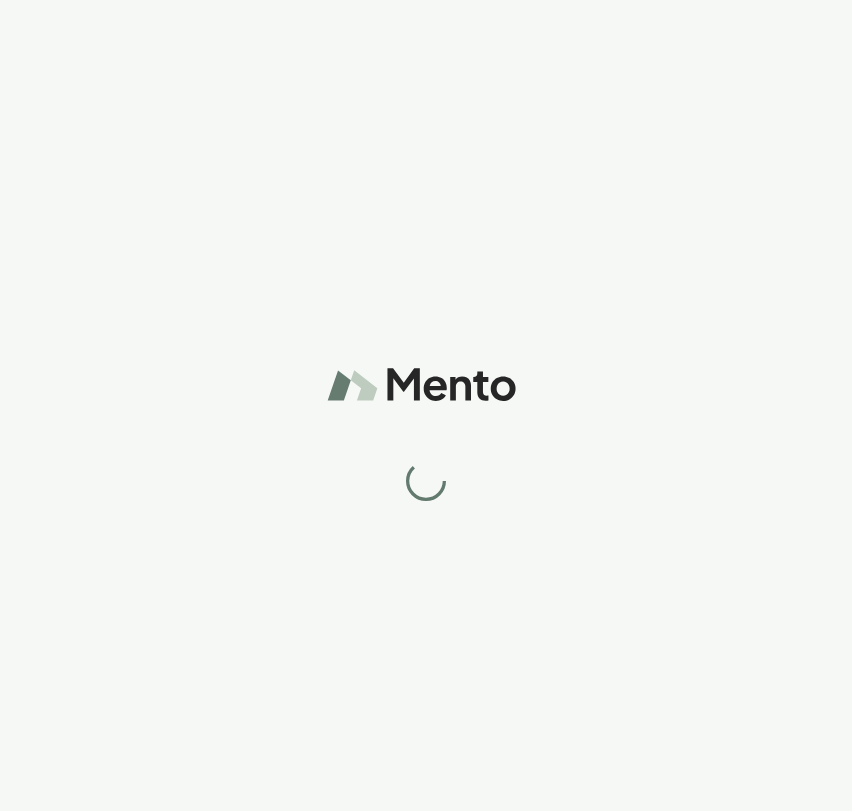 scroll, scrollTop: 0, scrollLeft: 0, axis: both 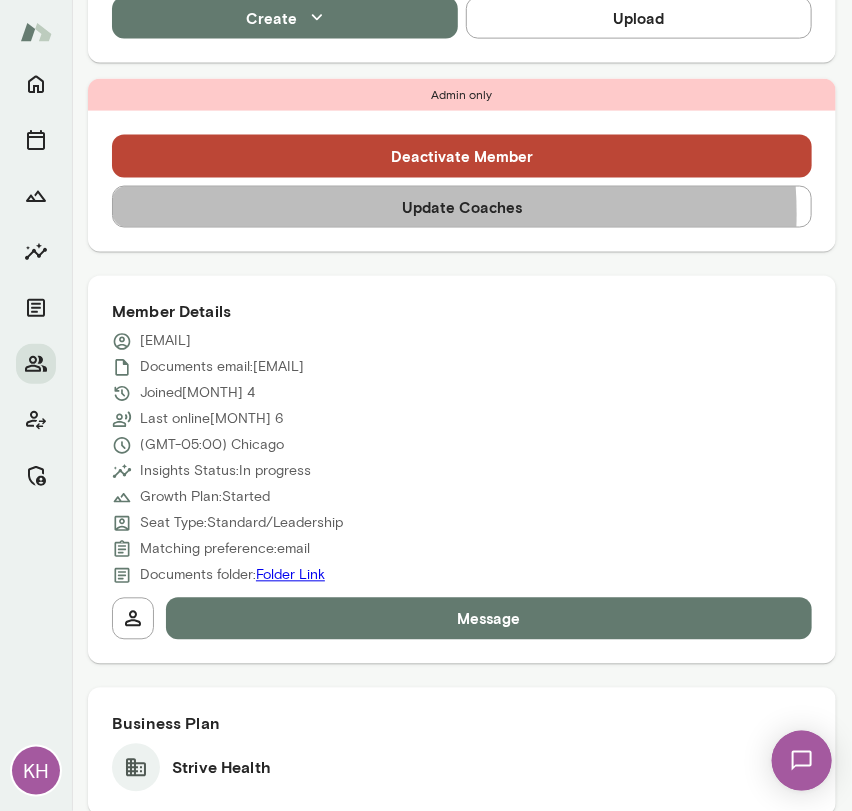 click on "Update Coaches" at bounding box center (462, 207) 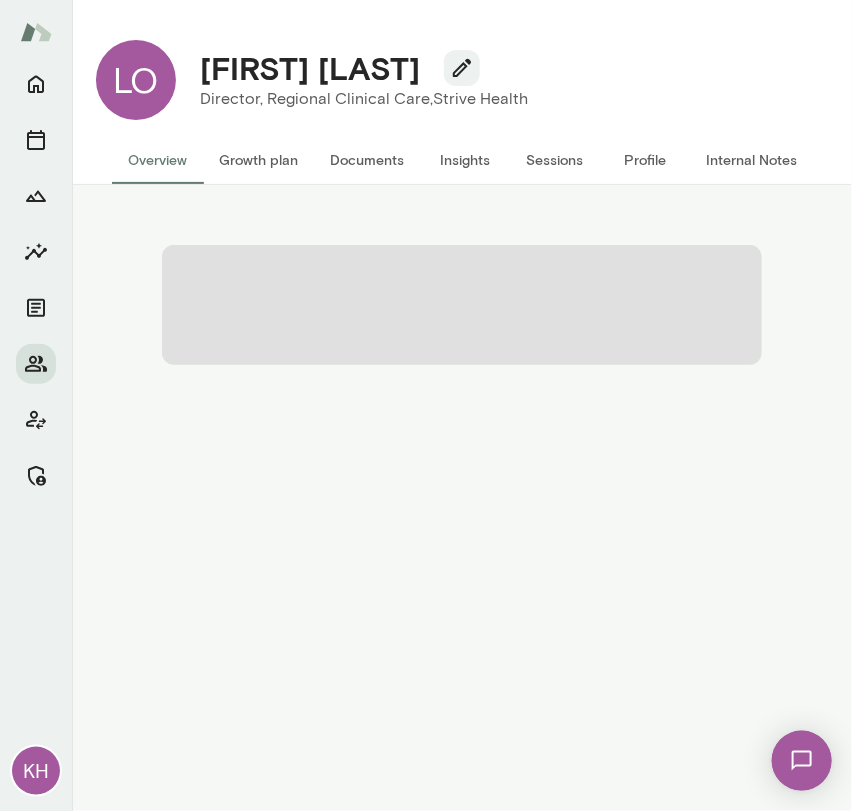 scroll, scrollTop: 0, scrollLeft: 0, axis: both 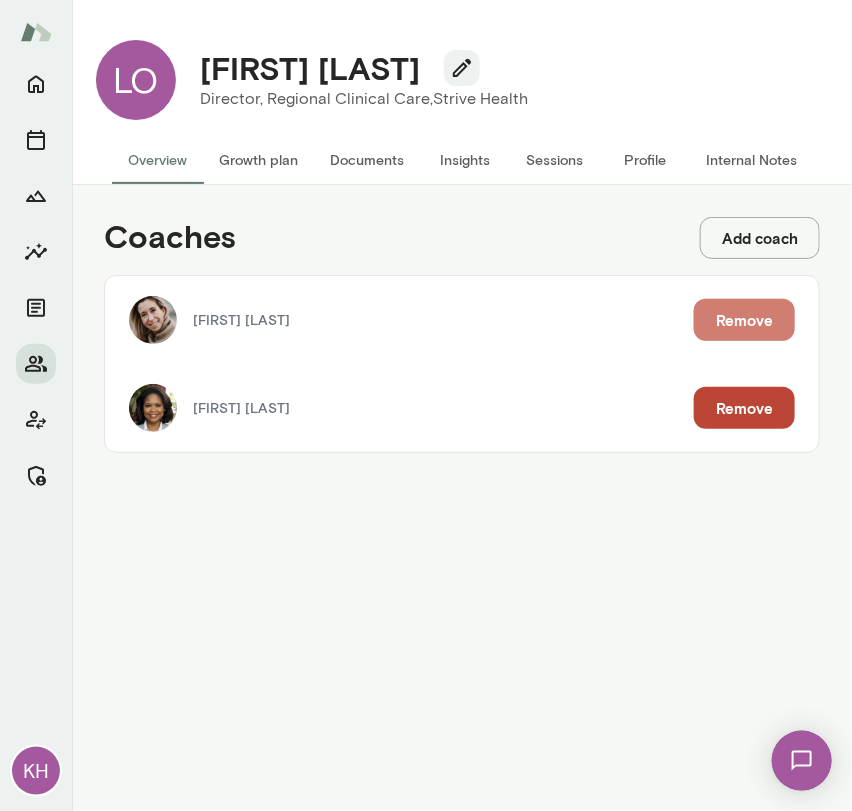 click on "Remove" at bounding box center [744, 320] 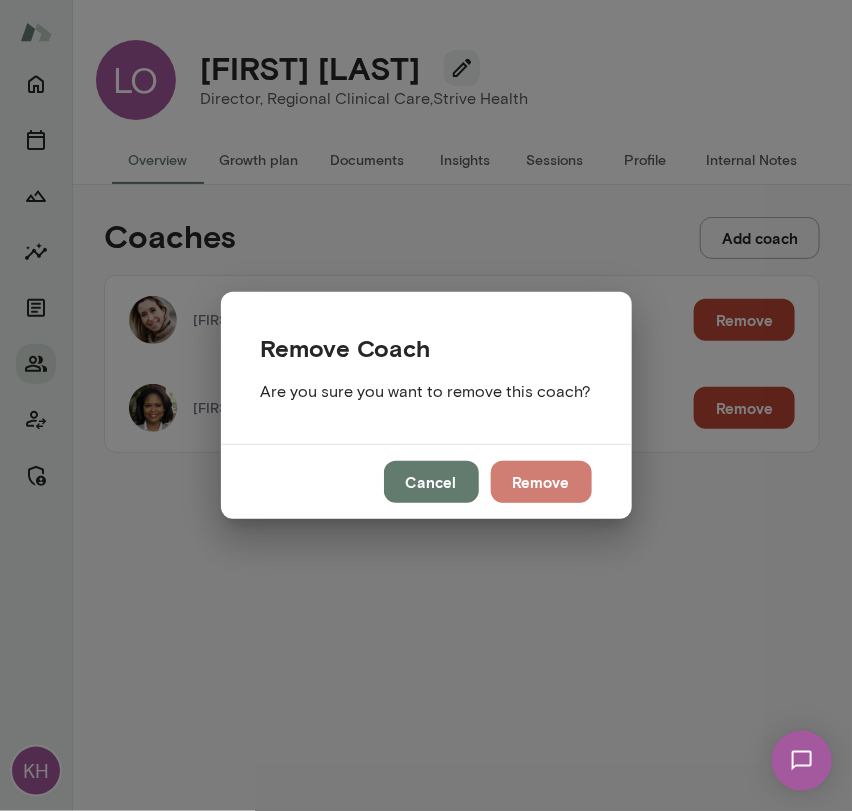 click on "Remove" at bounding box center (541, 482) 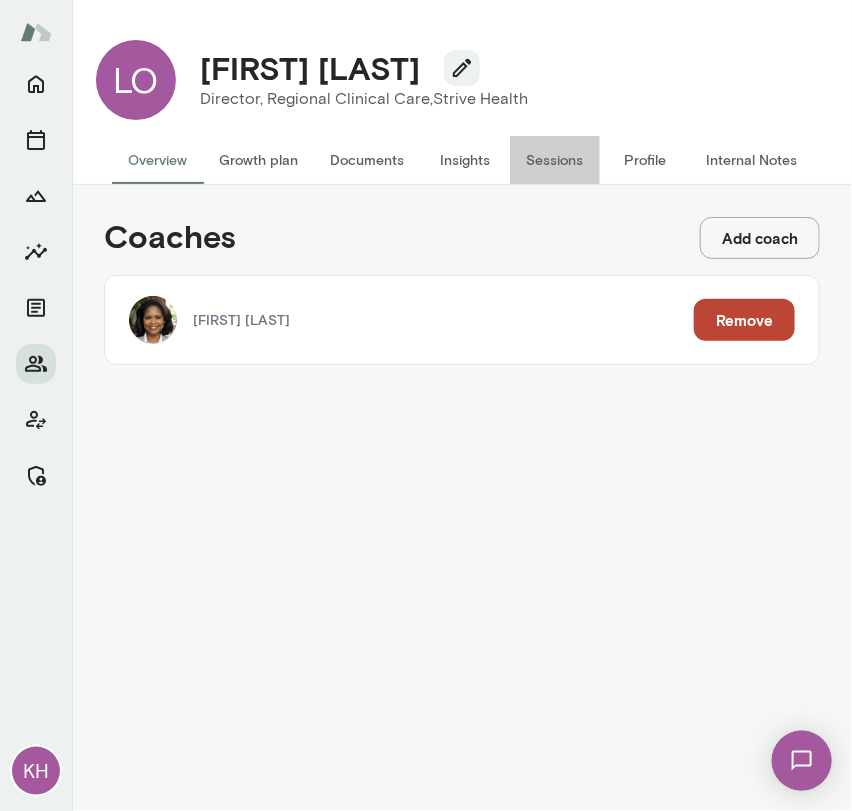 click on "Sessions" at bounding box center (555, 160) 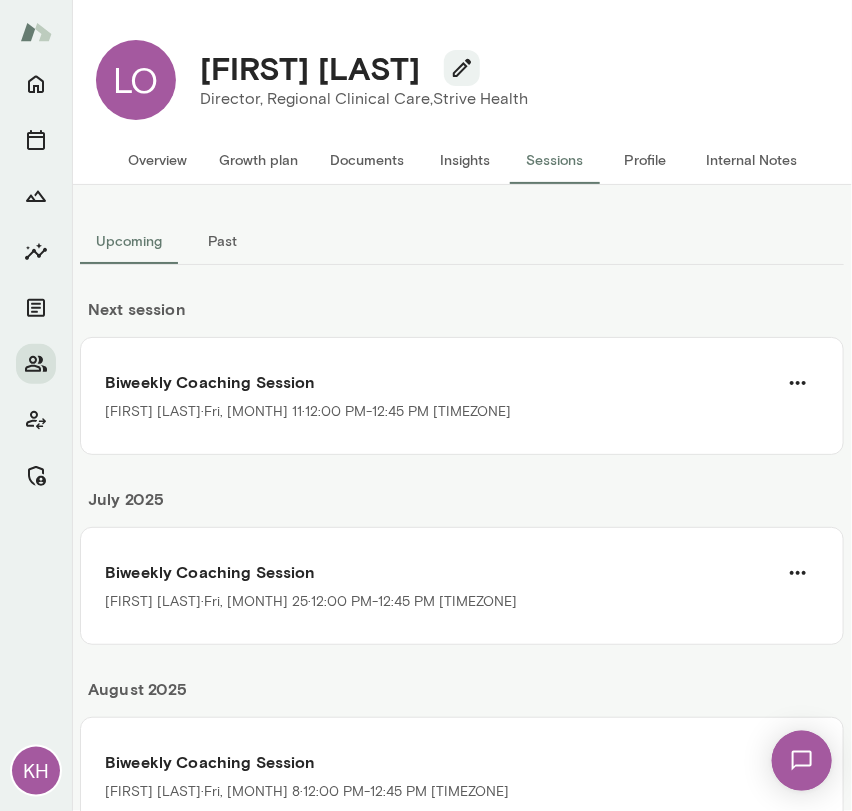 click on "Internal Notes" at bounding box center (751, 160) 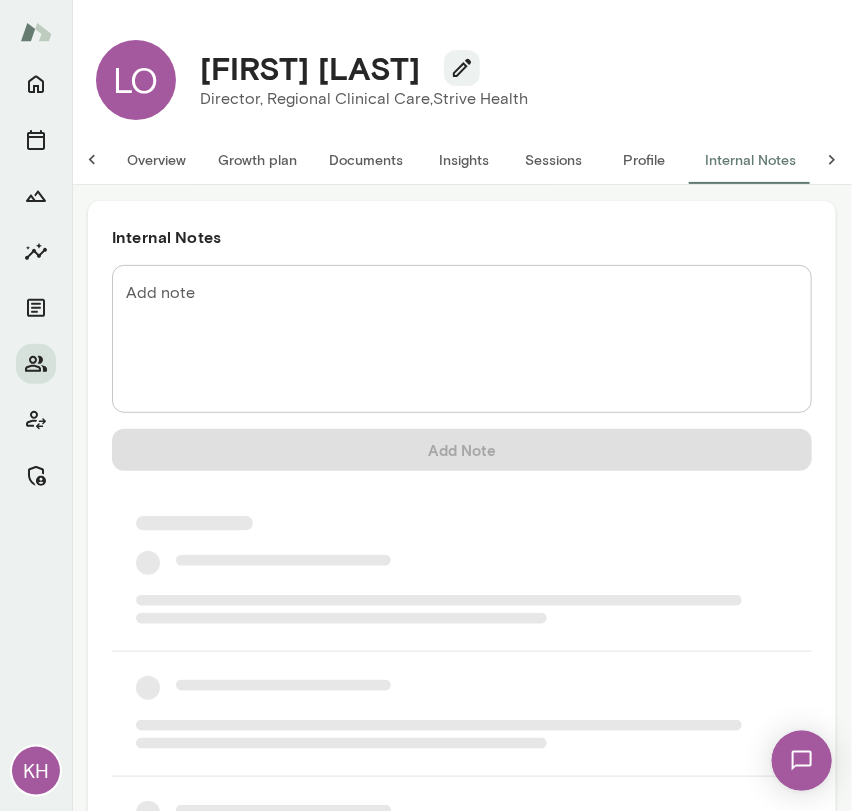 scroll, scrollTop: 0, scrollLeft: 16, axis: horizontal 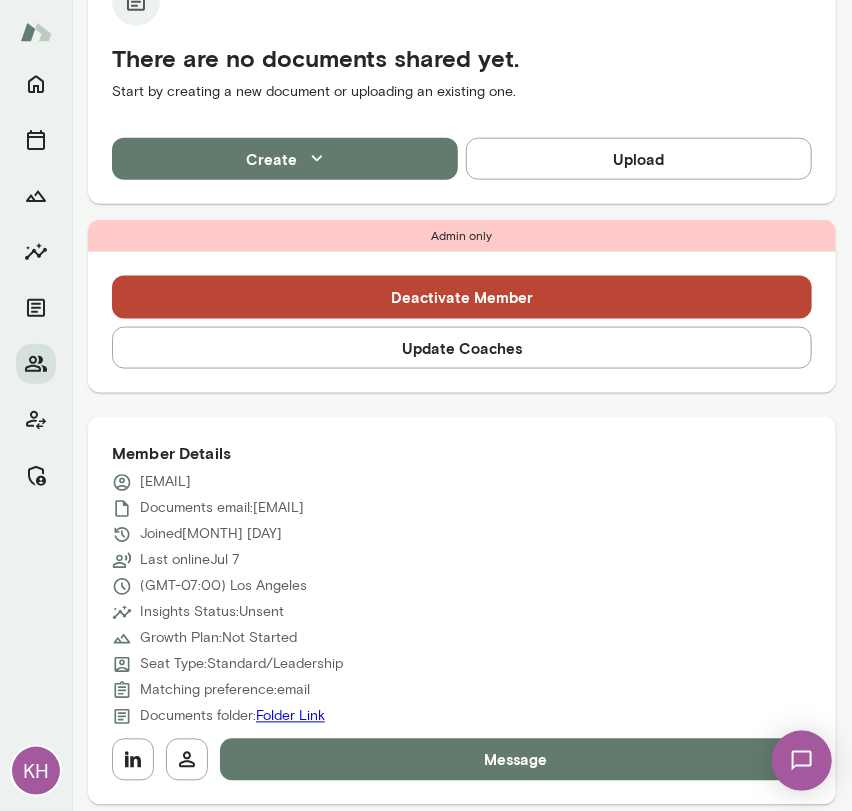 click on "Update Coaches" at bounding box center [462, 348] 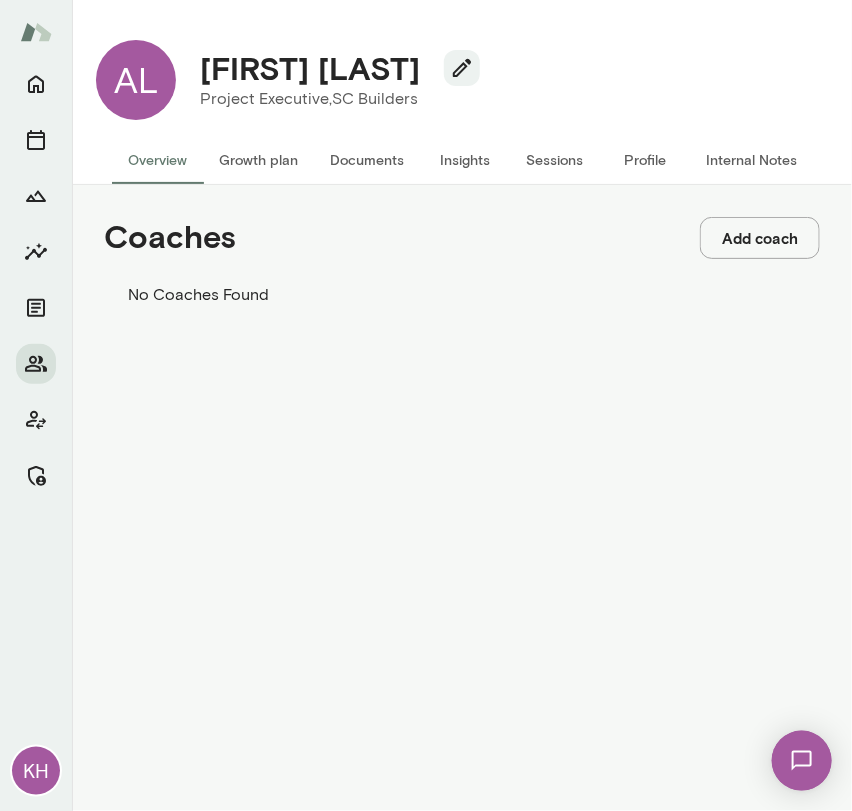 click on "Add coach" at bounding box center (760, 238) 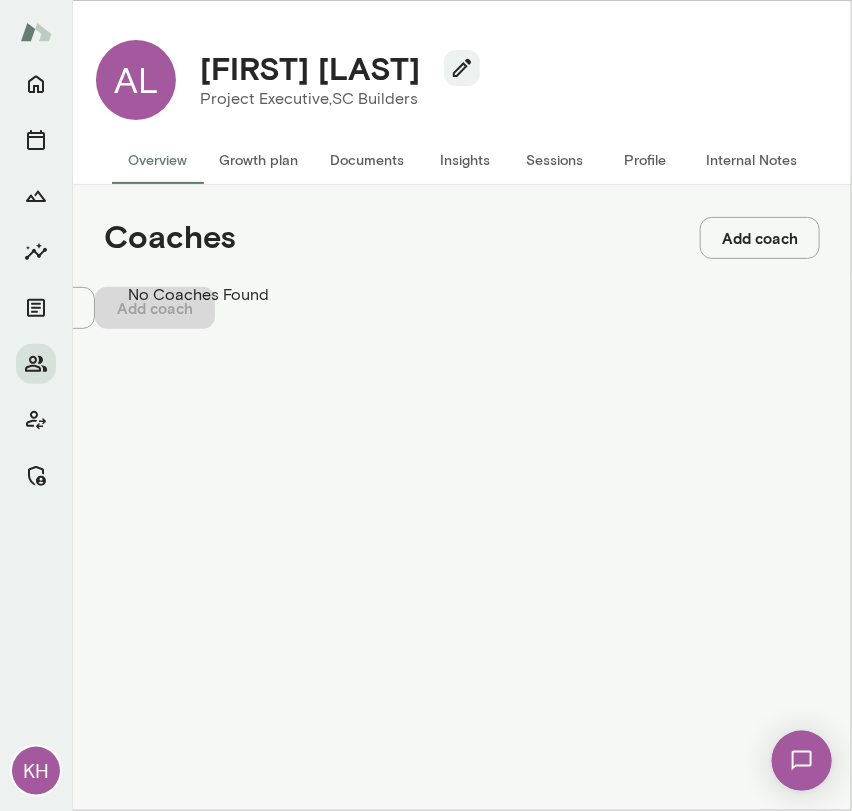 click on "Coach" at bounding box center [71, 100] 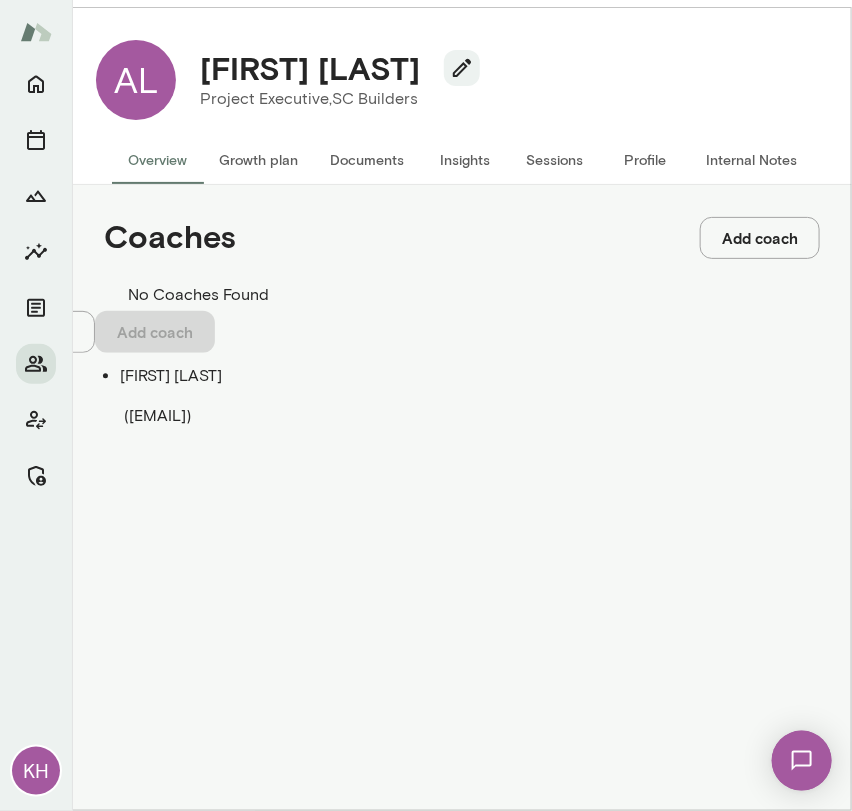 click on "Mark Zschocke" at bounding box center [446, 376] 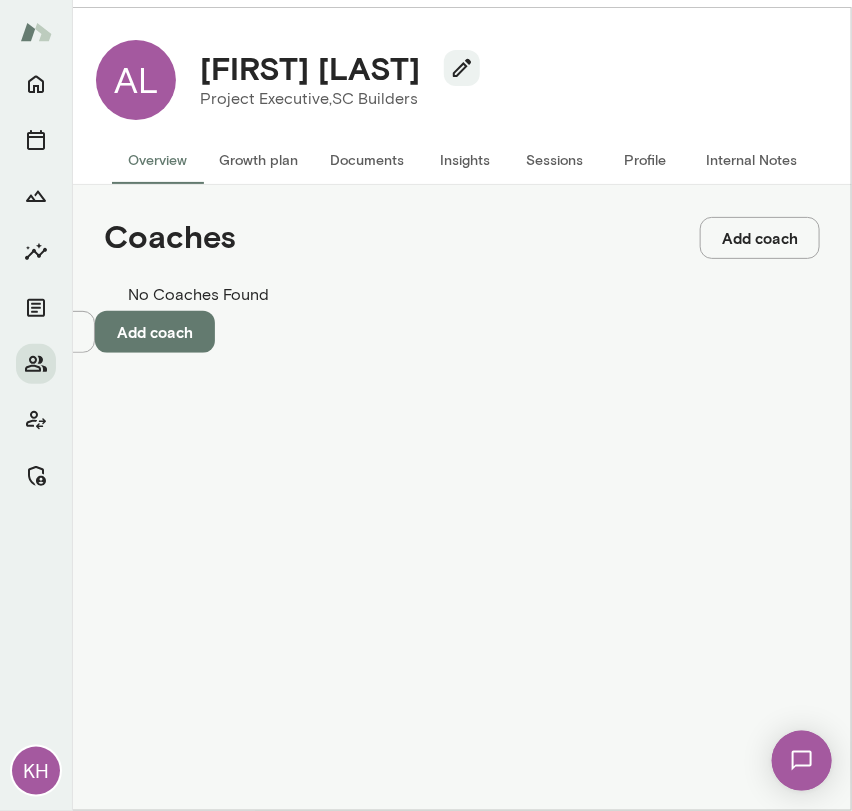 type on "**********" 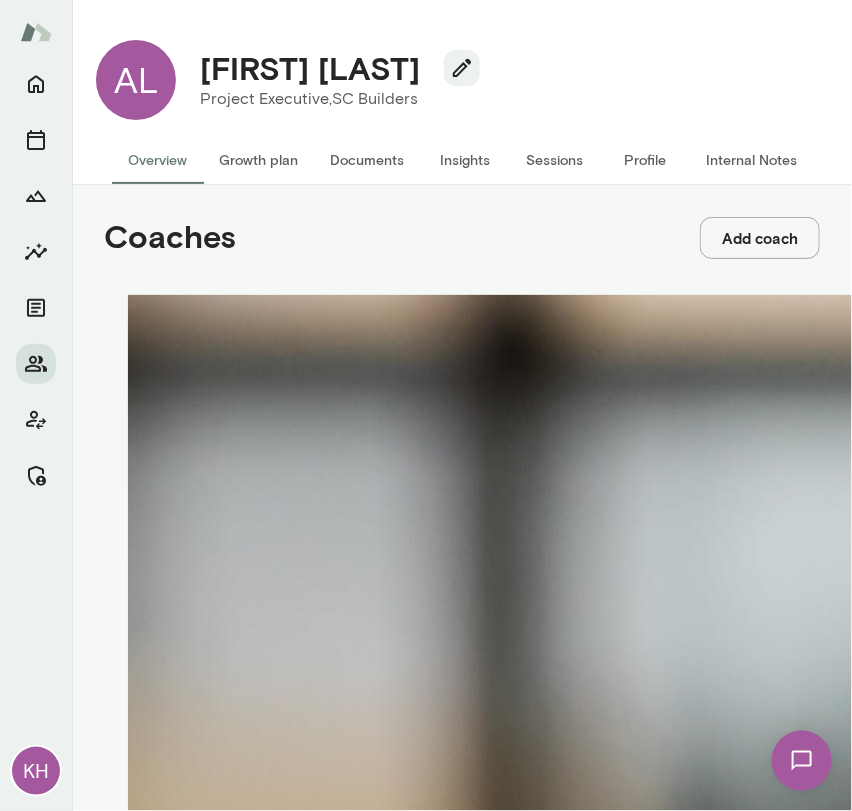 click on "Add coach" at bounding box center (760, 238) 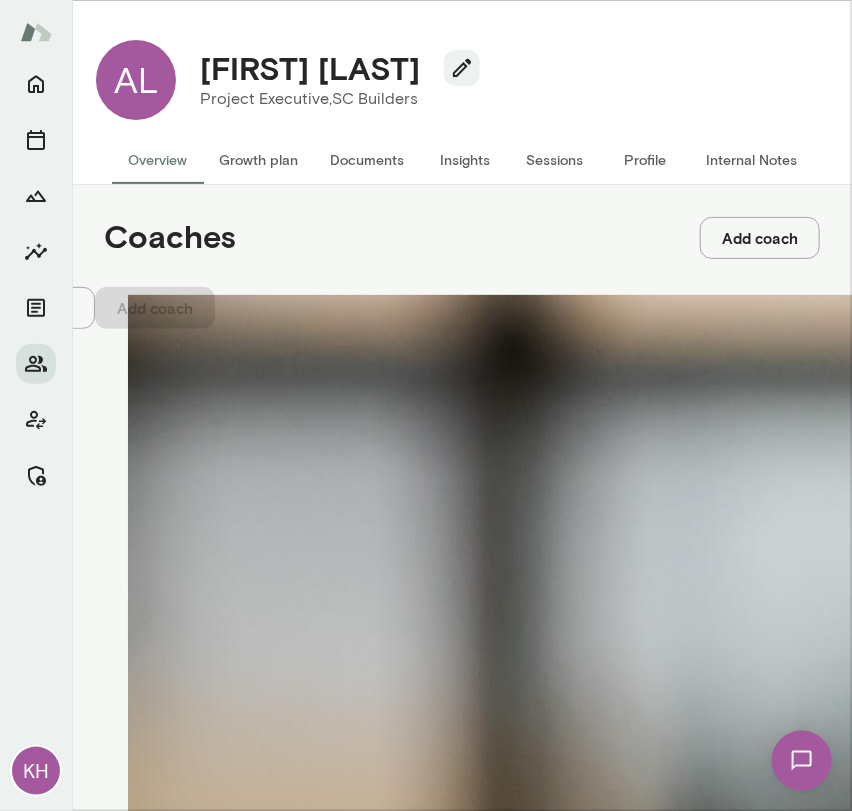 click on "Coach" at bounding box center (71, 100) 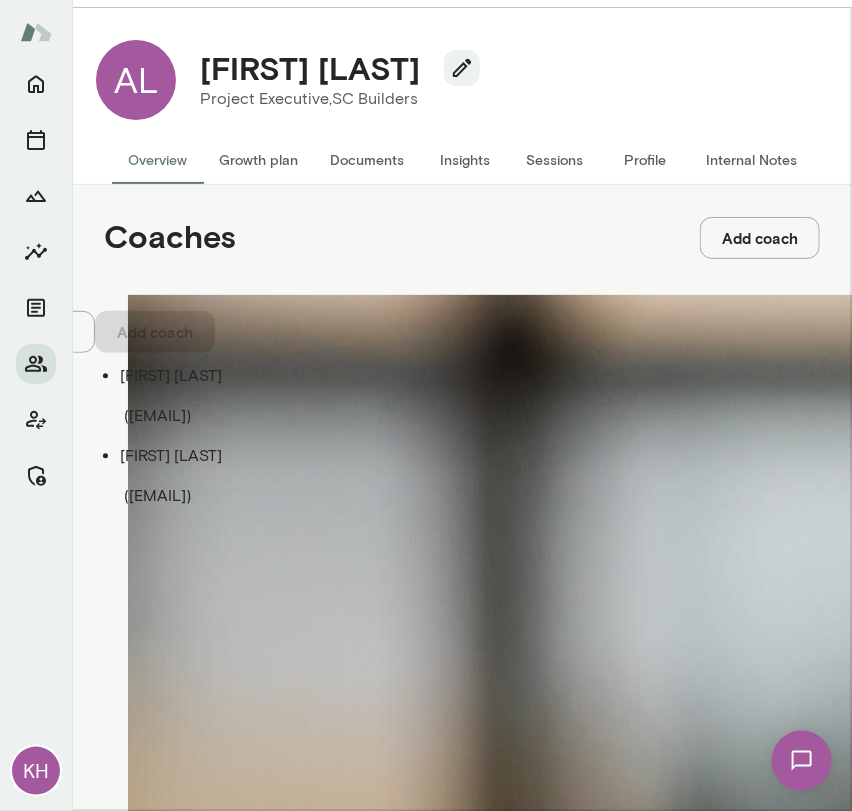 click on "Albert Villarde ( albertvillarde@mento.co )" at bounding box center [446, 396] 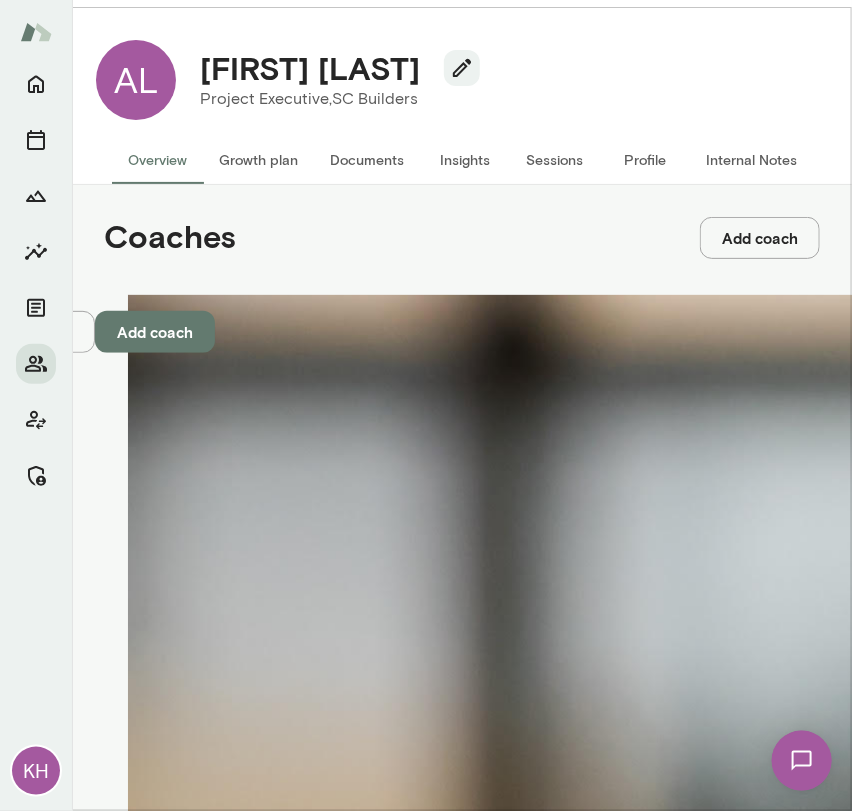 type on "**********" 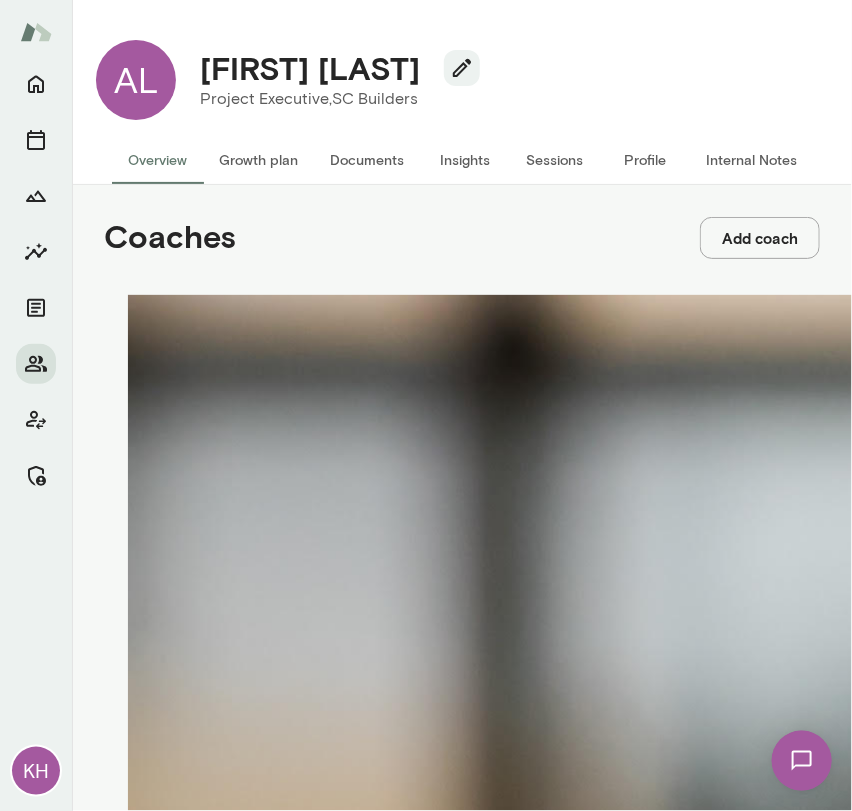 click on "Internal Notes" at bounding box center [751, 160] 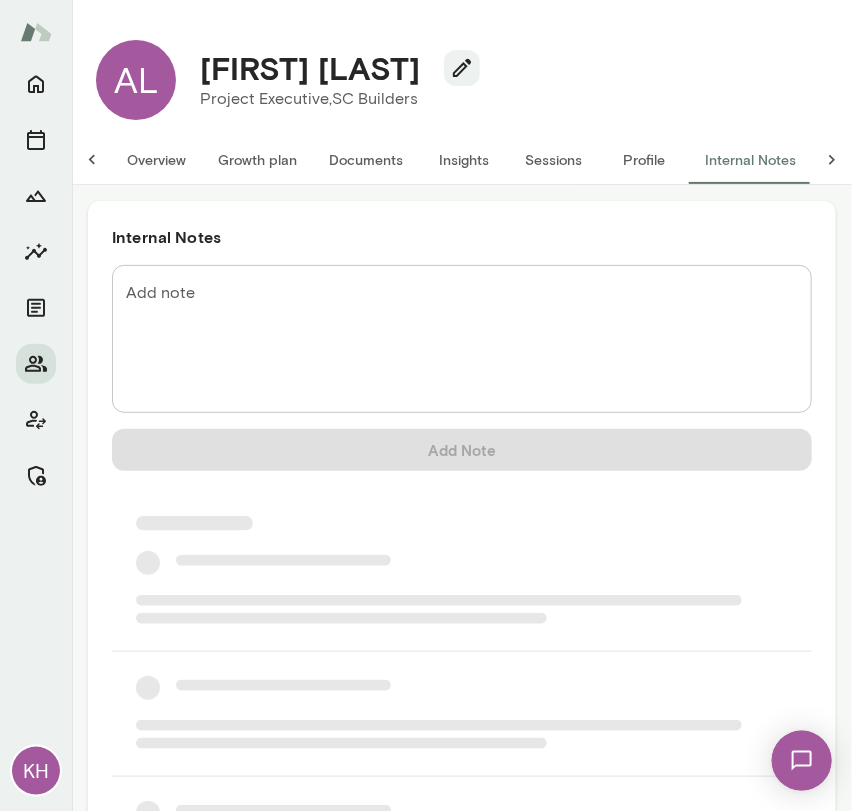 scroll, scrollTop: 0, scrollLeft: 16, axis: horizontal 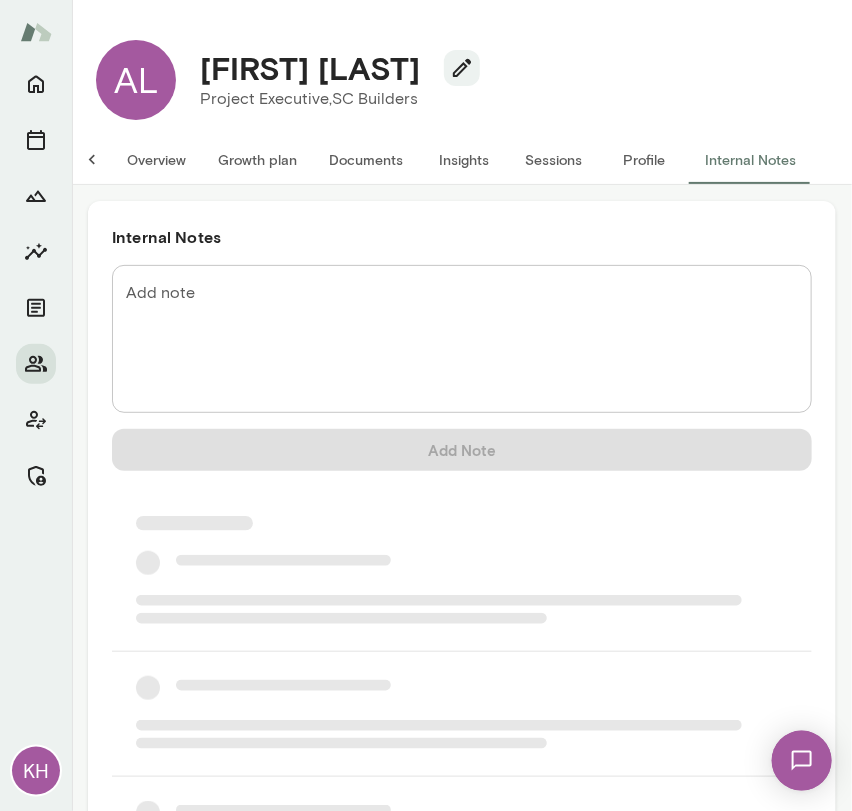 click on "* Add note" at bounding box center (462, 339) 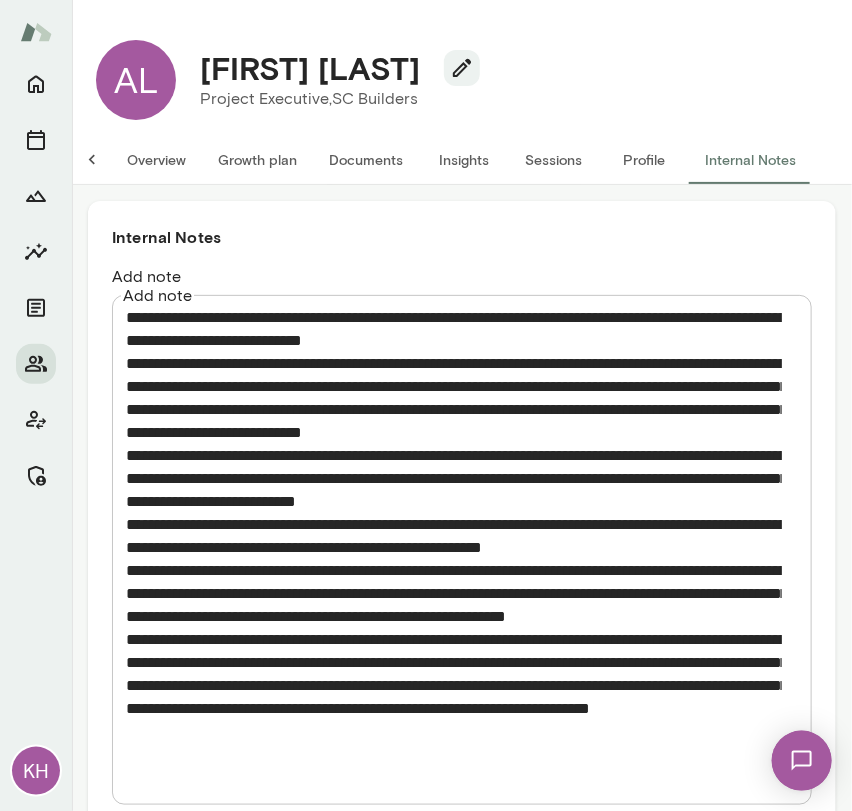 click on "* Add note" at bounding box center [462, 547] 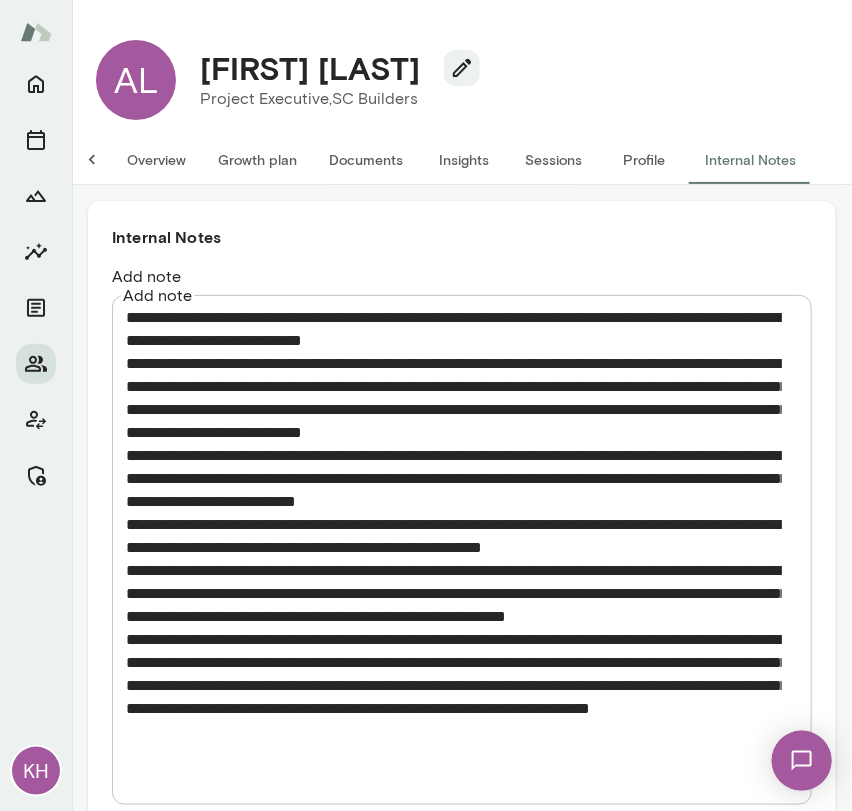 click on "* Add note" at bounding box center [462, 547] 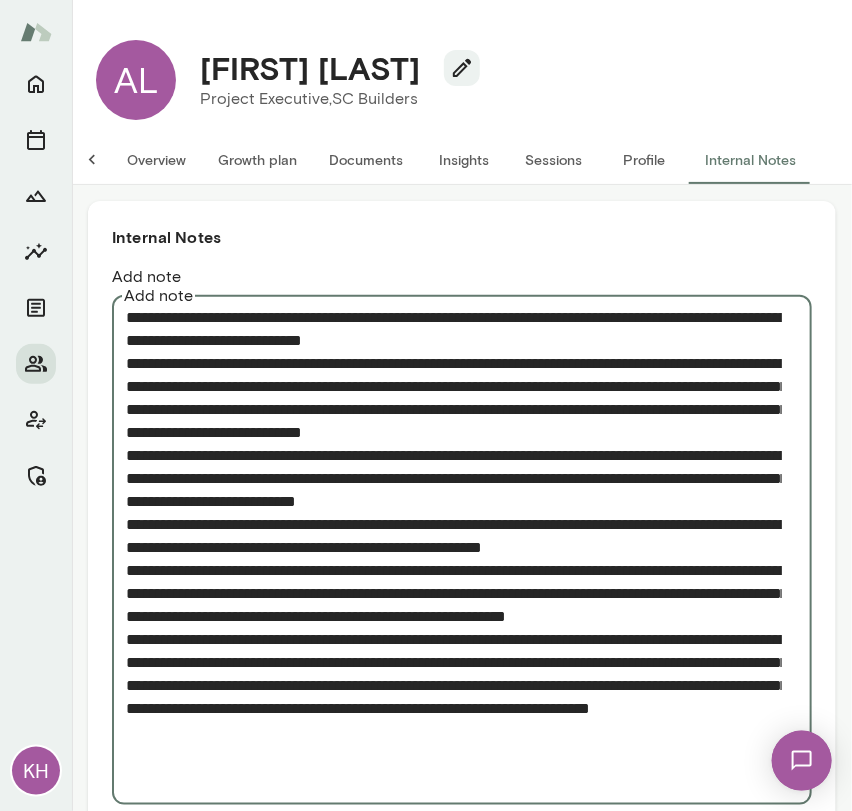 click on "Add note" at bounding box center [454, 547] 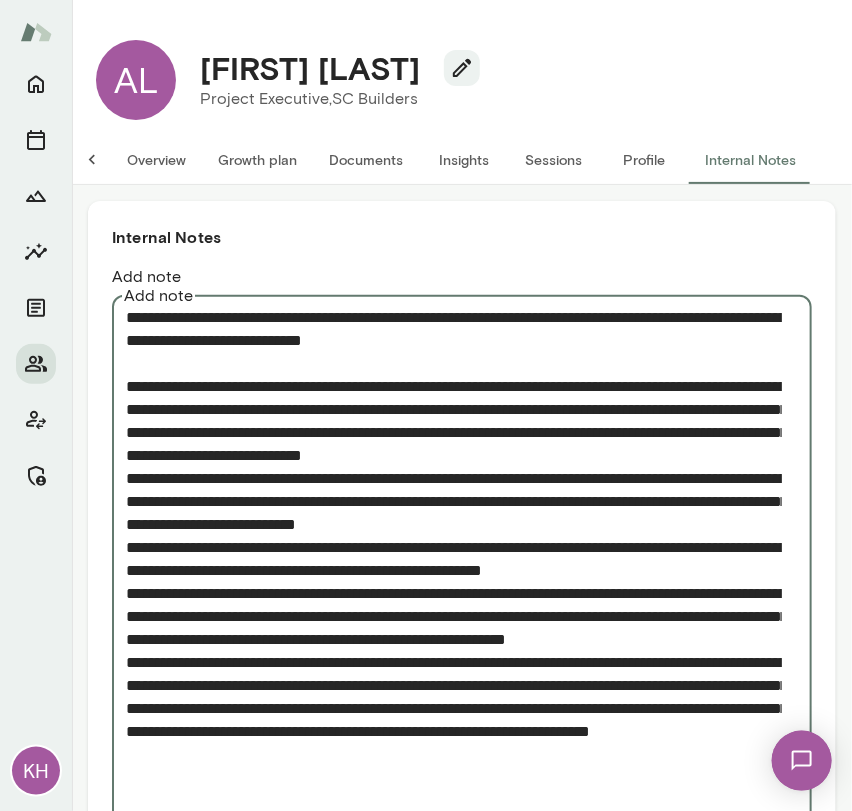 click on "* Add note" at bounding box center (462, 558) 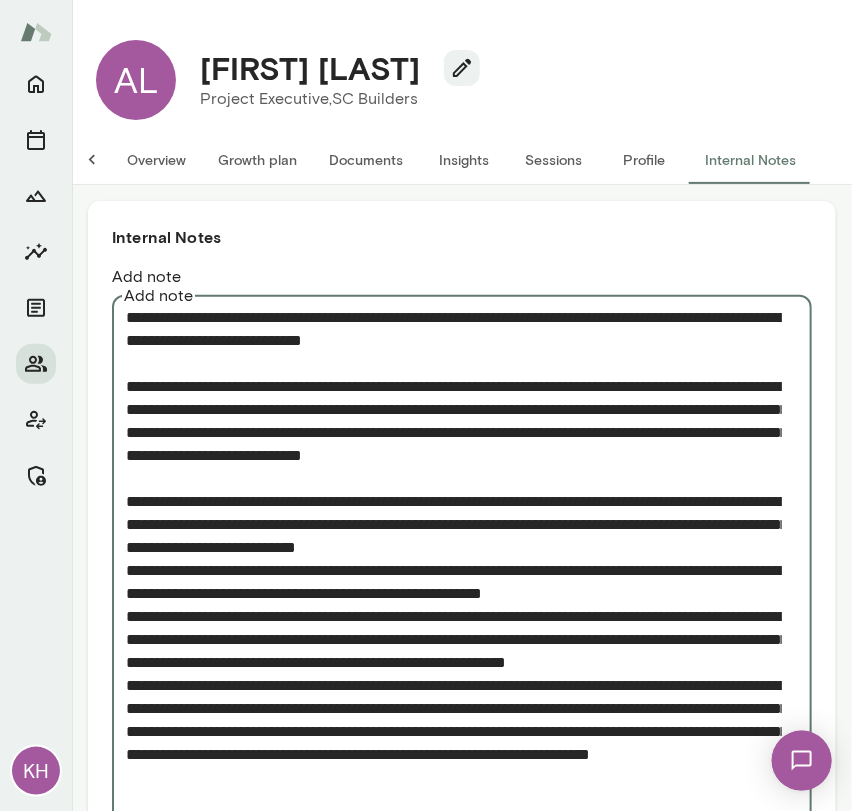 click on "Add note" at bounding box center (454, 570) 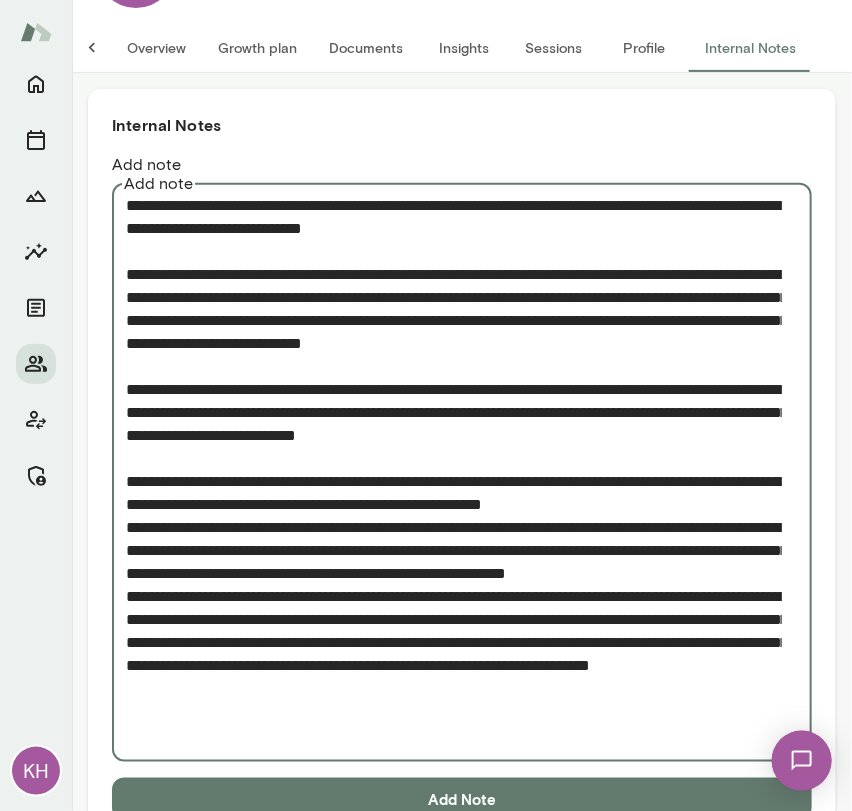 scroll, scrollTop: 118, scrollLeft: 0, axis: vertical 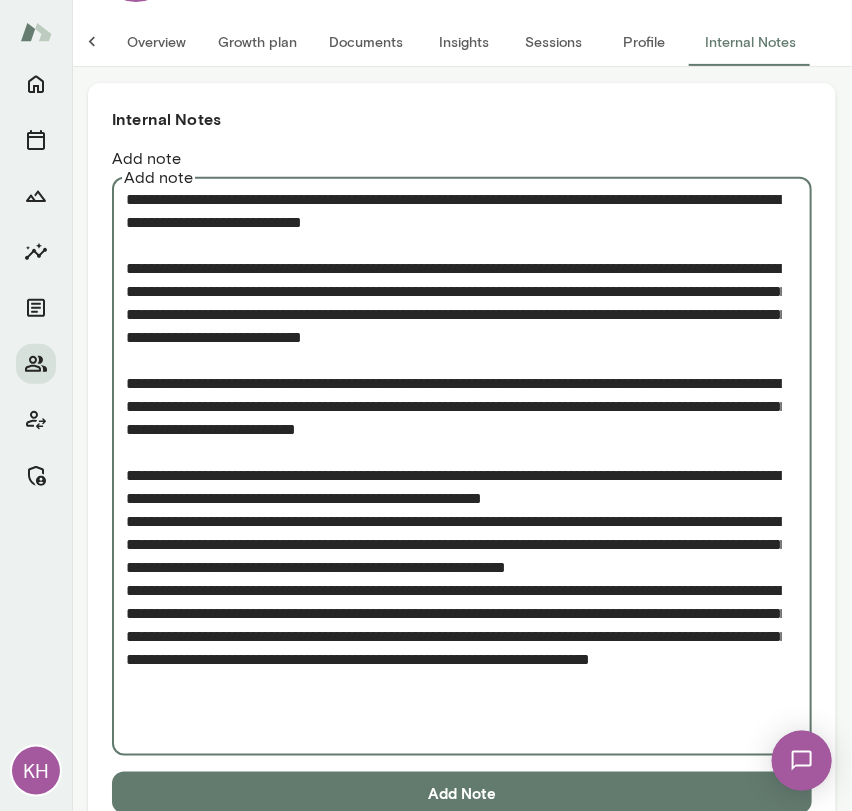 click on "* Add note" at bounding box center (462, 463) 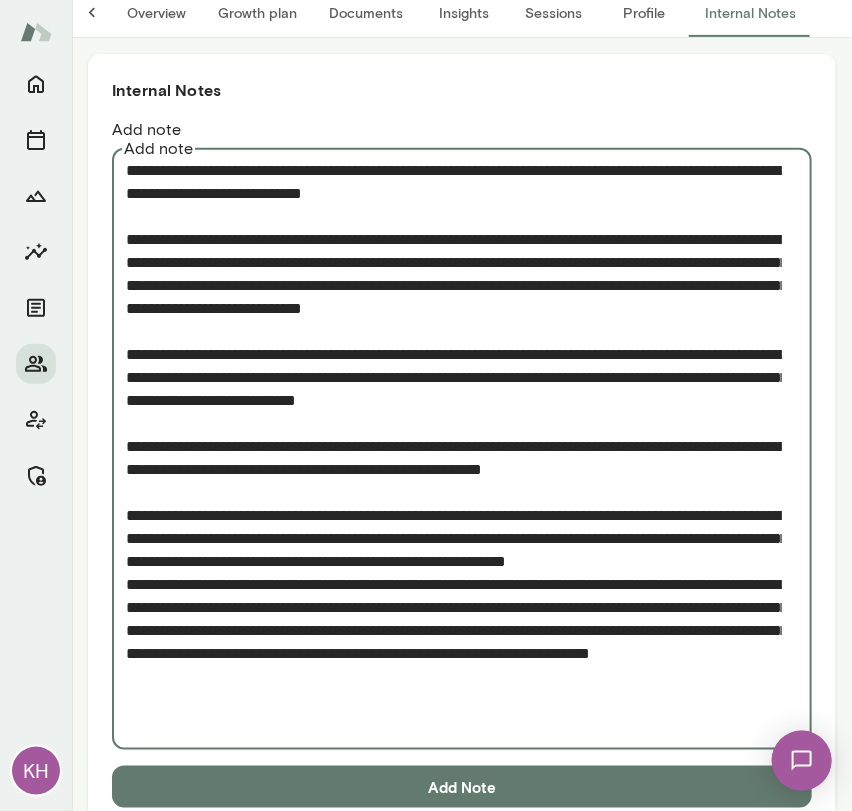 scroll, scrollTop: 160, scrollLeft: 0, axis: vertical 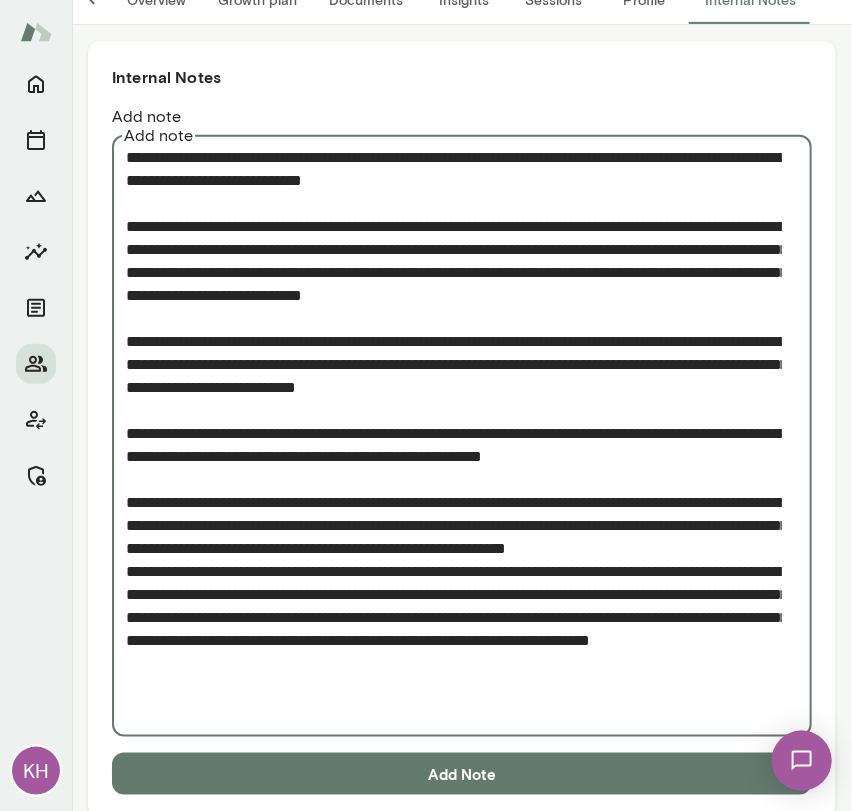 click on "Add note" at bounding box center [454, 433] 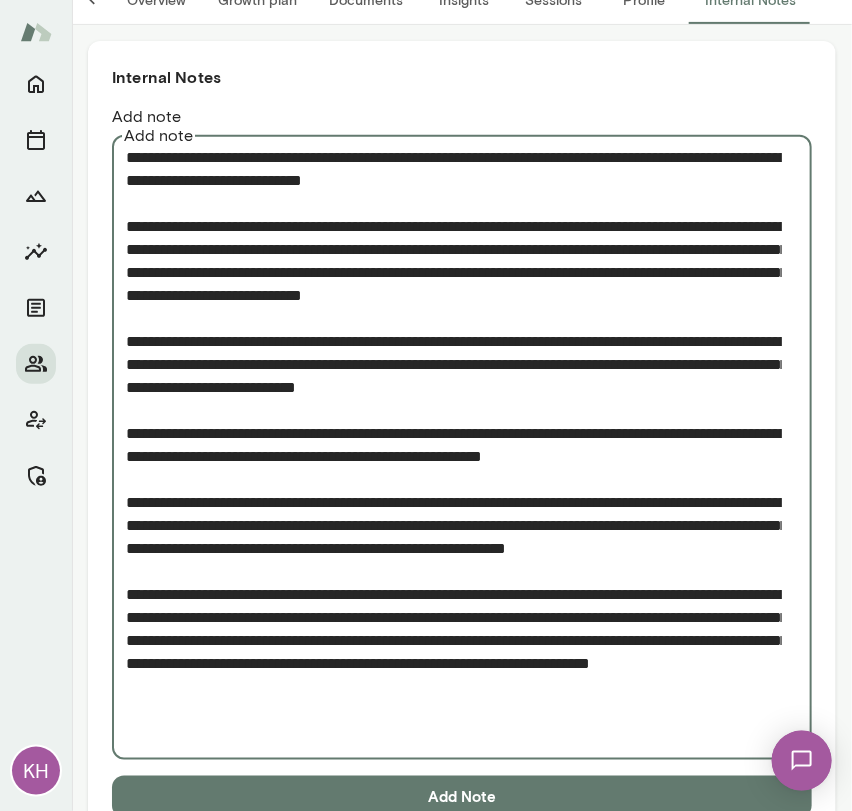 scroll, scrollTop: 0, scrollLeft: 0, axis: both 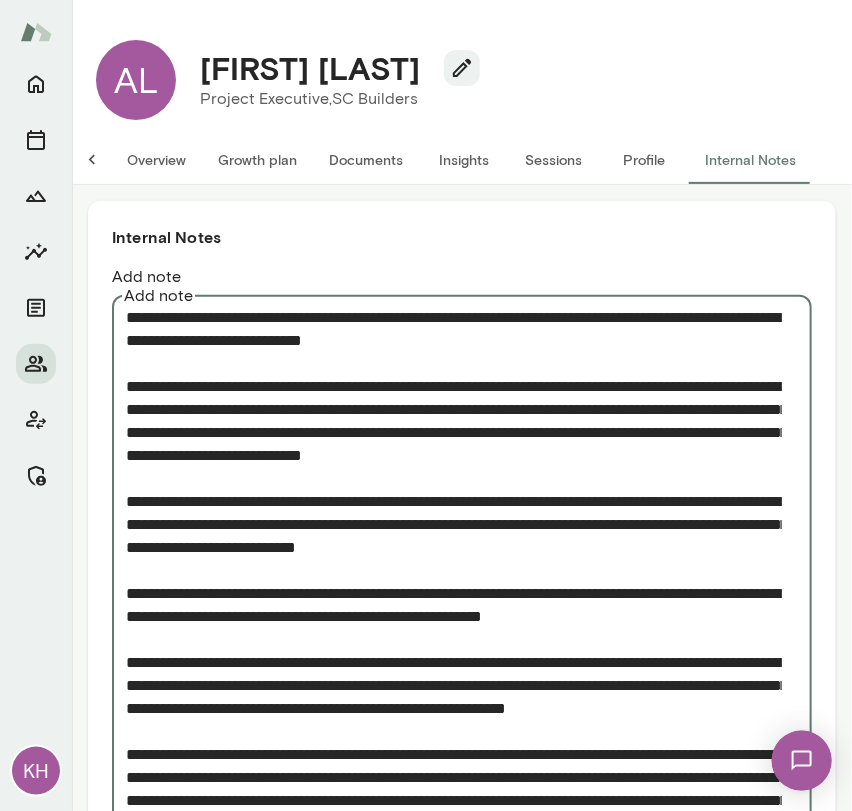 click on "Add note" at bounding box center [454, 605] 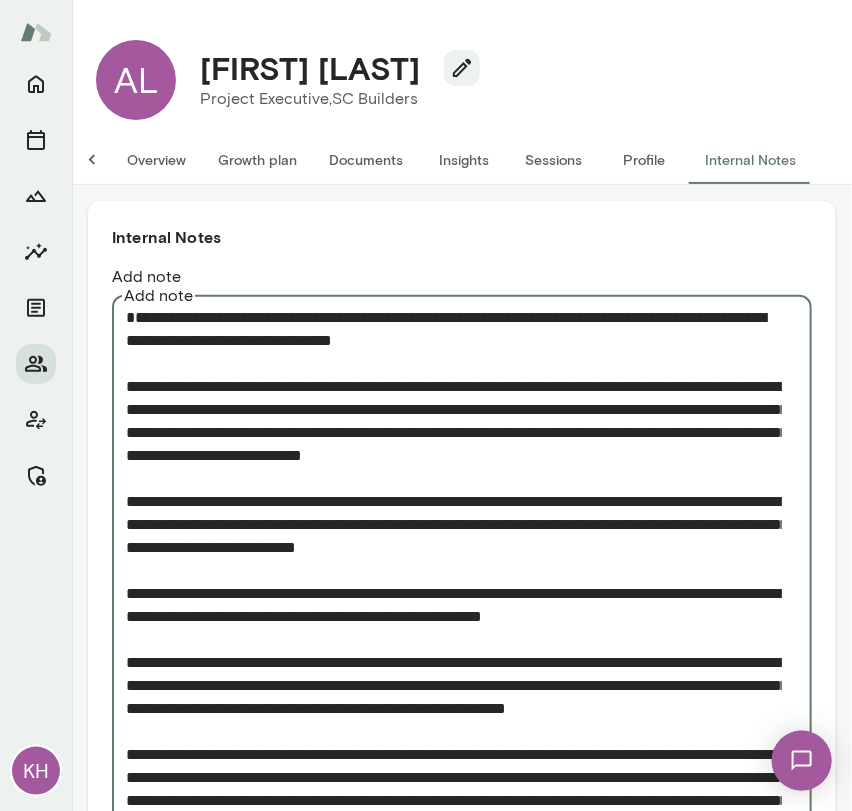 click on "Add note" at bounding box center (454, 616) 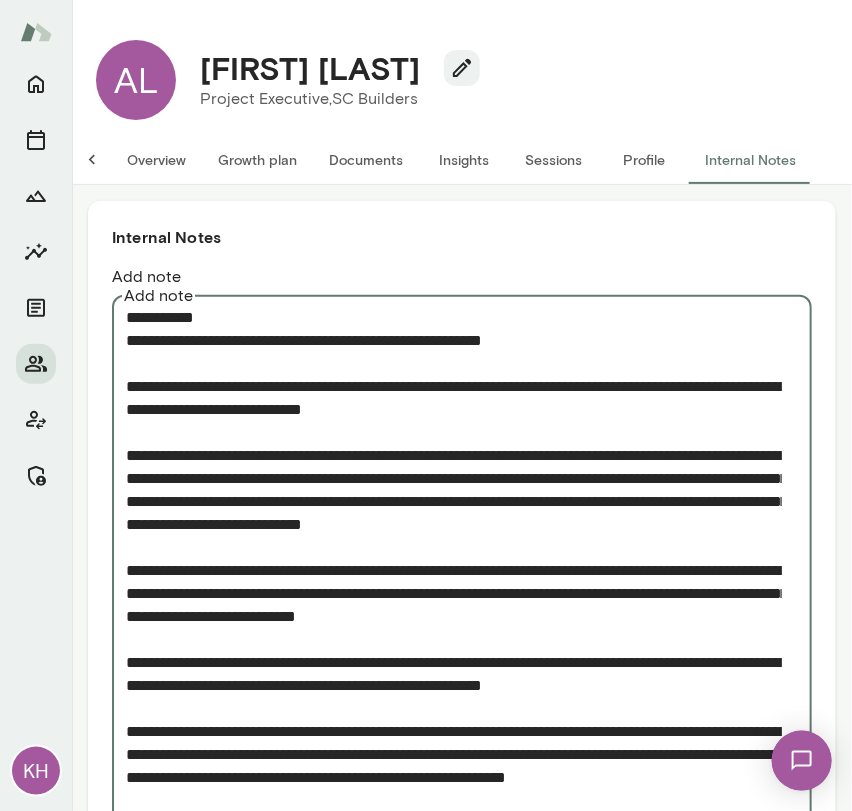 drag, startPoint x: 618, startPoint y: 320, endPoint x: 123, endPoint y: 309, distance: 495.1222 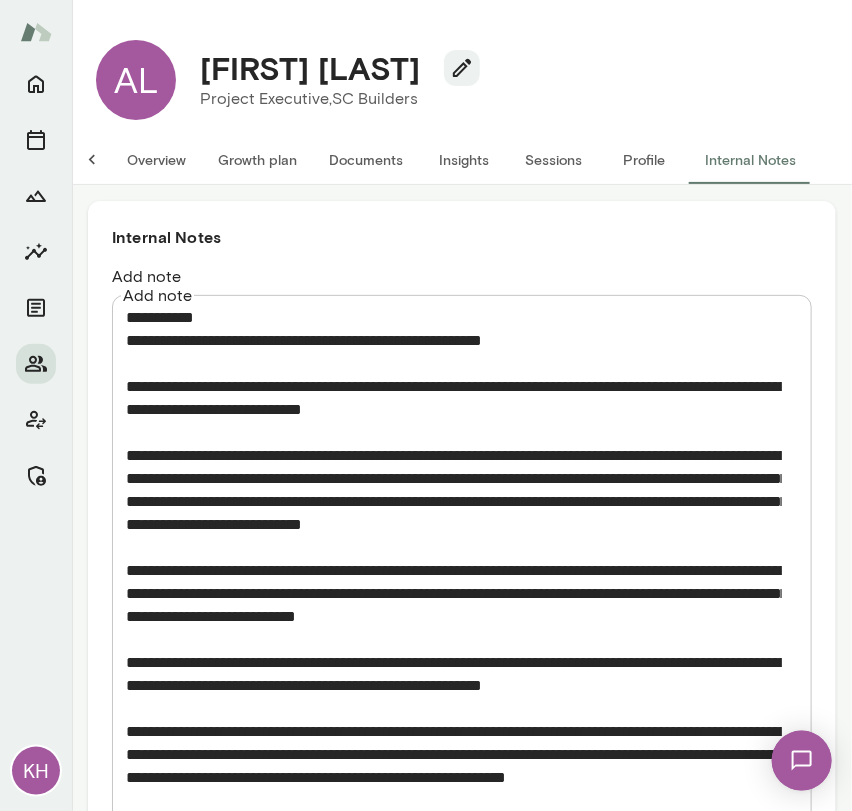 click on "Add note" at bounding box center (454, 639) 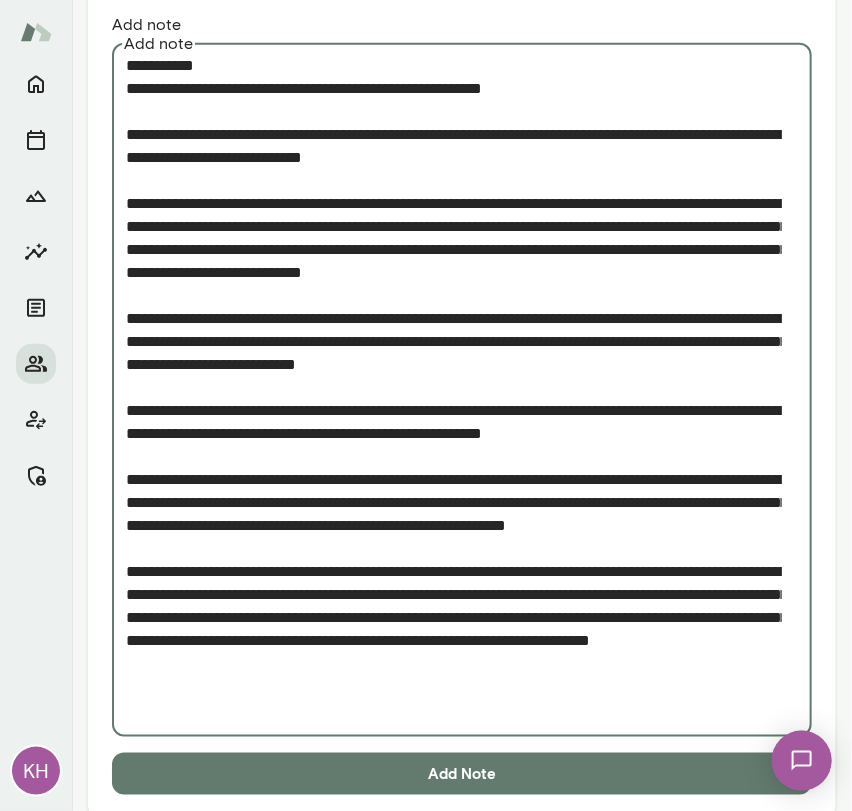 scroll, scrollTop: 251, scrollLeft: 0, axis: vertical 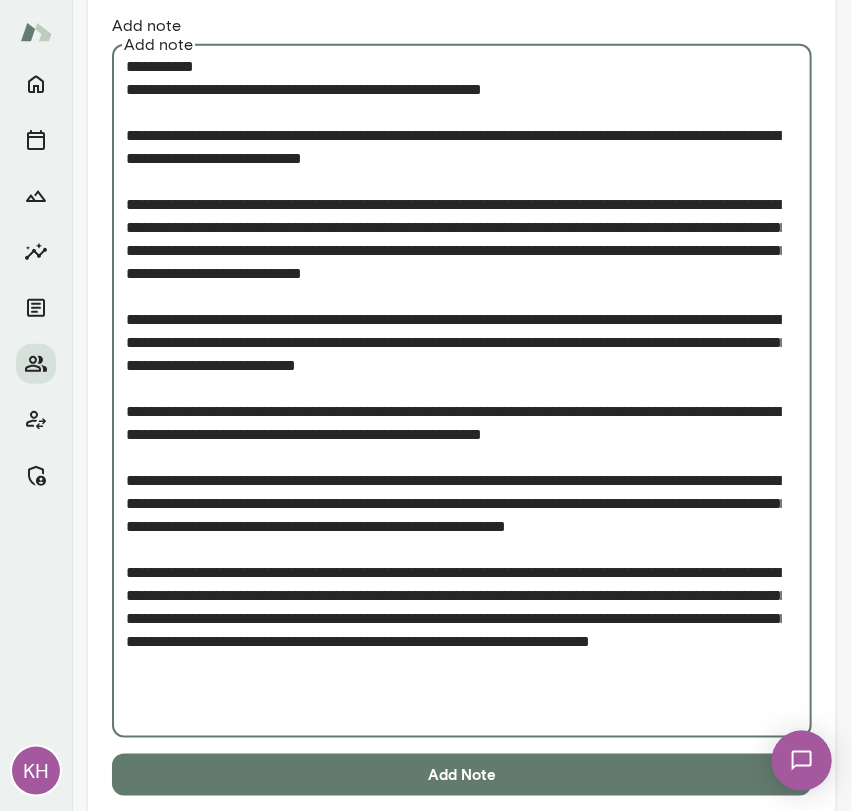 click on "Add Note" at bounding box center (462, 775) 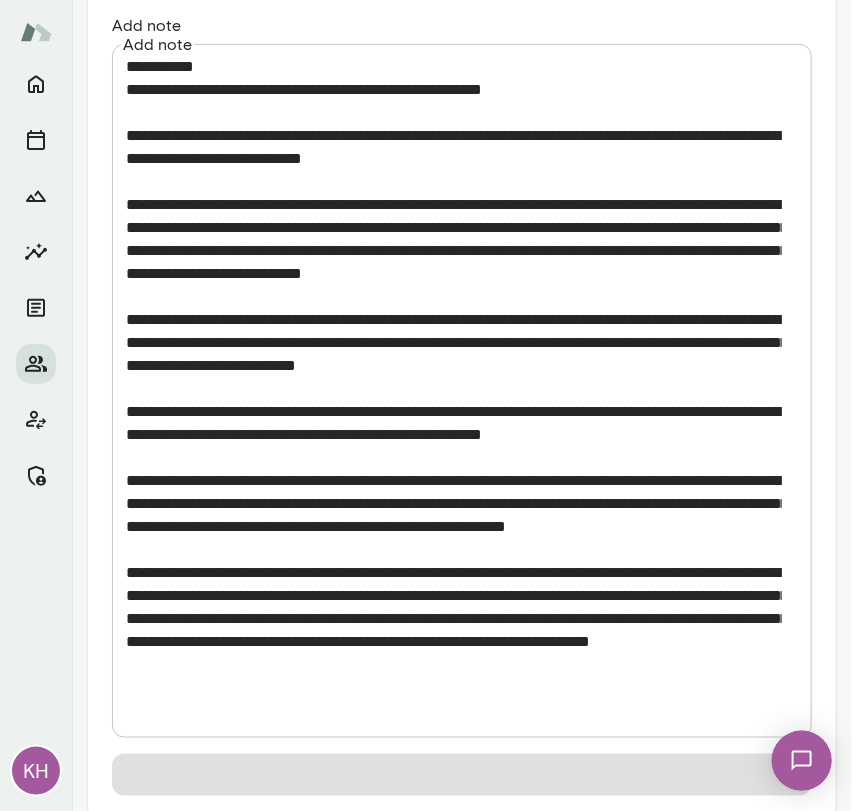 scroll, scrollTop: 0, scrollLeft: 0, axis: both 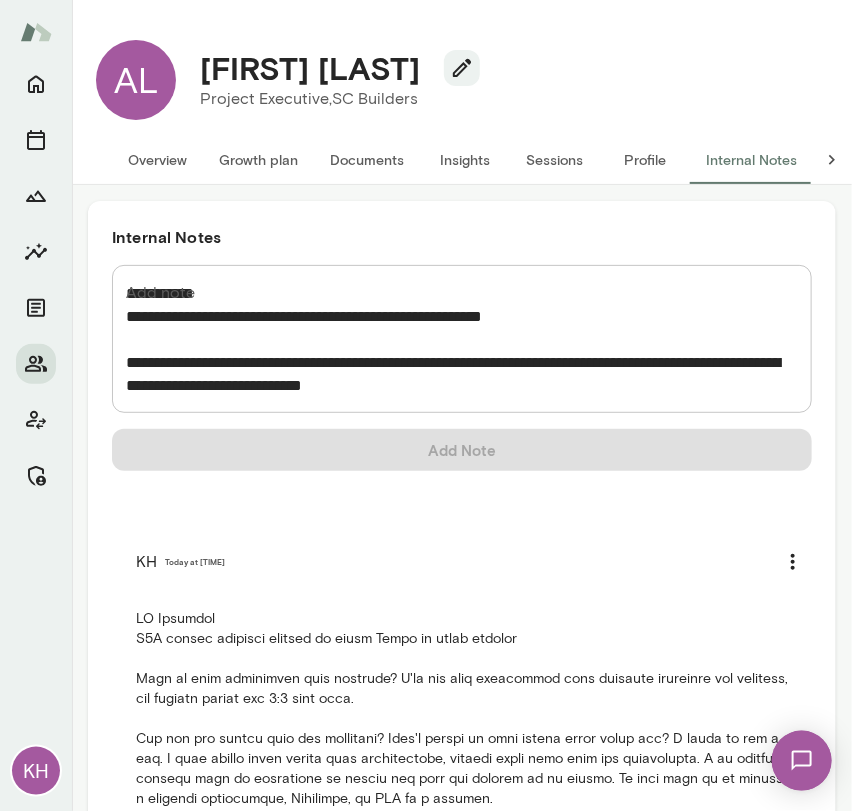 click on "Alex Lowry" at bounding box center [332, 68] 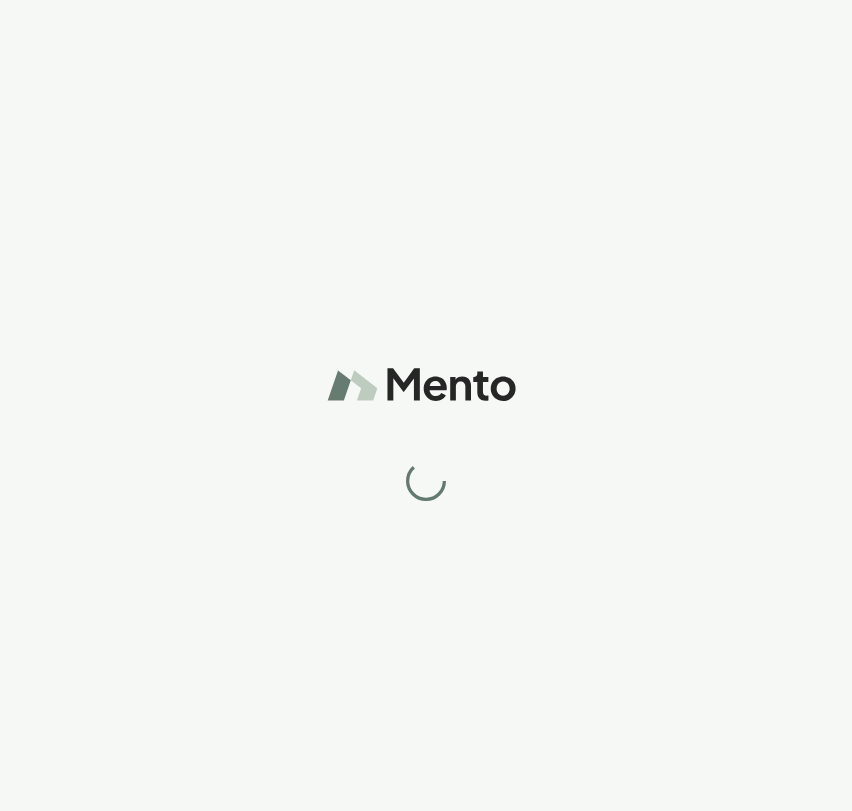 scroll, scrollTop: 0, scrollLeft: 0, axis: both 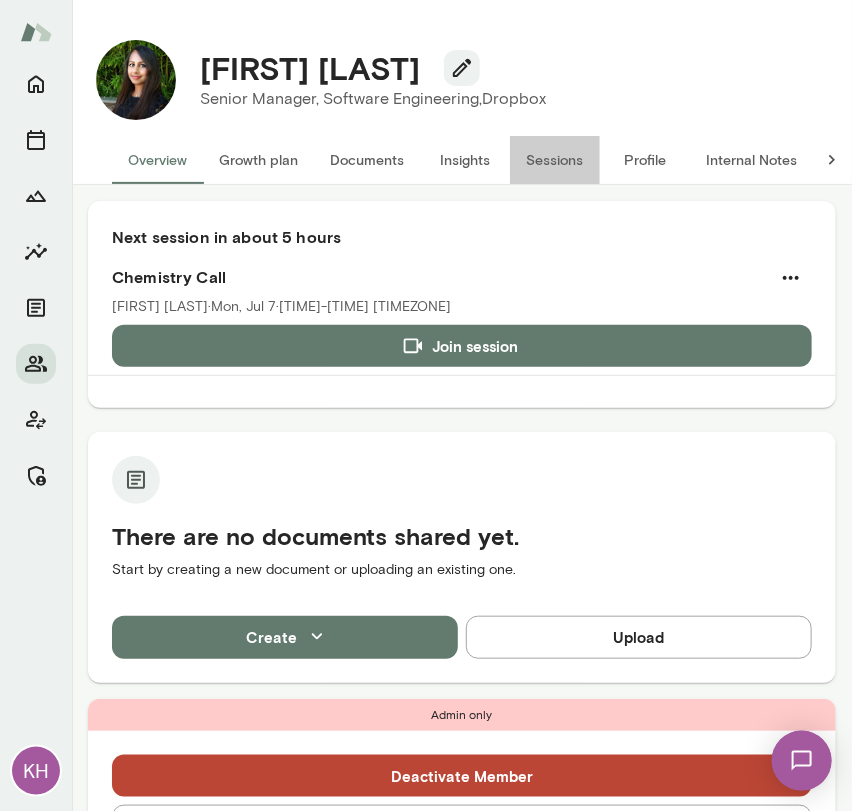 click on "Sessions" at bounding box center (555, 160) 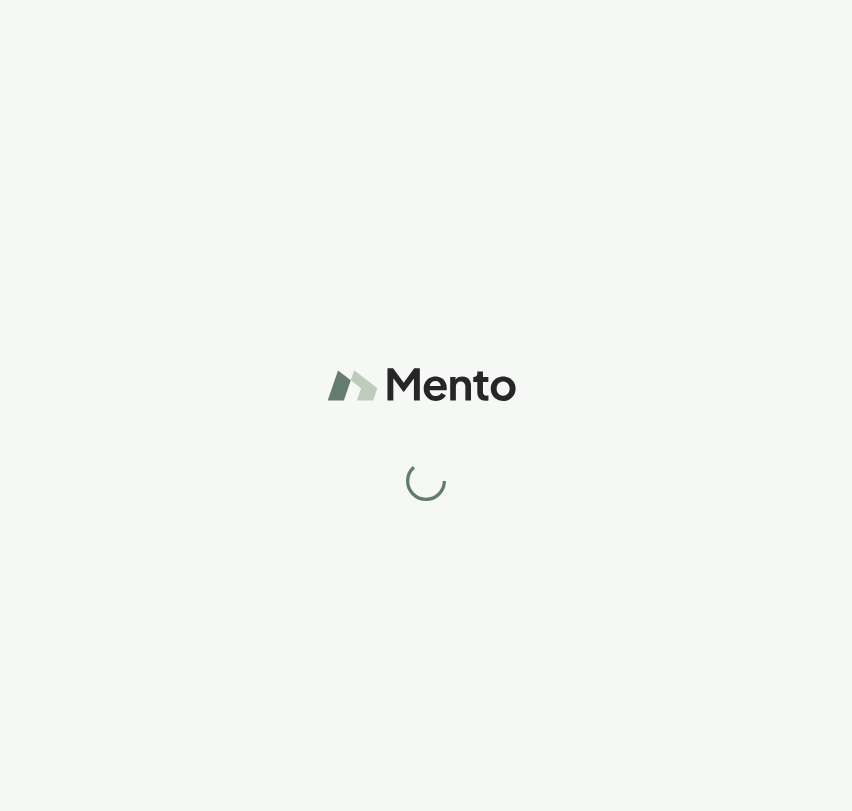 scroll, scrollTop: 0, scrollLeft: 0, axis: both 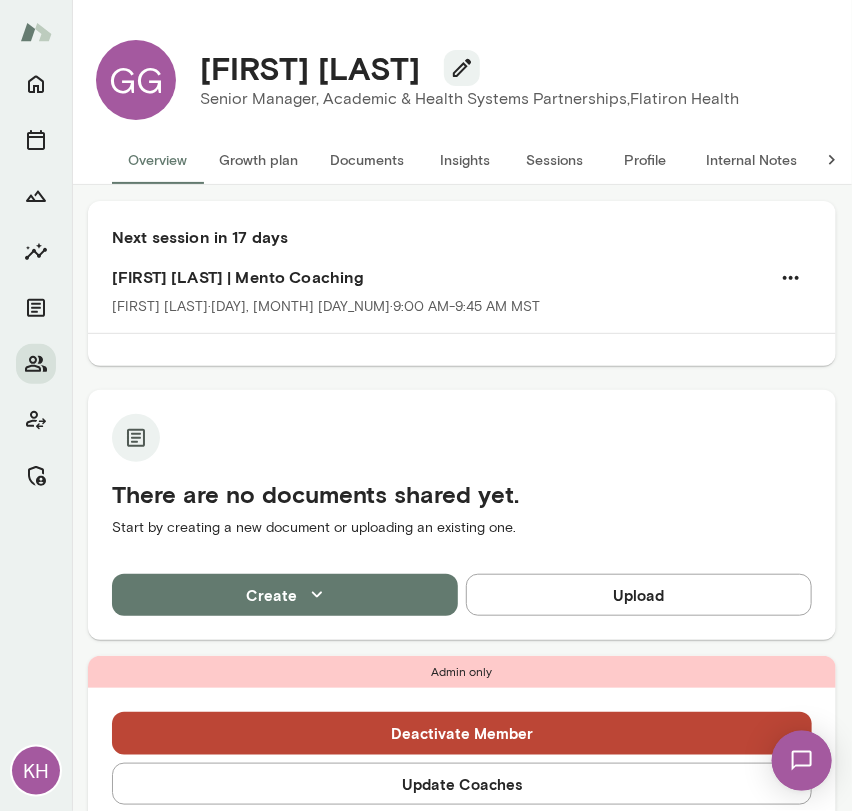 click on "Sessions" at bounding box center [555, 160] 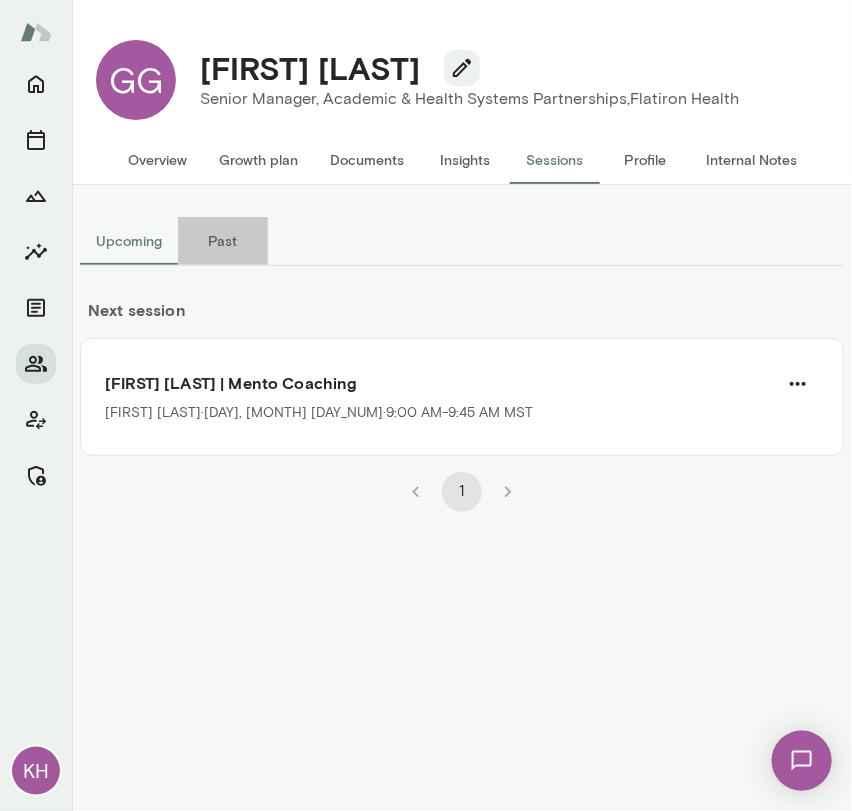 click on "Past" at bounding box center [223, 241] 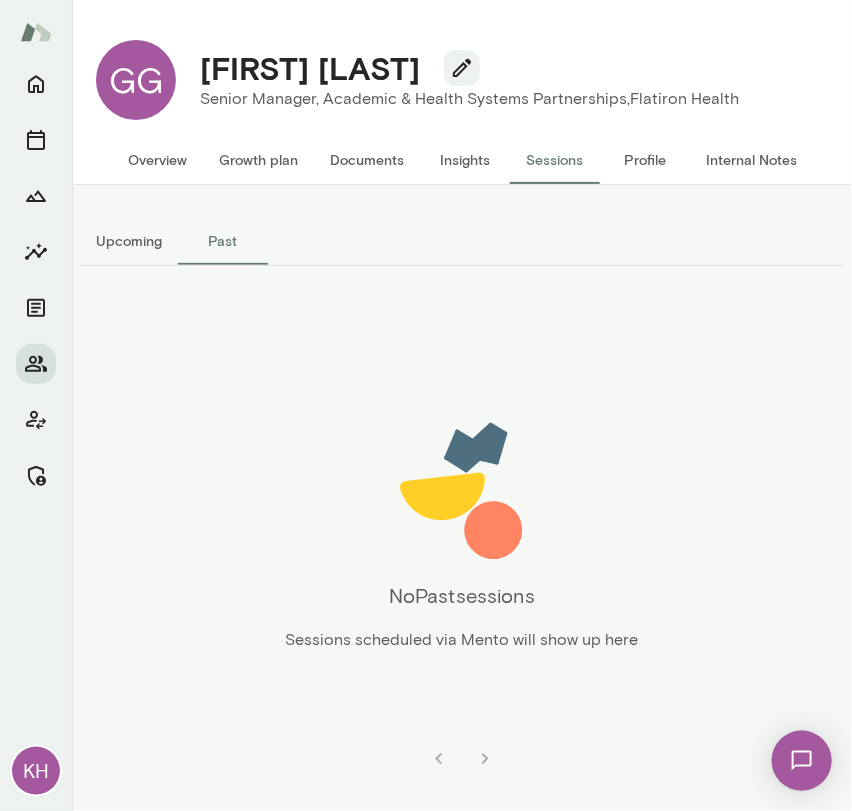 click on "Upcoming" at bounding box center [129, 241] 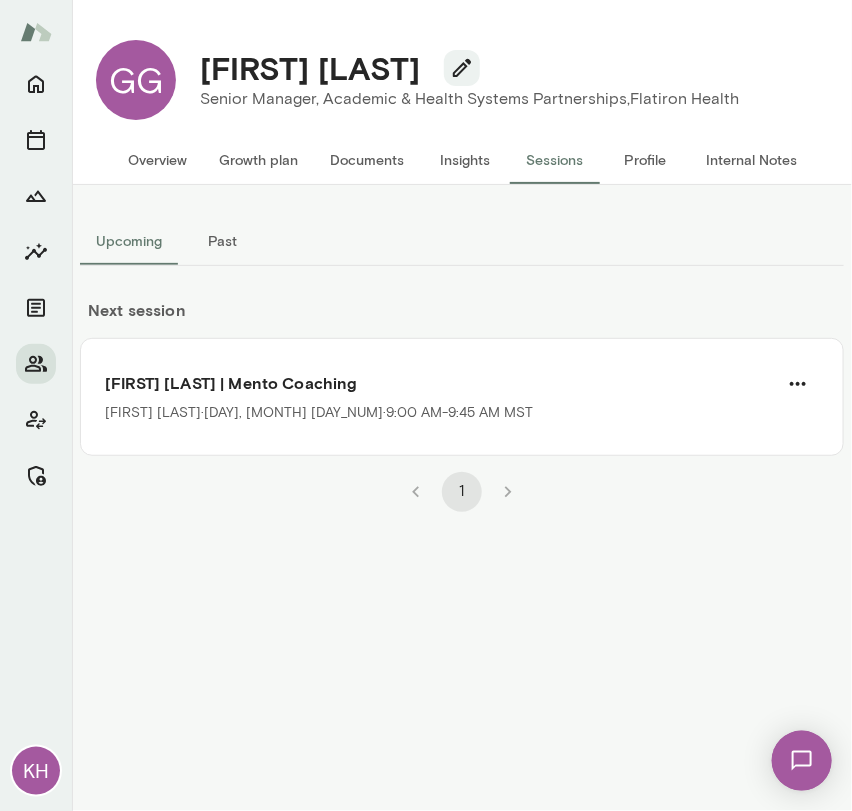 click on "Overview" at bounding box center (157, 160) 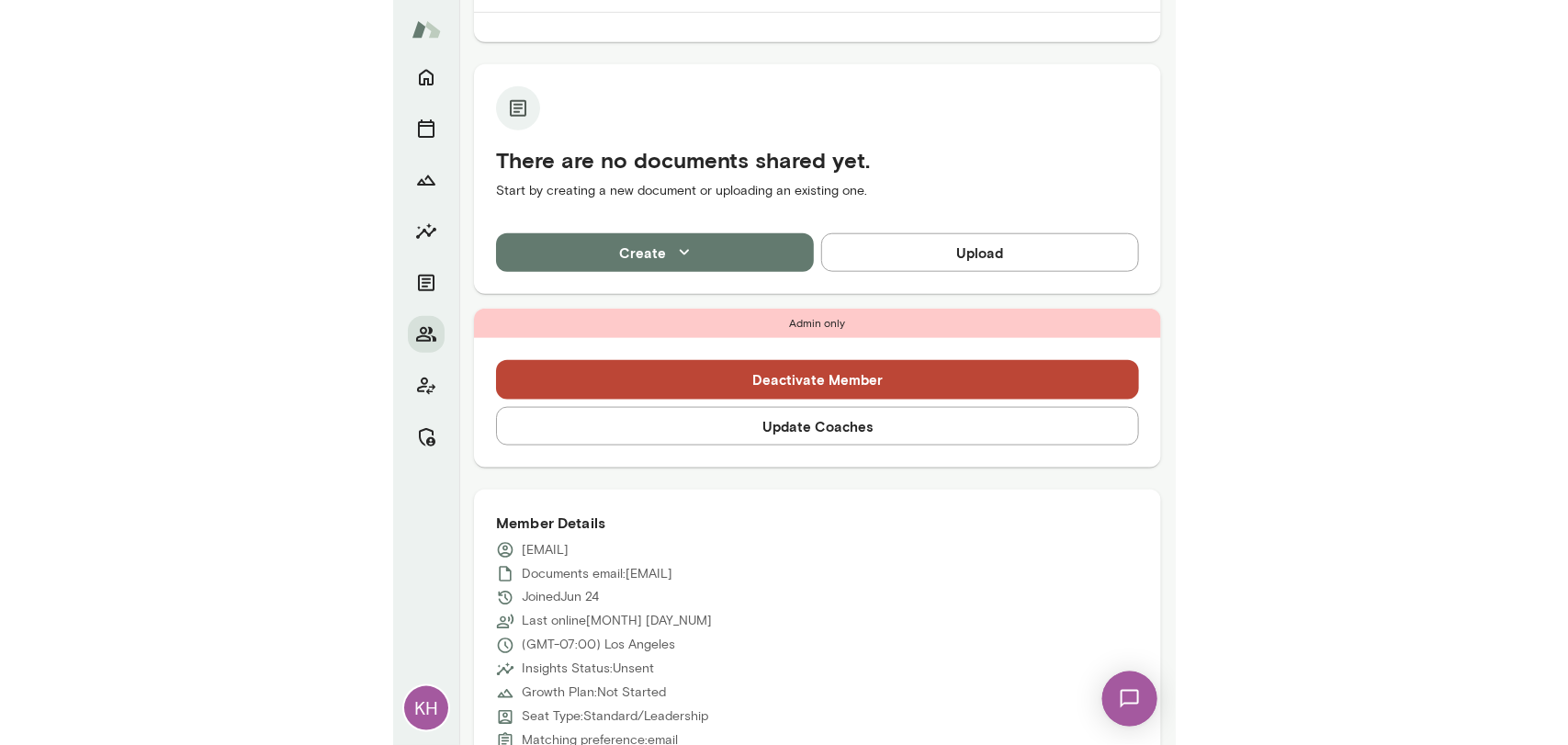 scroll, scrollTop: 0, scrollLeft: 0, axis: both 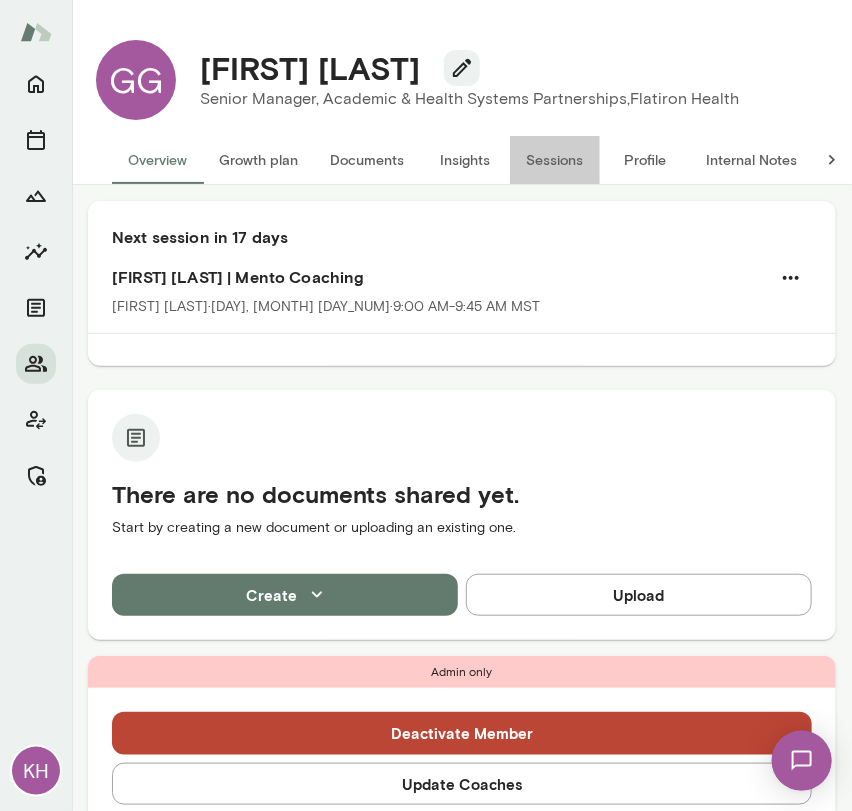 click on "Sessions" at bounding box center [555, 160] 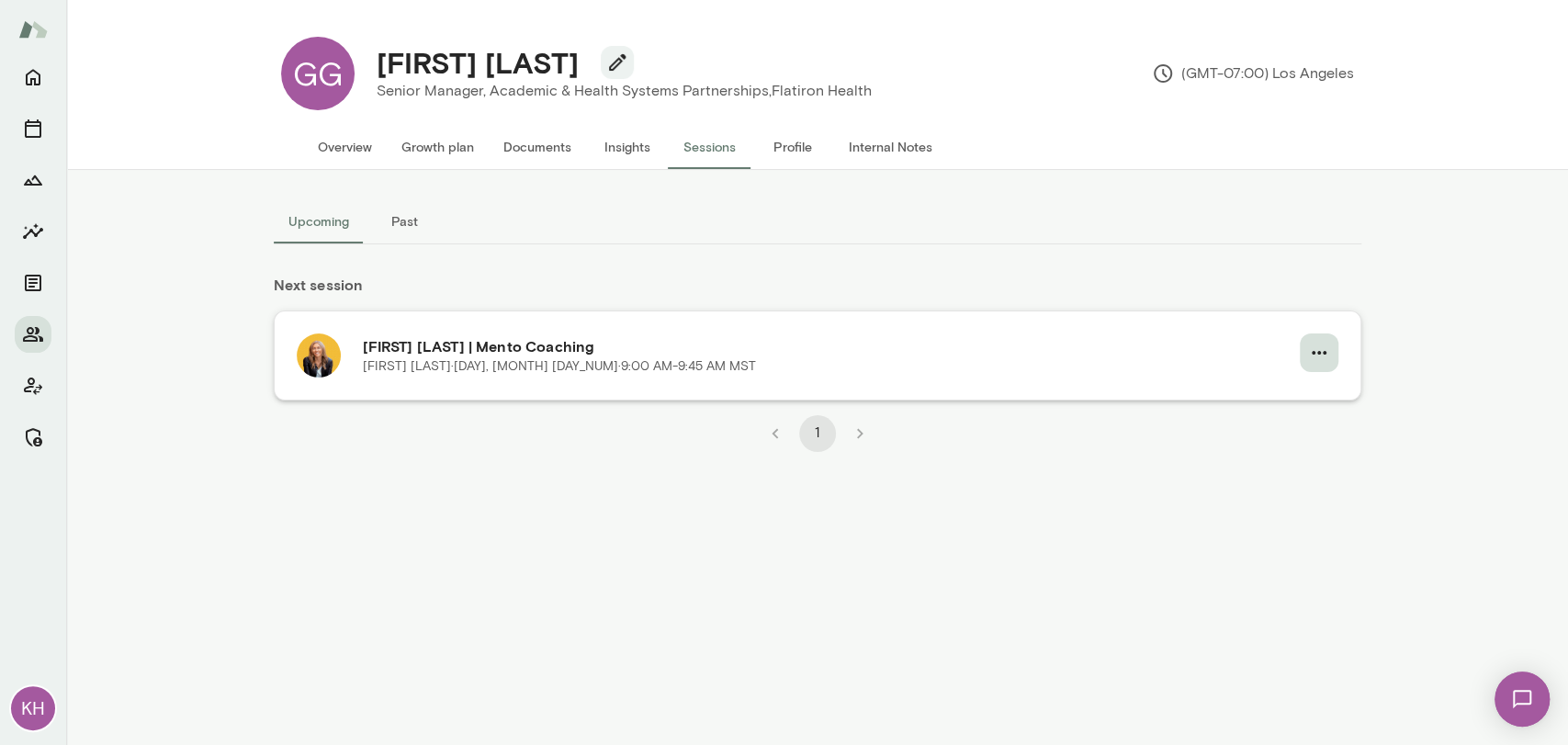 click at bounding box center (1319, 353) 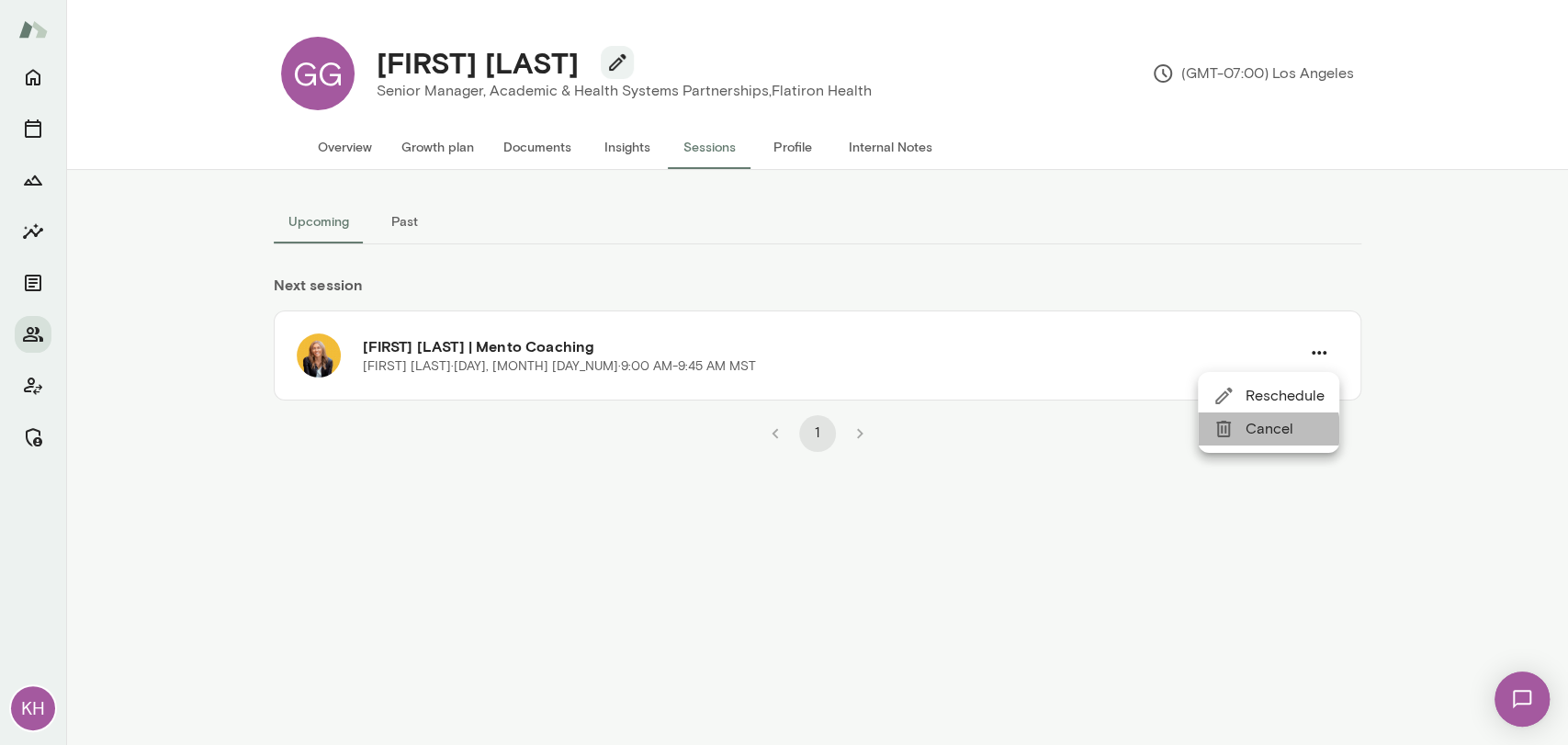 click on "Cancel" at bounding box center (1285, 396) 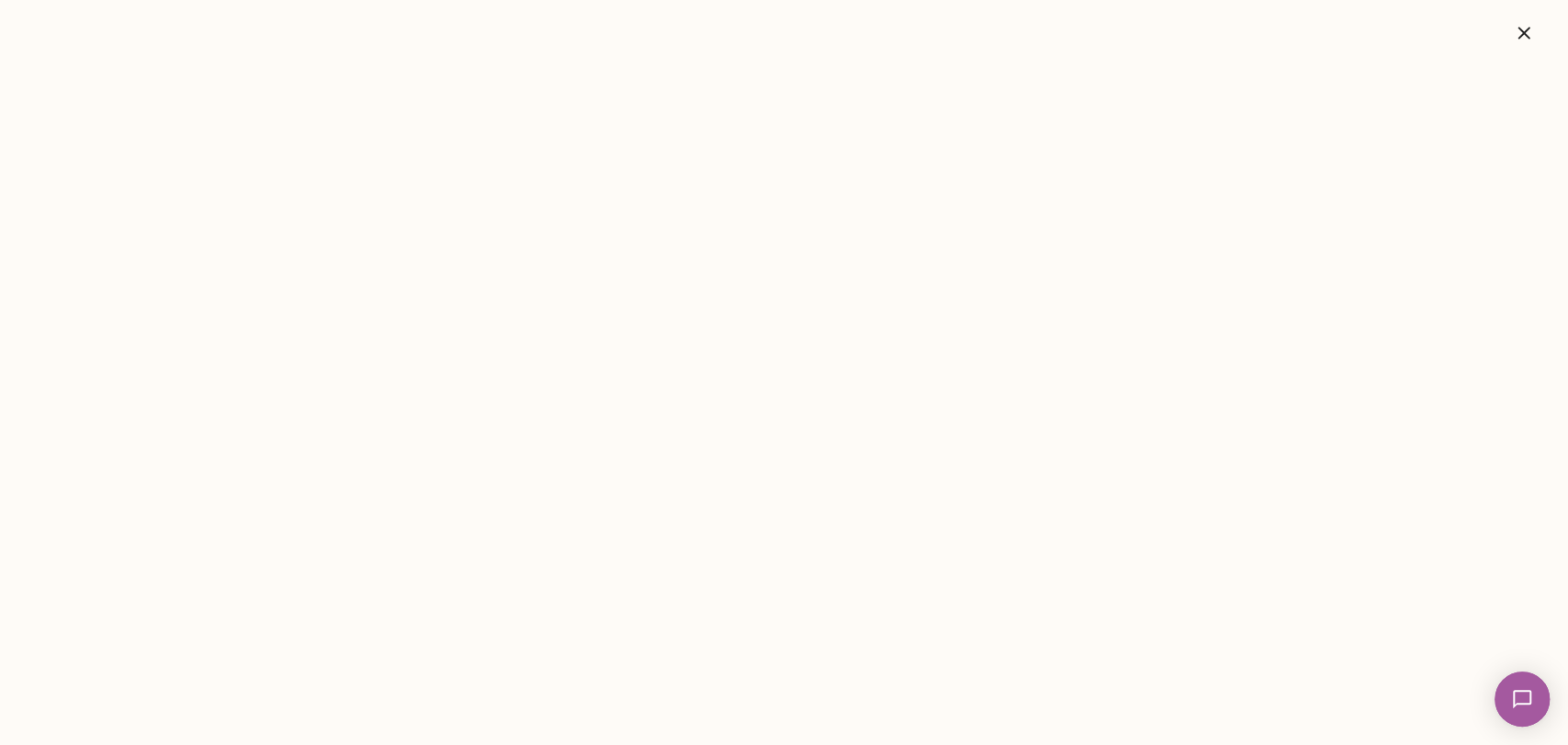 click at bounding box center [1524, 33] 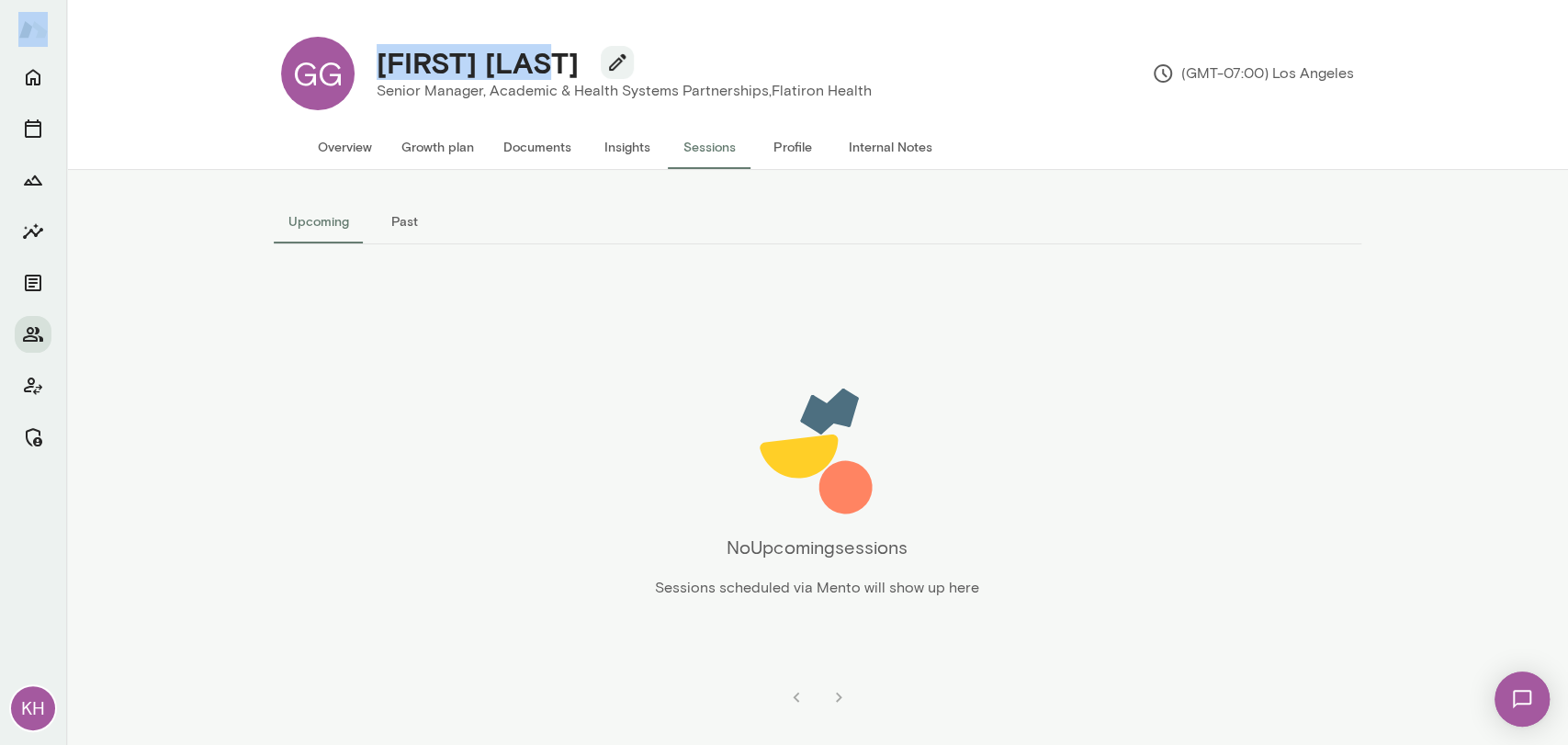 drag, startPoint x: 551, startPoint y: 64, endPoint x: 343, endPoint y: 50, distance: 208.47062 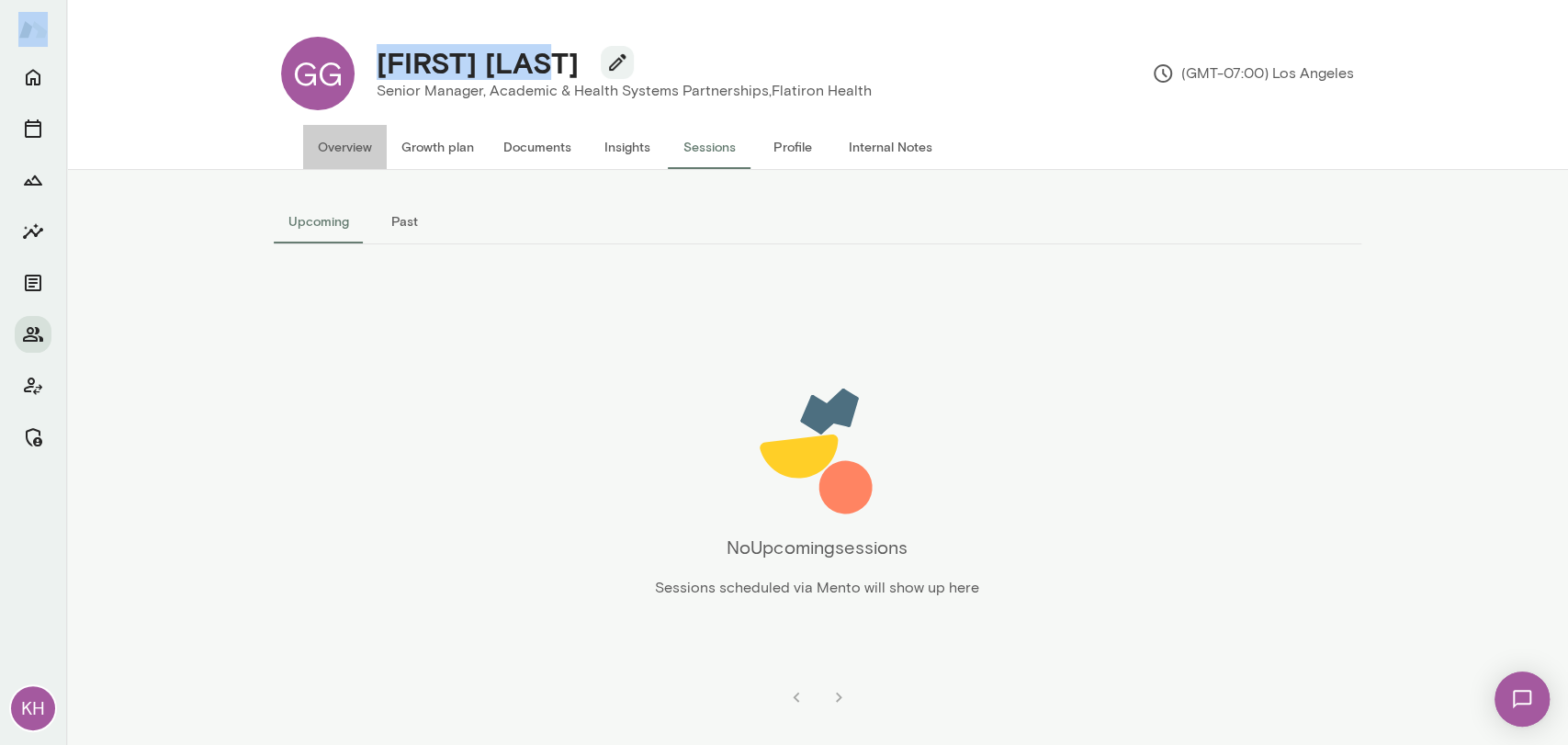 click on "Overview" at bounding box center [344, 147] 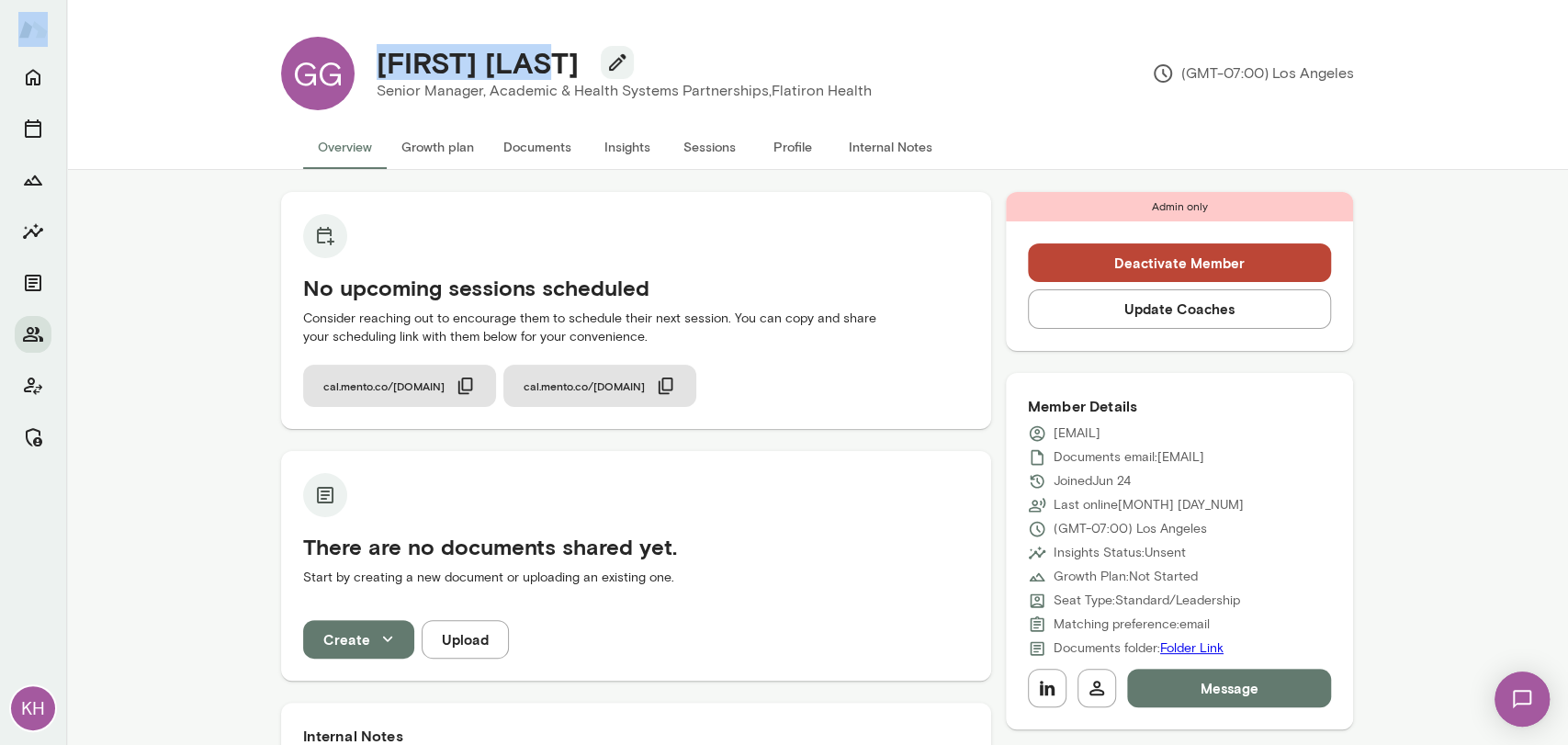 drag, startPoint x: 1199, startPoint y: 435, endPoint x: 1045, endPoint y: 428, distance: 154.15901 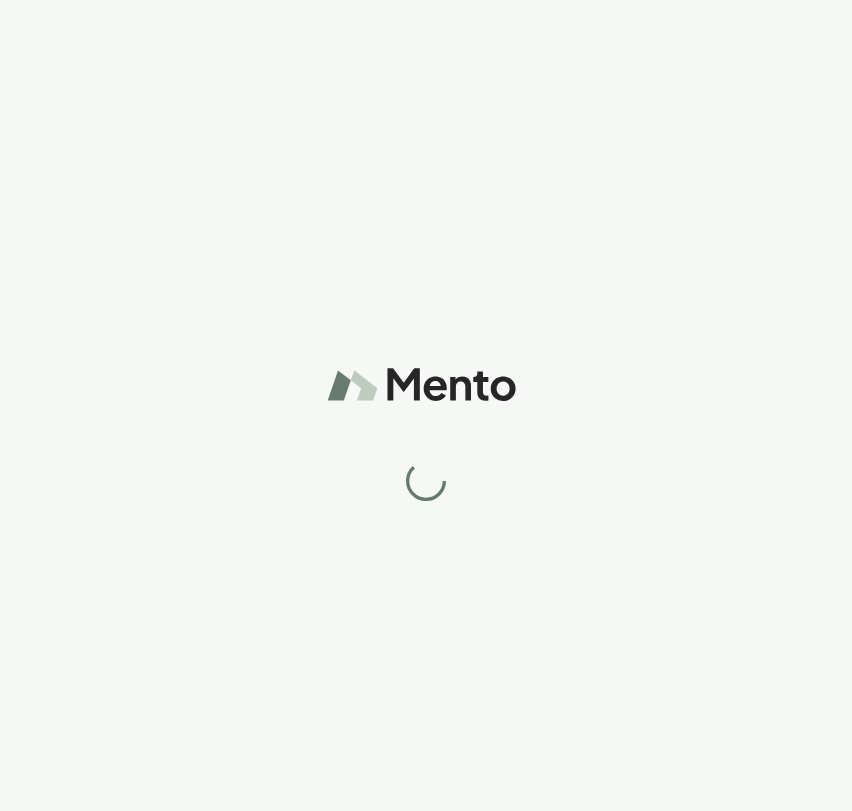 scroll, scrollTop: 0, scrollLeft: 0, axis: both 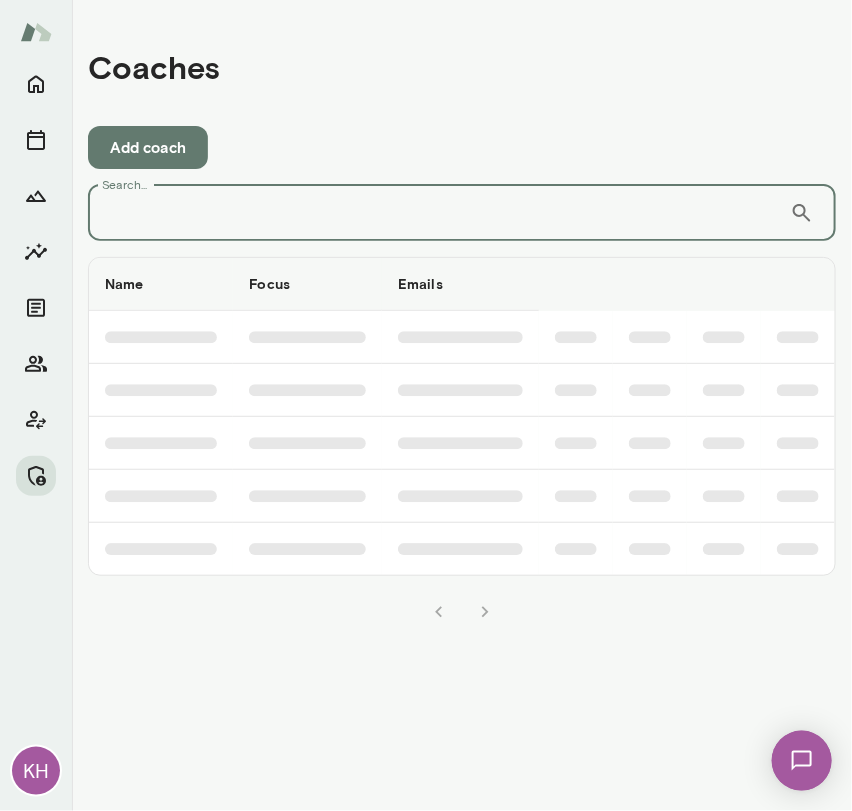 click on "Search..." at bounding box center [439, 213] 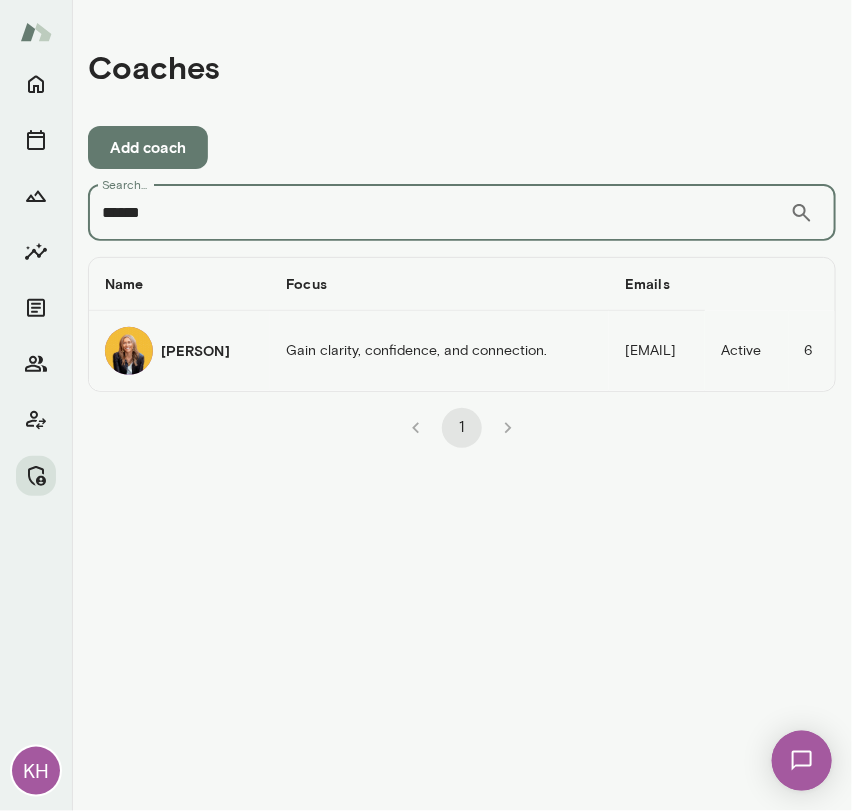 type on "******" 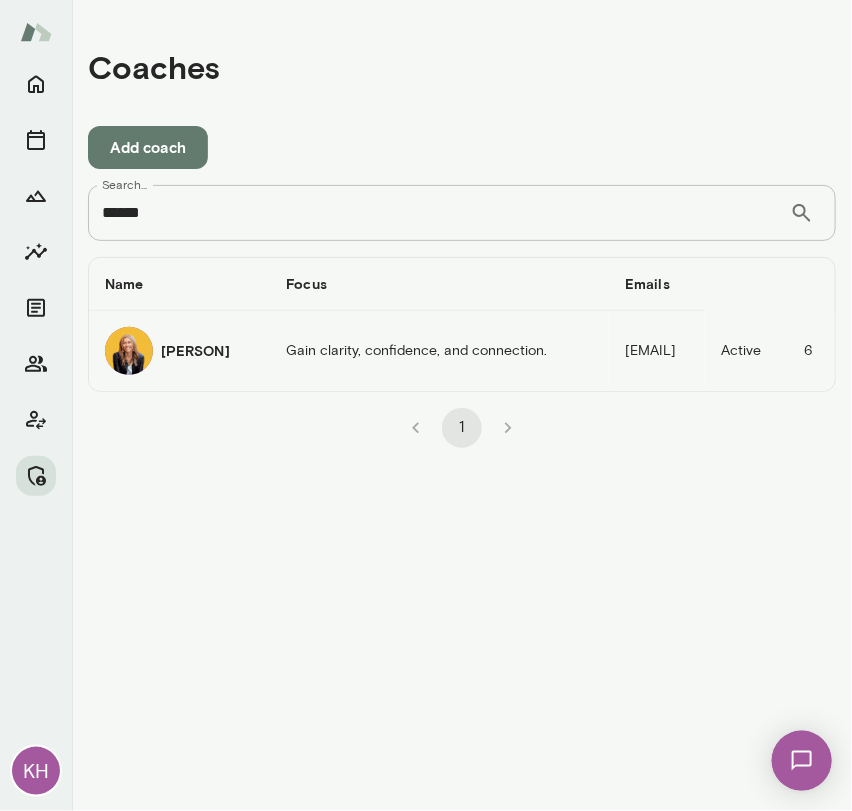 click at bounding box center [129, 351] 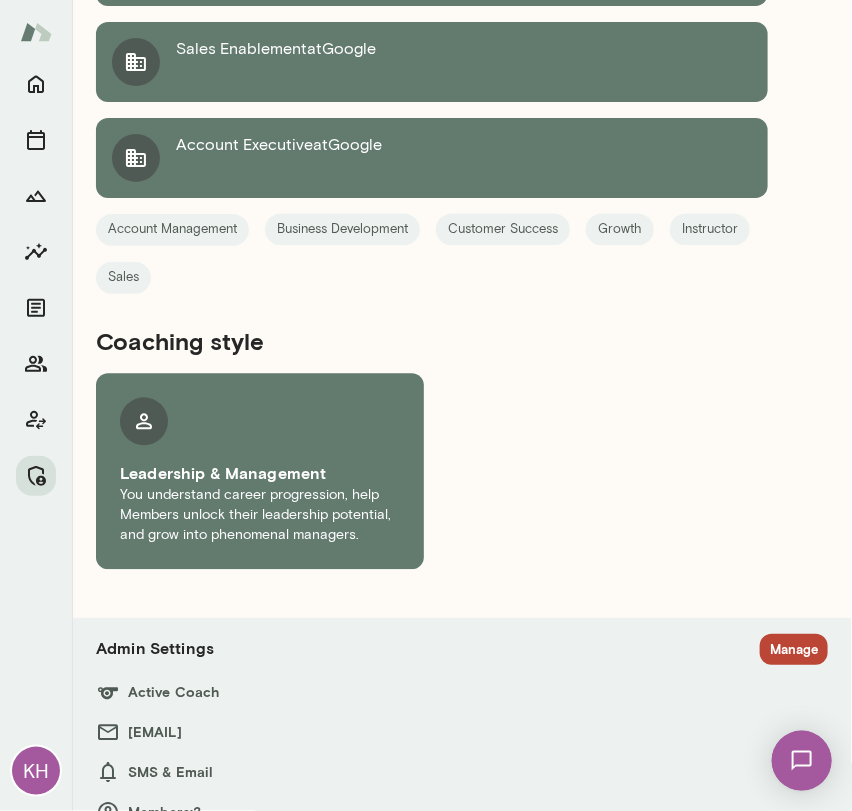 scroll, scrollTop: 2863, scrollLeft: 0, axis: vertical 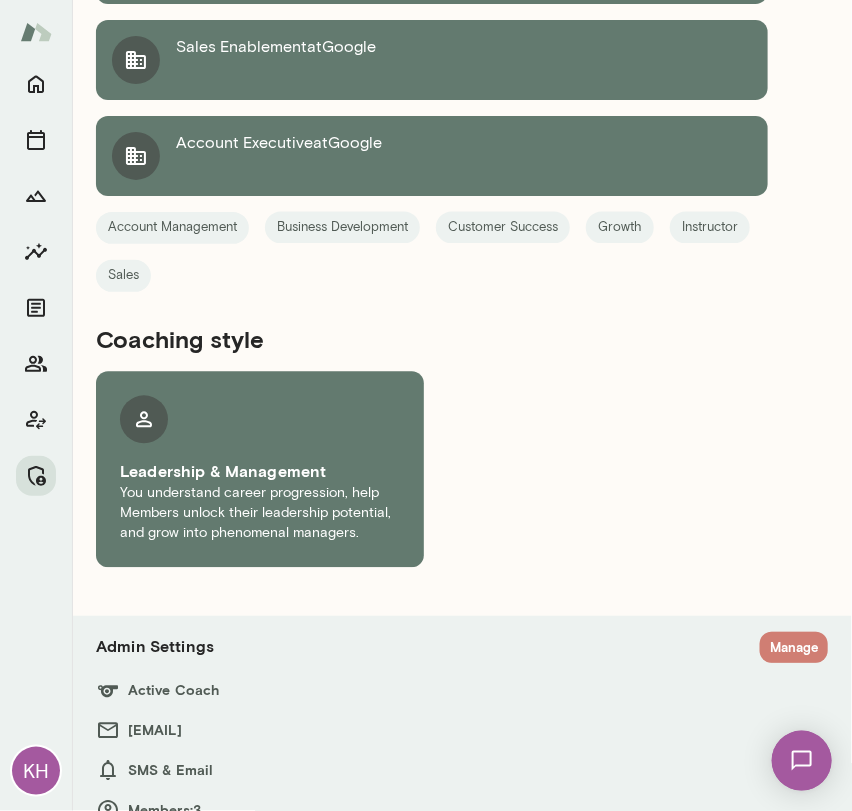 click on "Manage" at bounding box center [794, 623] 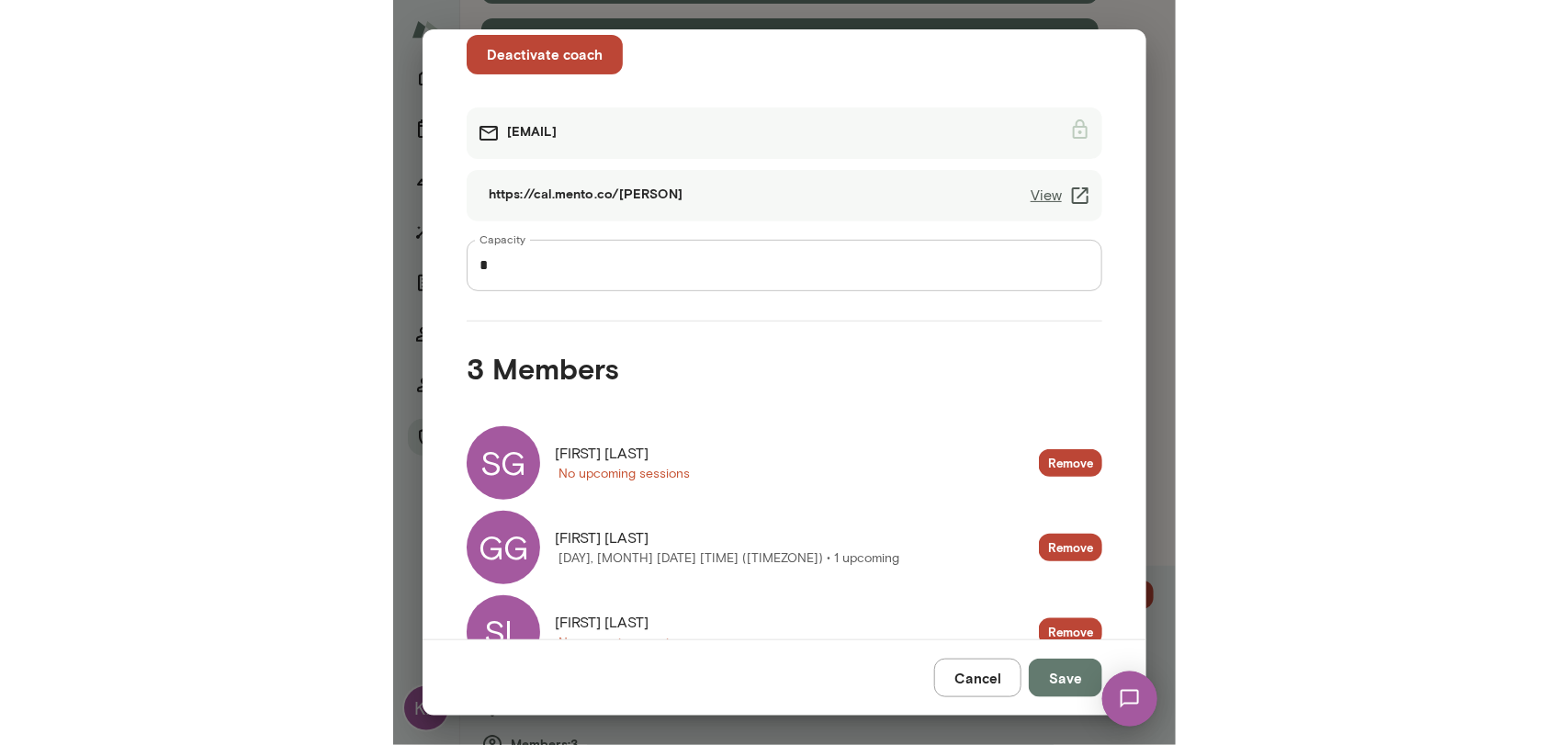 scroll, scrollTop: 162, scrollLeft: 0, axis: vertical 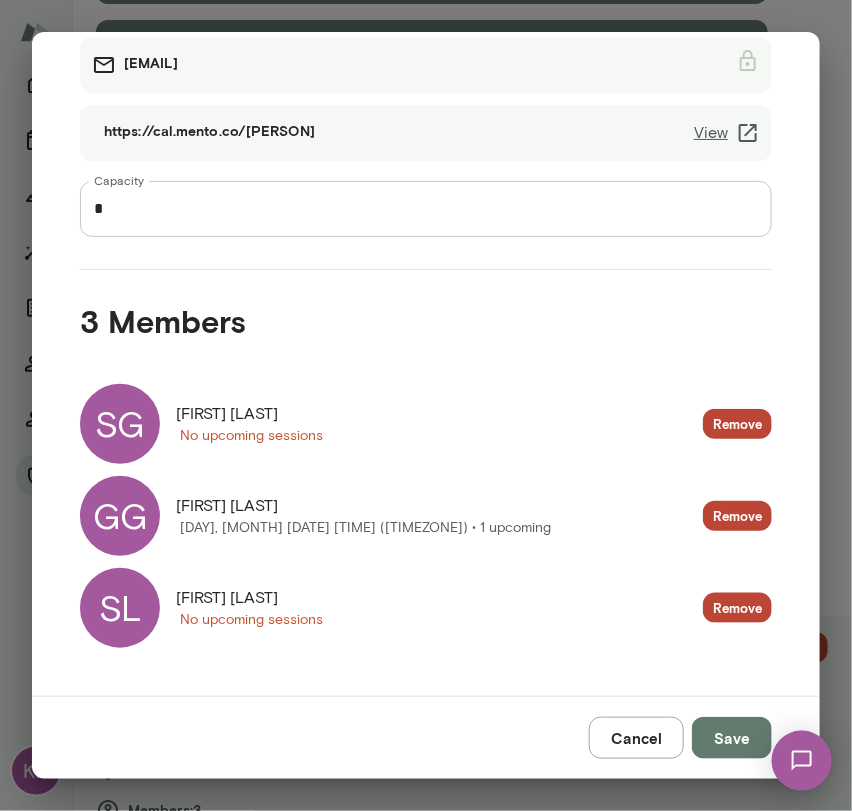 click on "View" at bounding box center [727, 133] 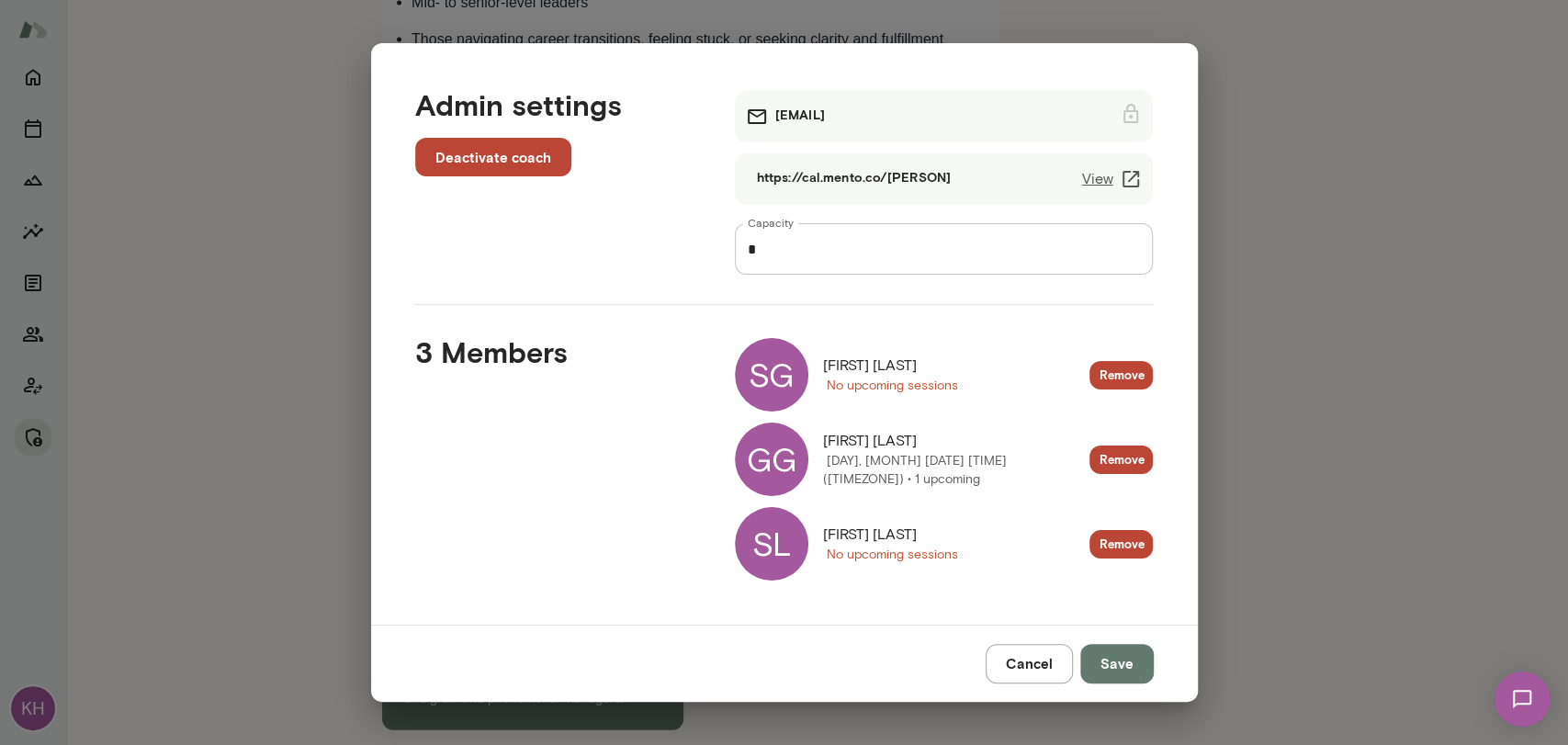 scroll, scrollTop: 2386, scrollLeft: 0, axis: vertical 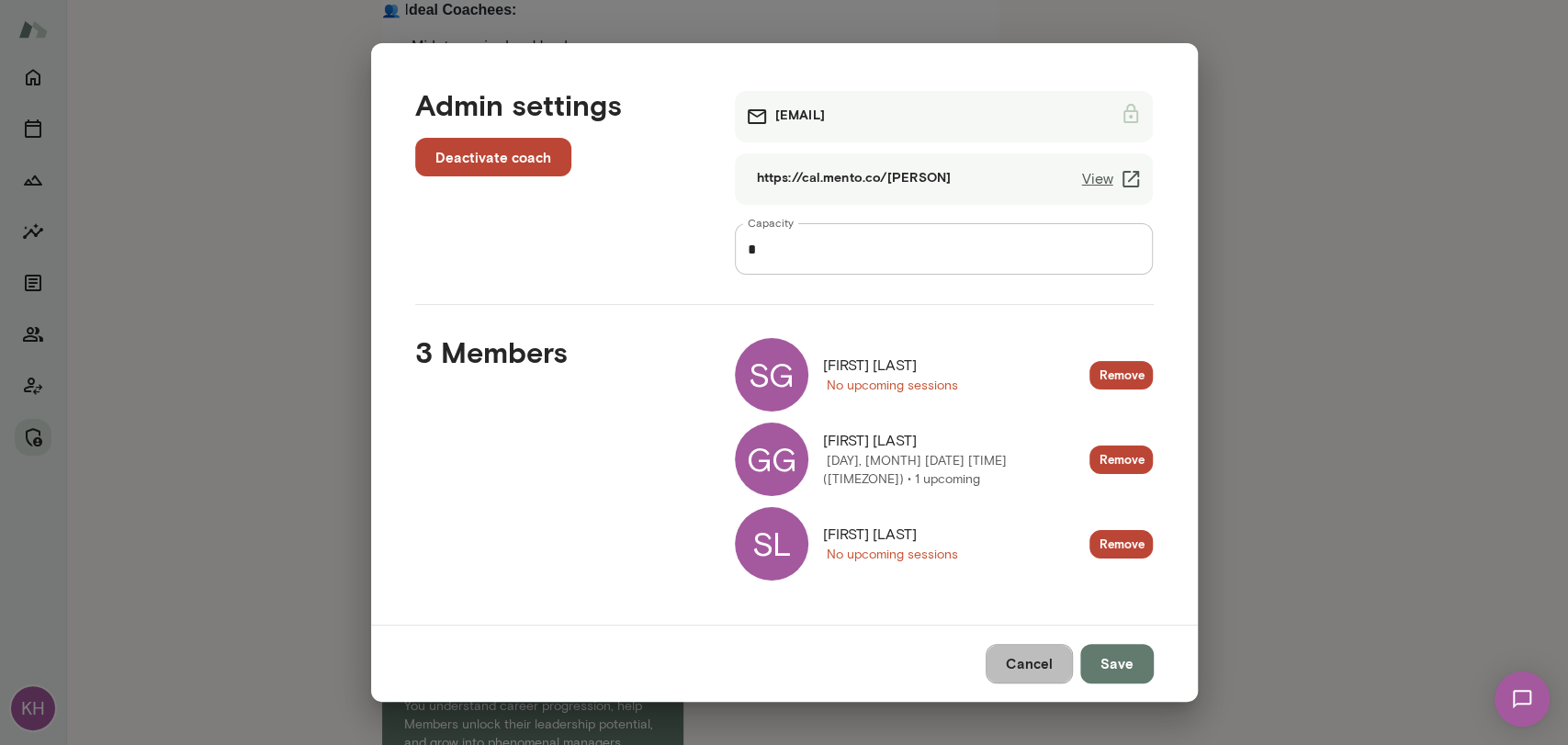 click on "Cancel" at bounding box center [1029, 663] 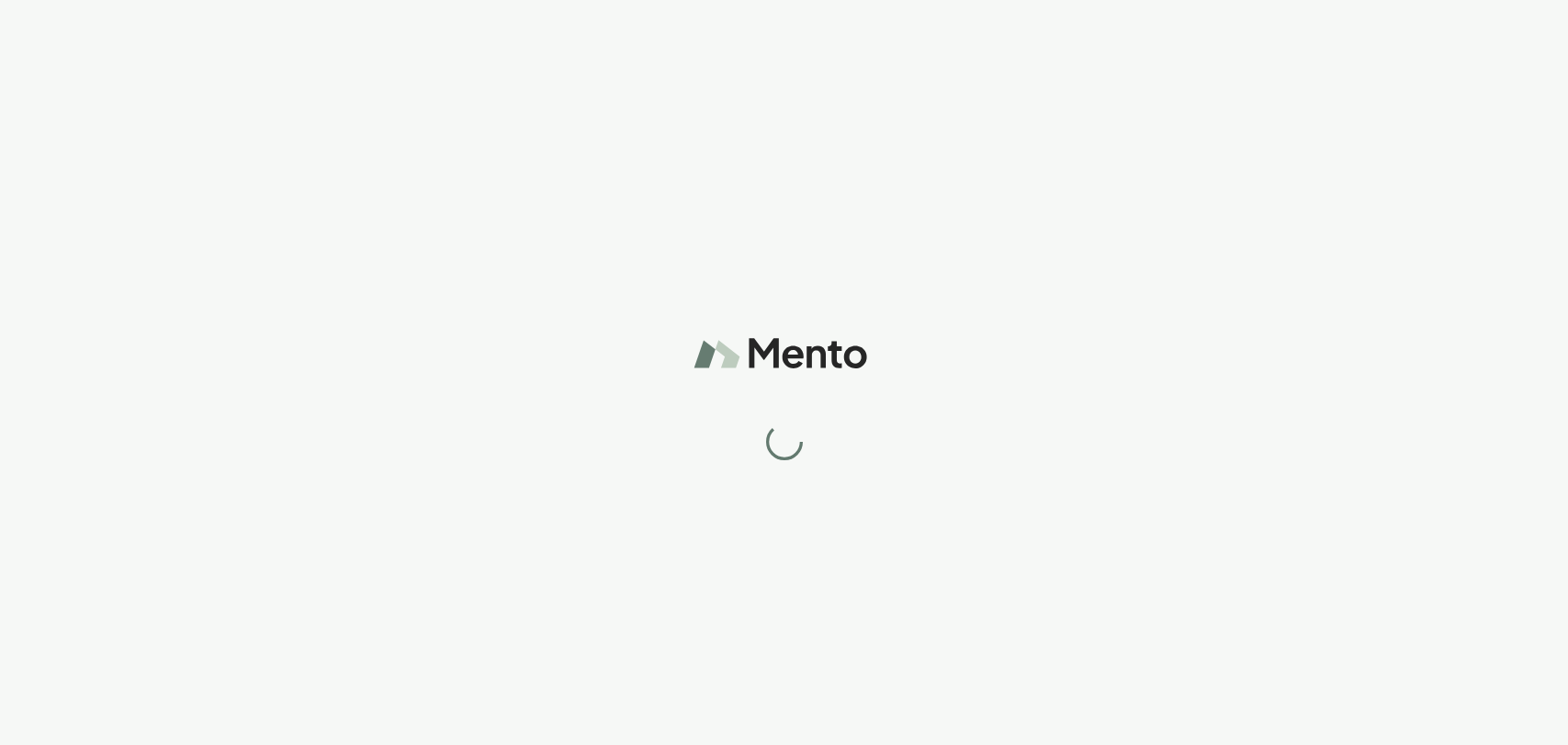 scroll, scrollTop: 0, scrollLeft: 0, axis: both 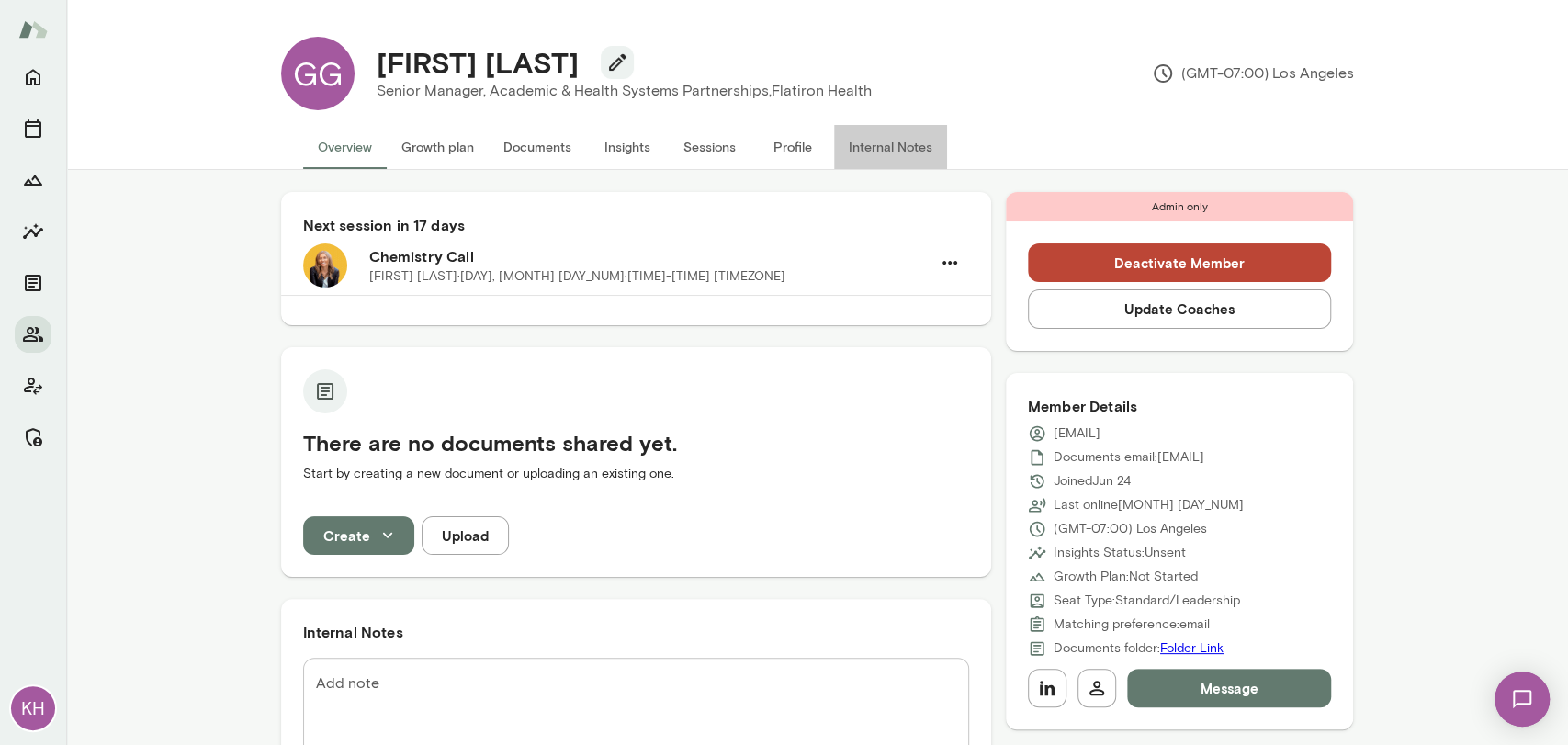 click on "Internal Notes" at bounding box center (890, 147) 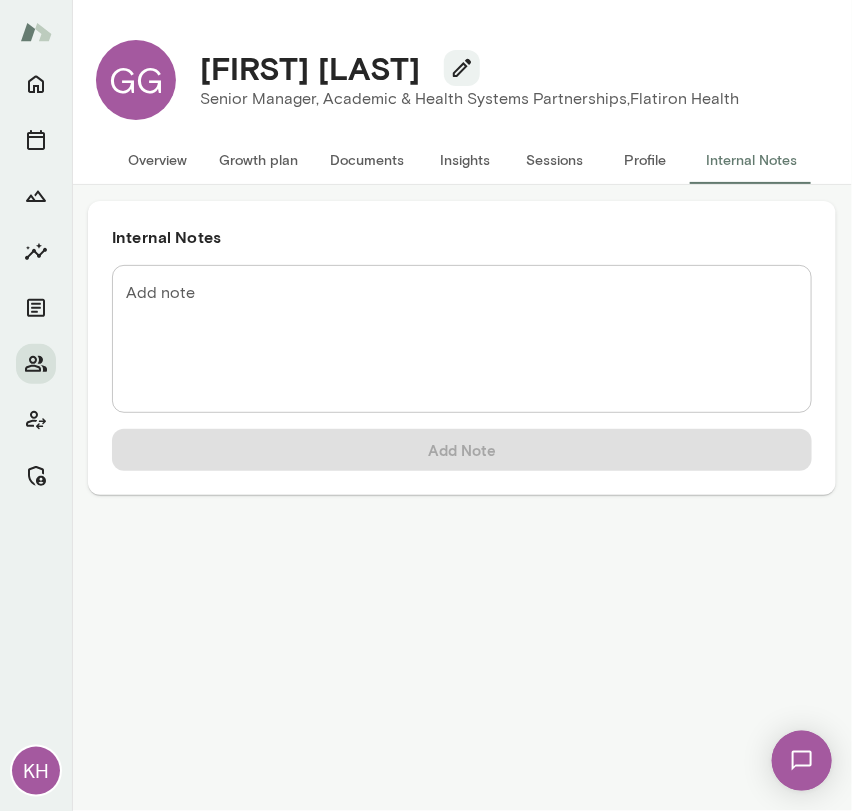click on "Add note" at bounding box center [462, 339] 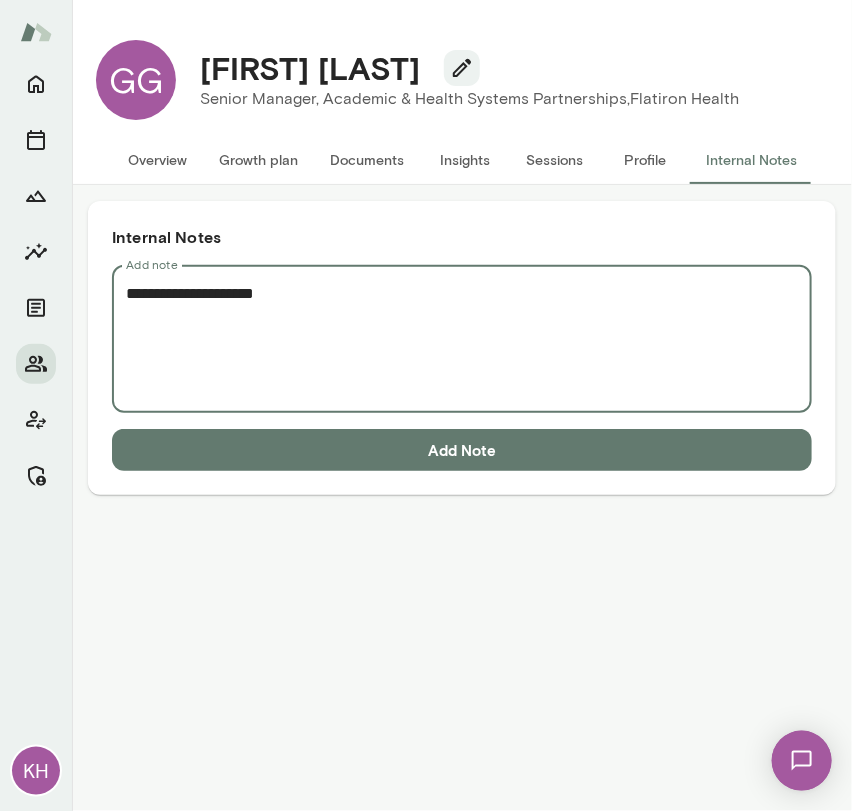 paste on "**********" 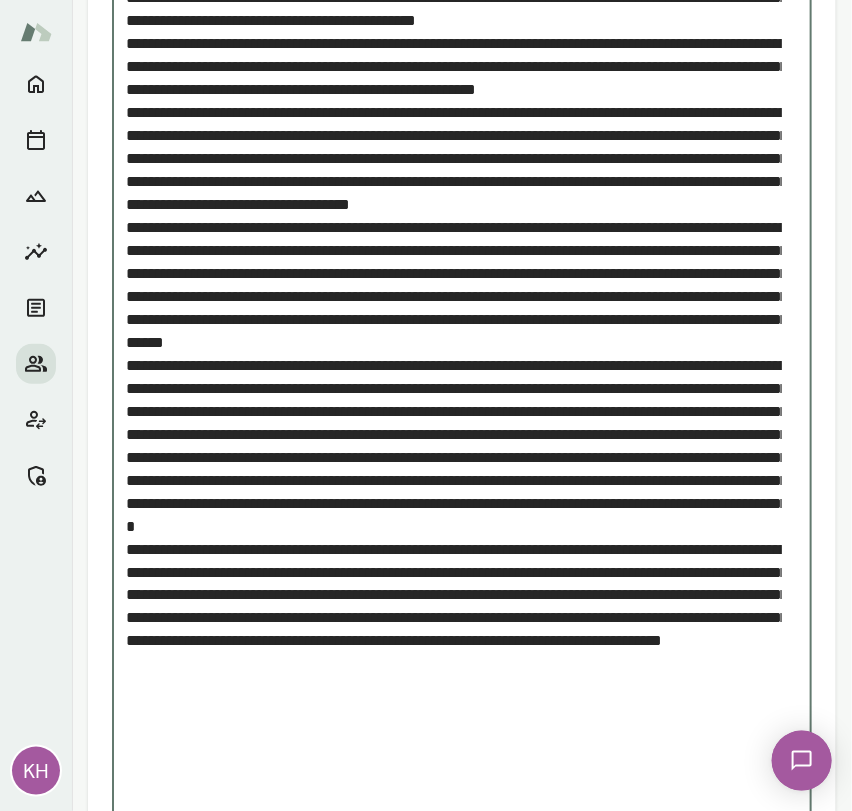 scroll, scrollTop: 0, scrollLeft: 0, axis: both 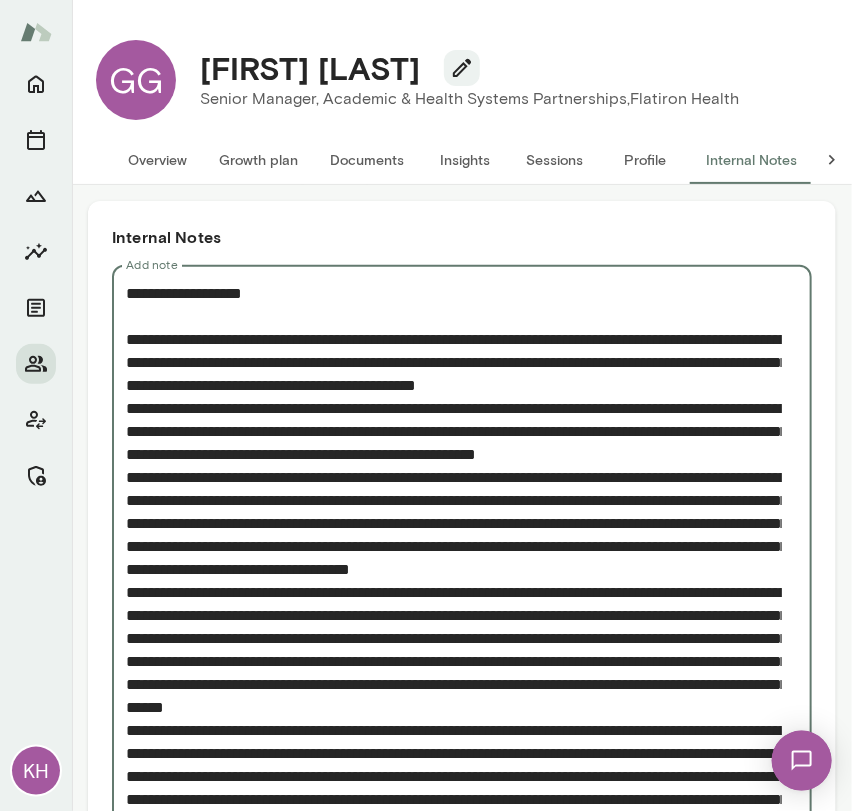 click on "Add note" at bounding box center [454, 730] 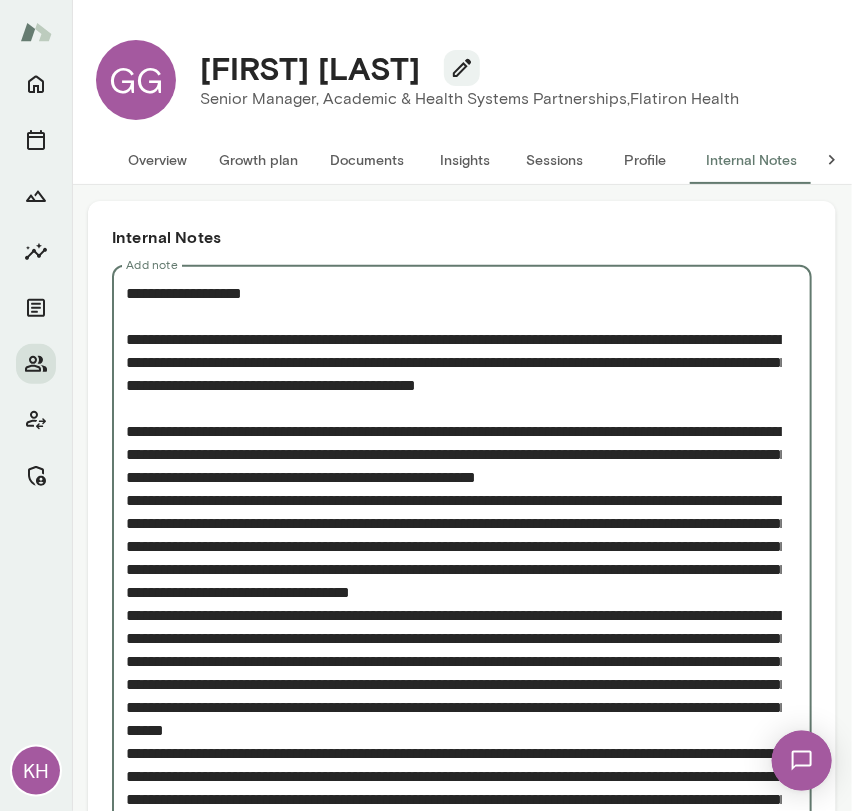 click on "Add note" at bounding box center (454, 742) 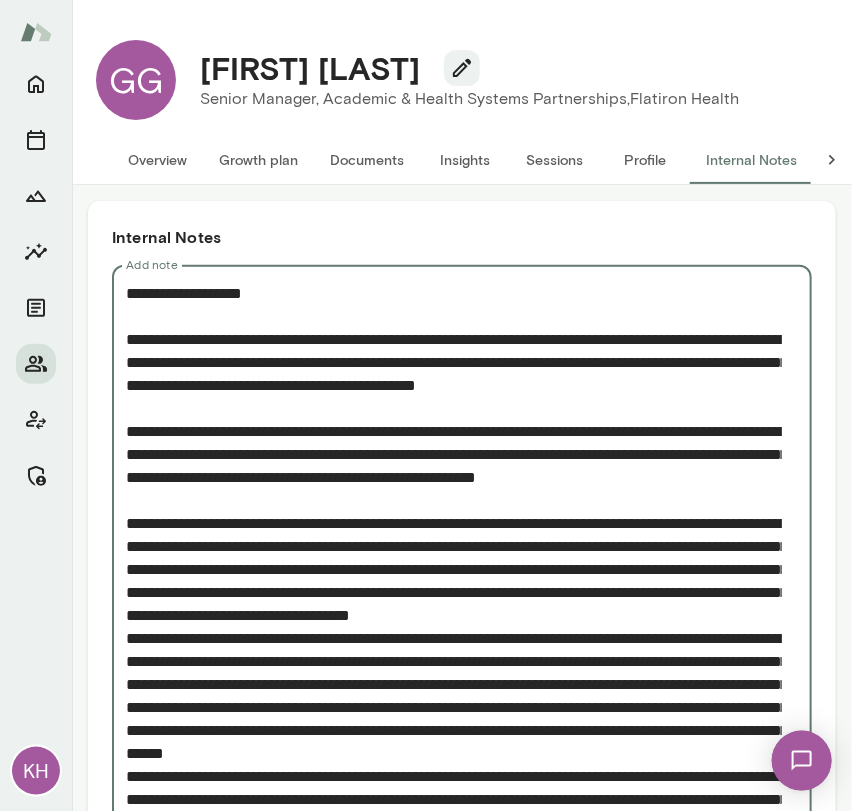 scroll, scrollTop: 123, scrollLeft: 0, axis: vertical 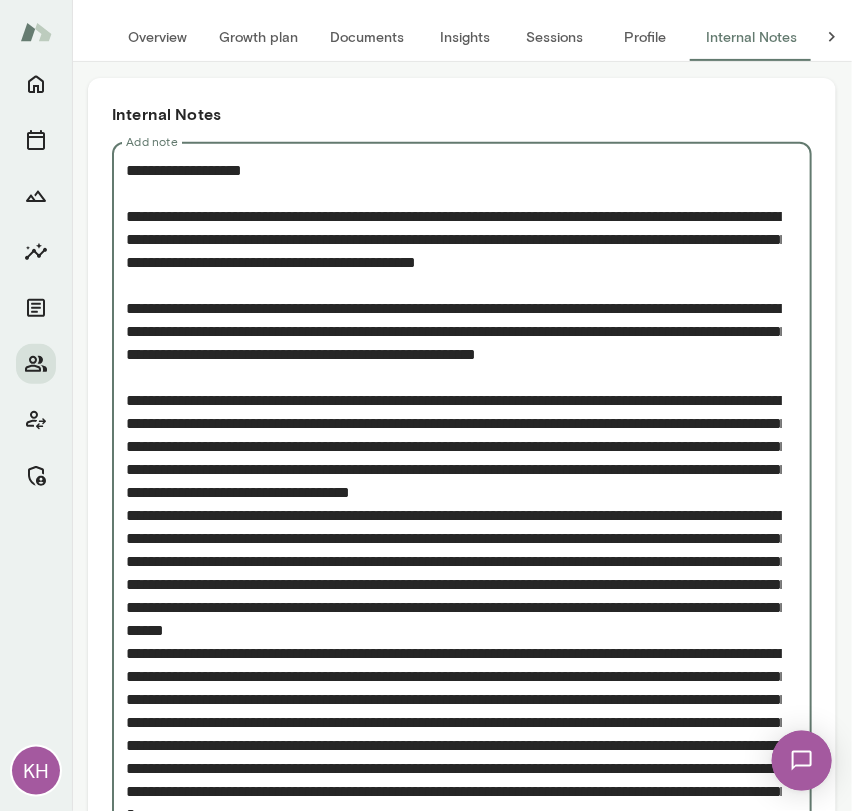 click on "Add note" at bounding box center [454, 630] 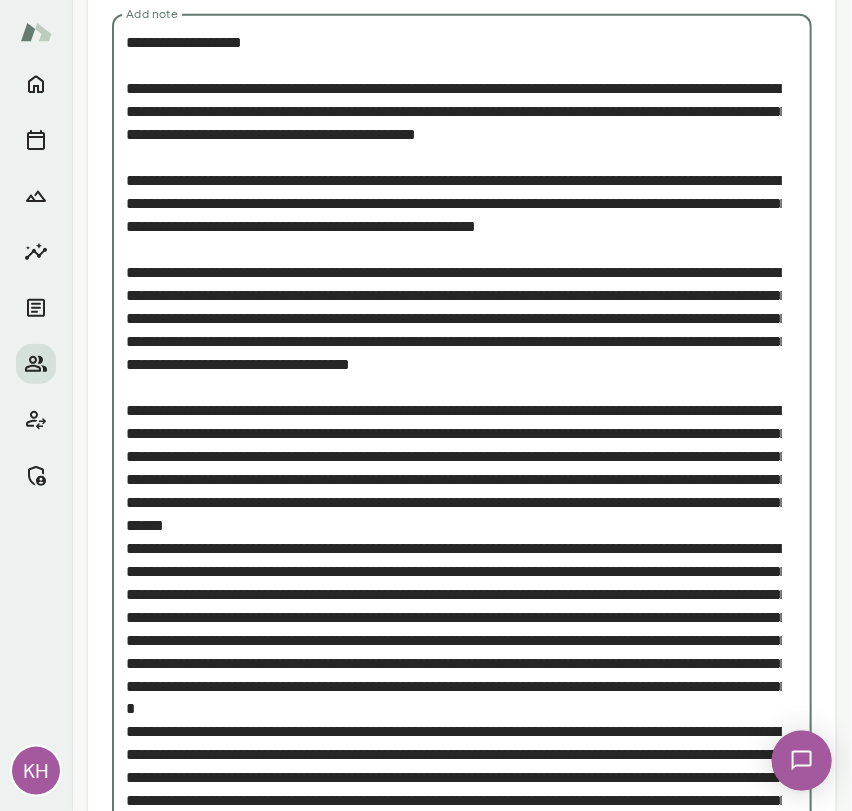 scroll, scrollTop: 254, scrollLeft: 0, axis: vertical 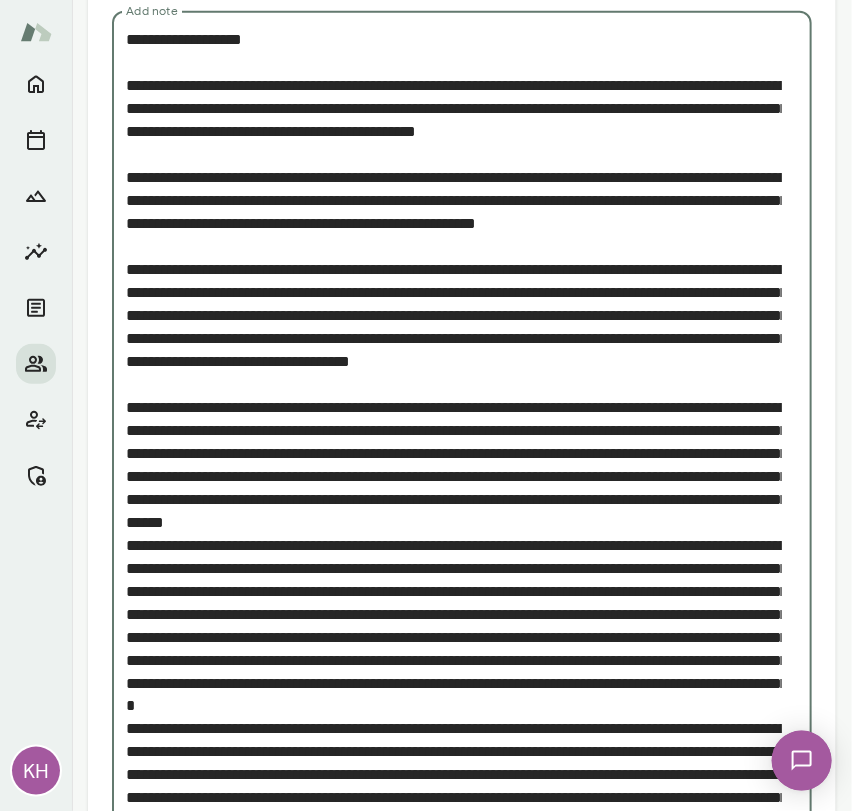 click on "Add note" at bounding box center [454, 511] 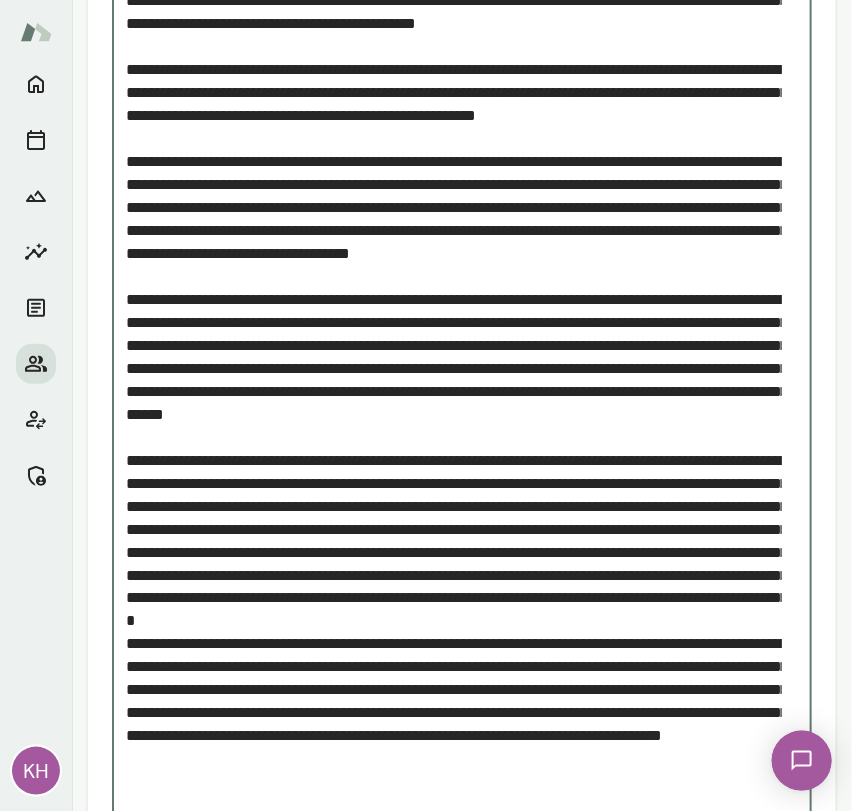 scroll, scrollTop: 377, scrollLeft: 0, axis: vertical 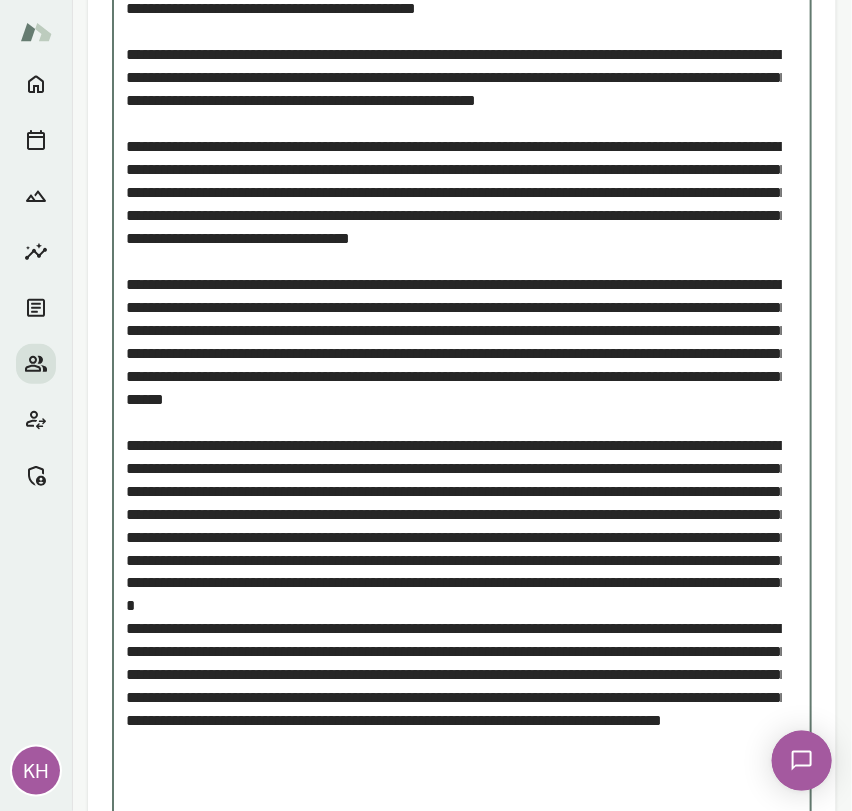 click on "Add note" at bounding box center [454, 399] 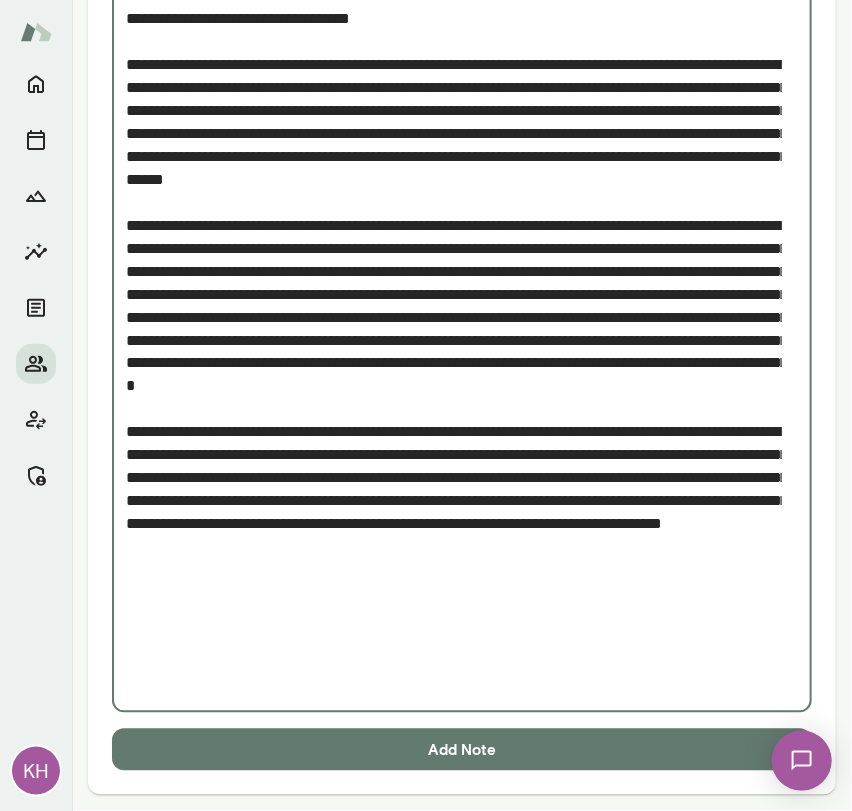 scroll, scrollTop: 0, scrollLeft: 0, axis: both 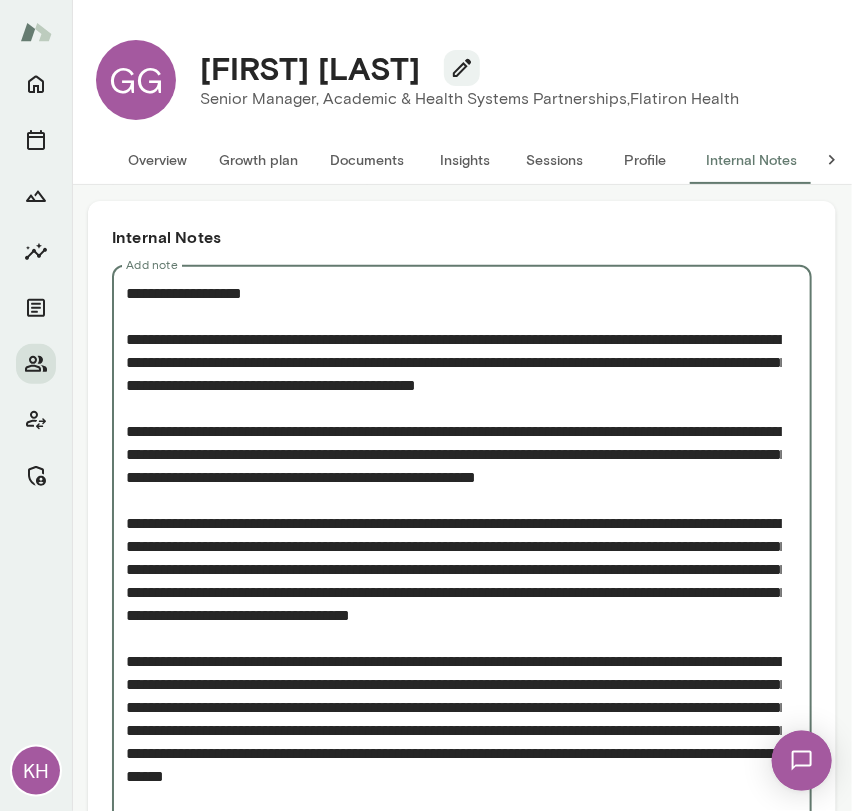 click on "Add note" at bounding box center [454, 788] 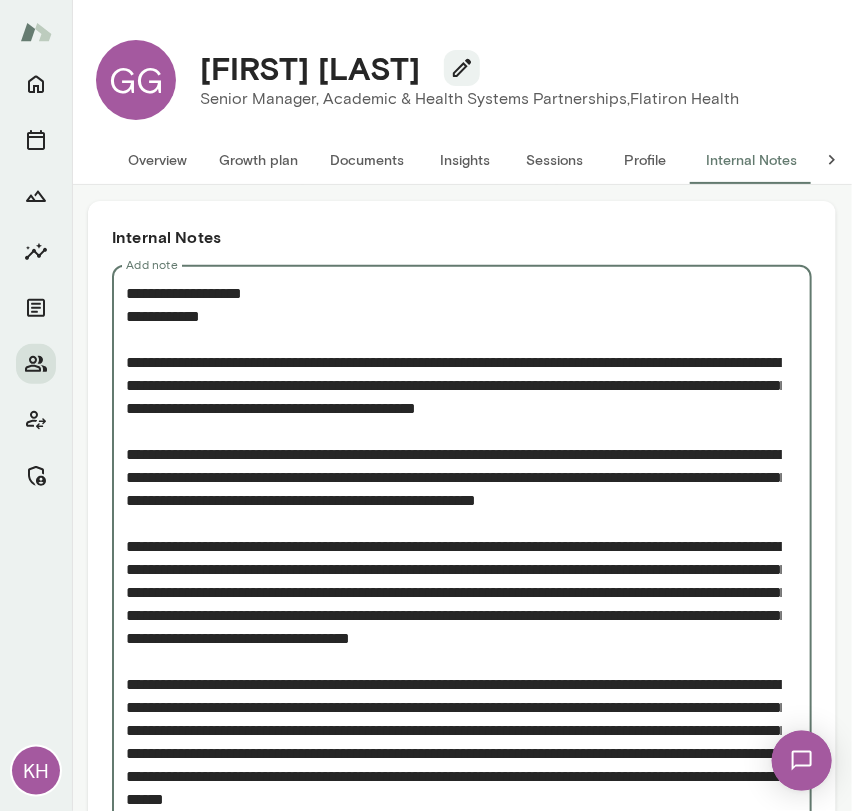scroll, scrollTop: 620, scrollLeft: 0, axis: vertical 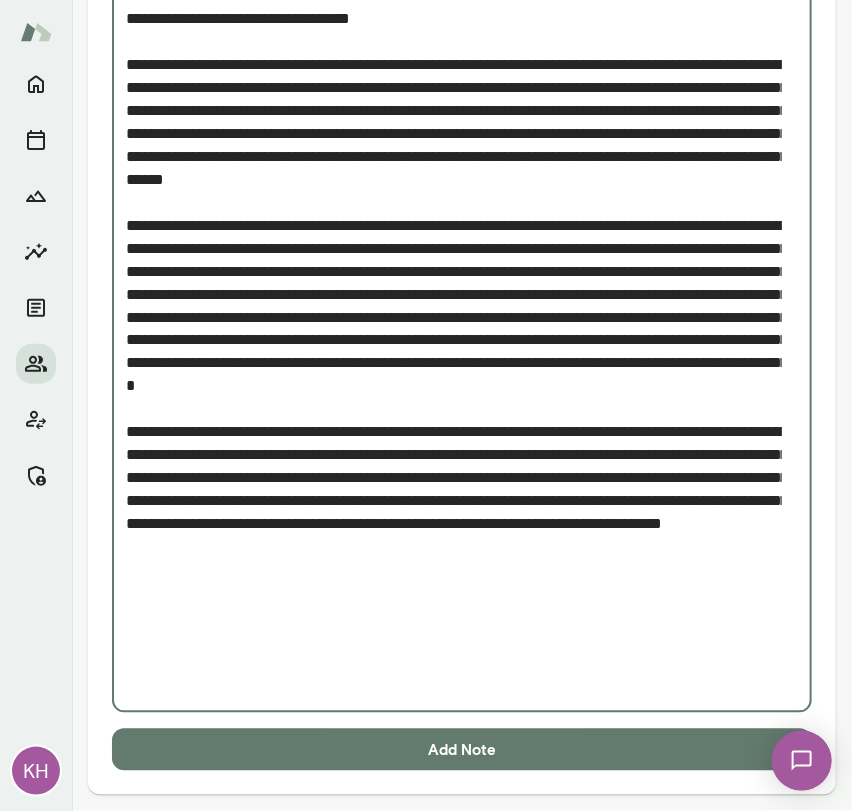 type on "**********" 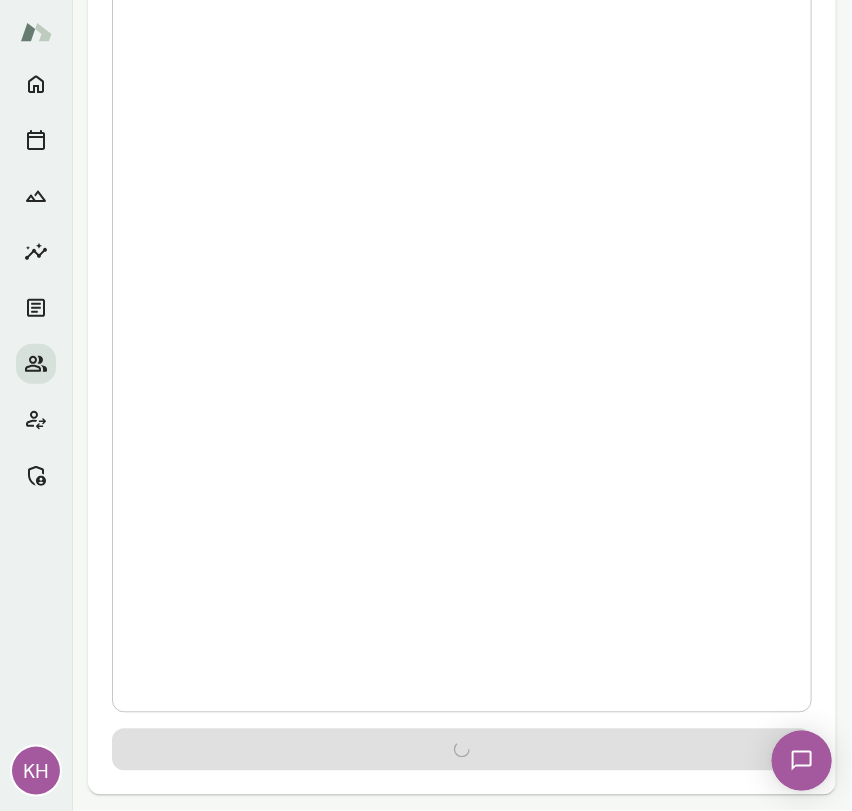 scroll, scrollTop: 0, scrollLeft: 0, axis: both 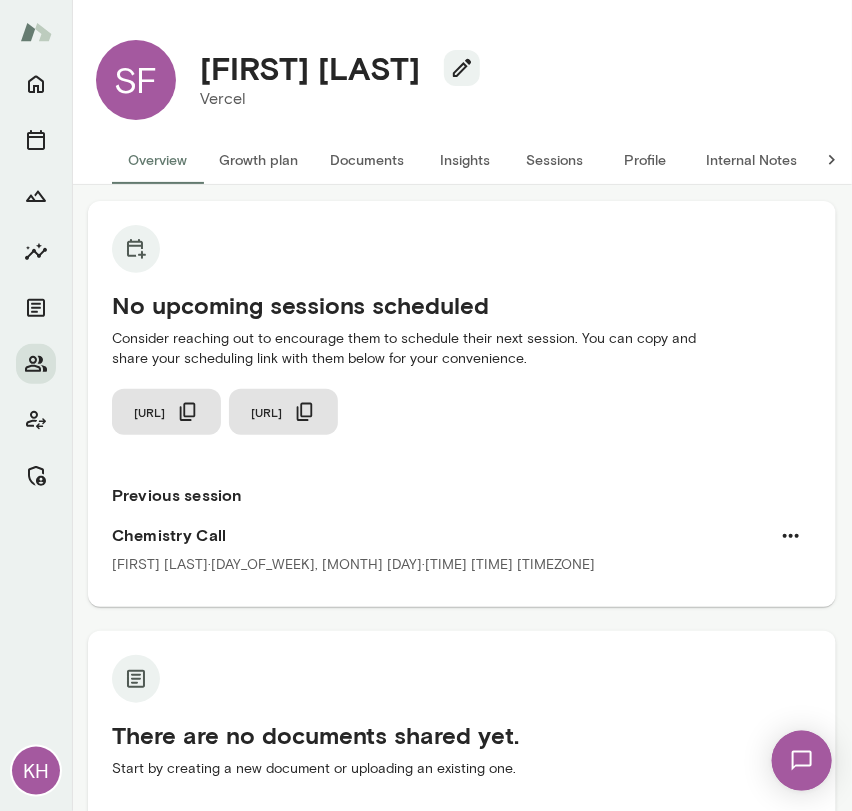 click on "Sessions" at bounding box center [555, 160] 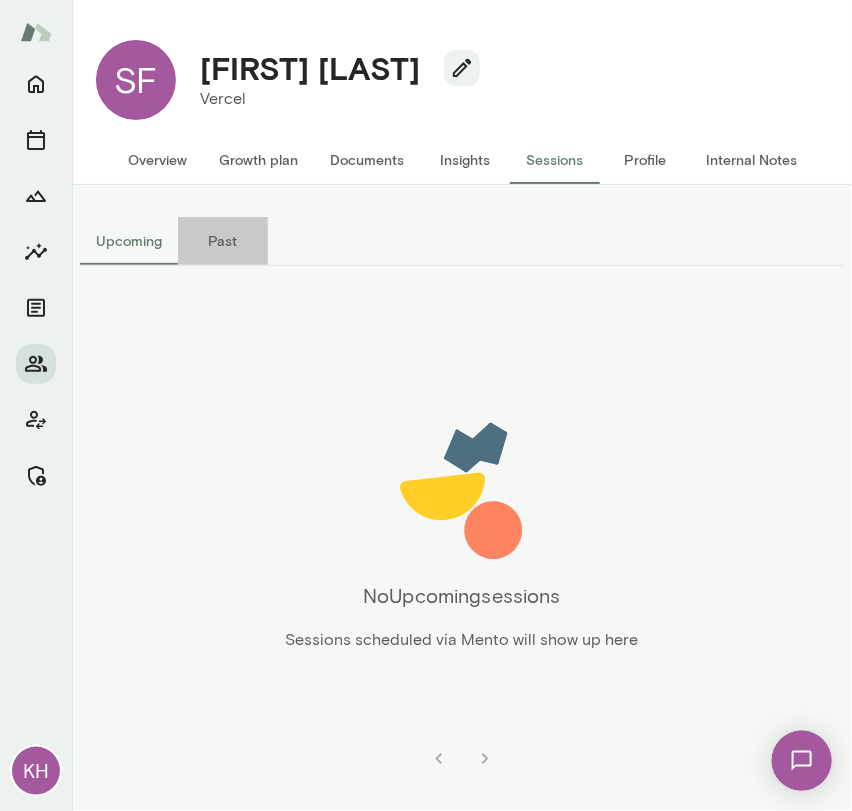 click on "Past" at bounding box center (223, 241) 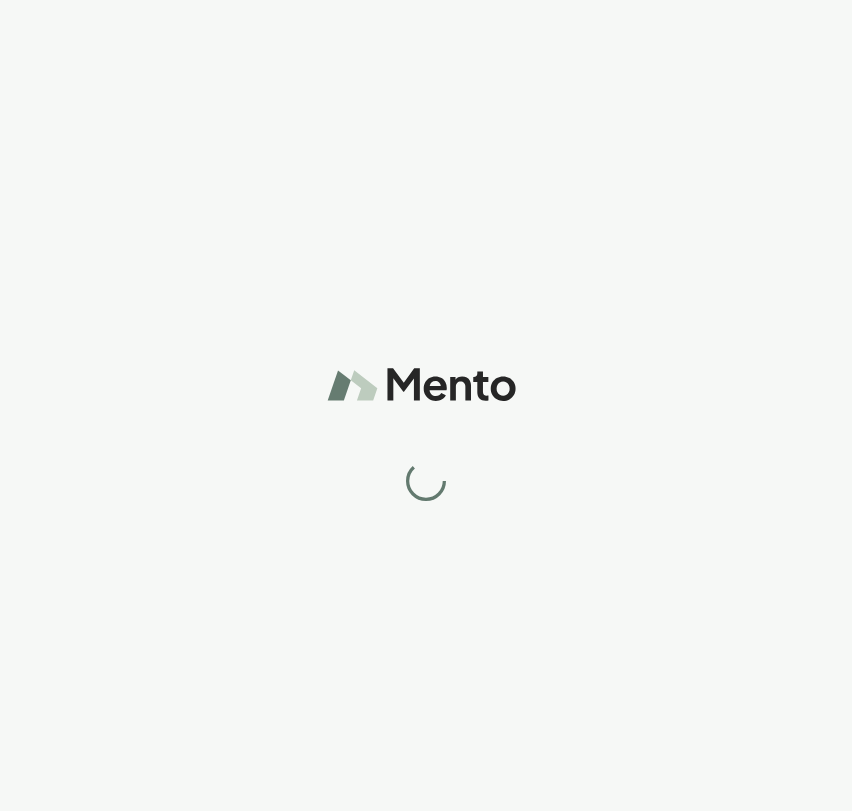 scroll, scrollTop: 0, scrollLeft: 0, axis: both 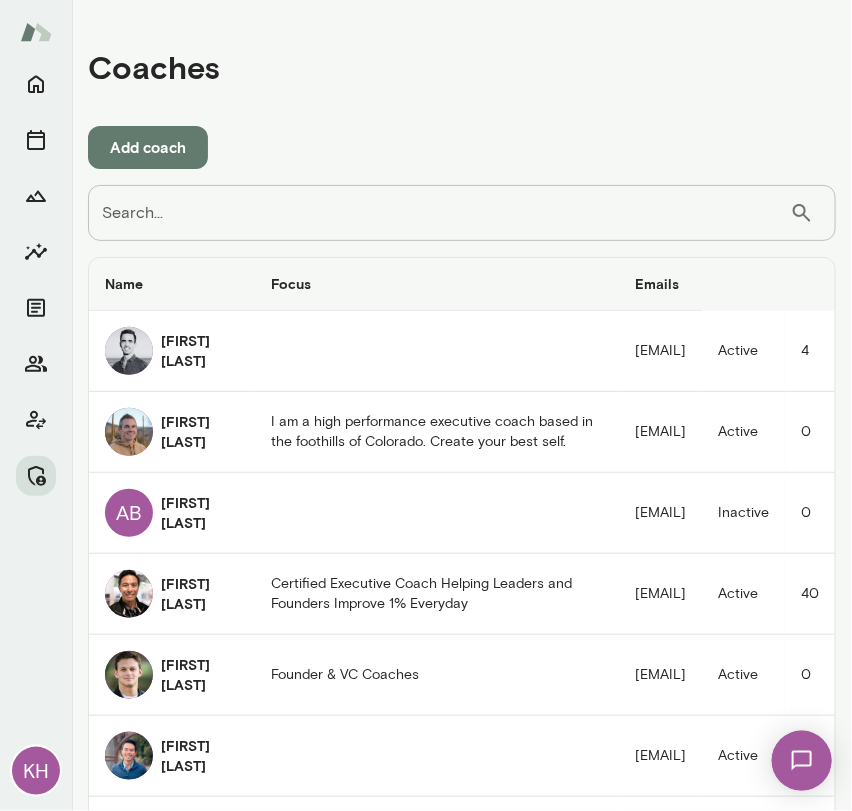 click on "Search..." at bounding box center [439, 213] 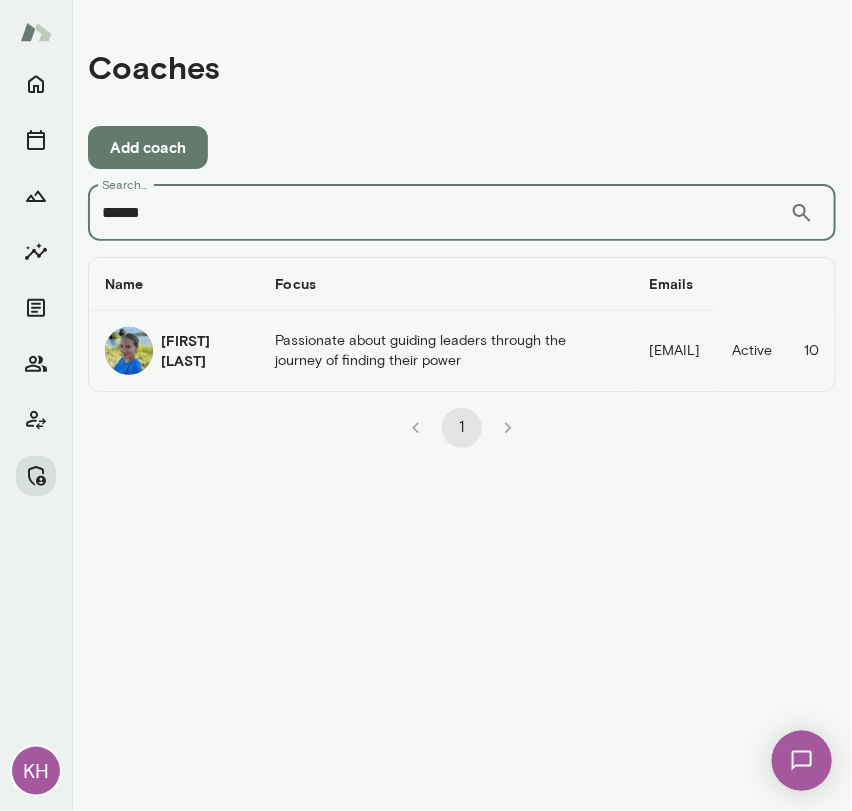 type on "******" 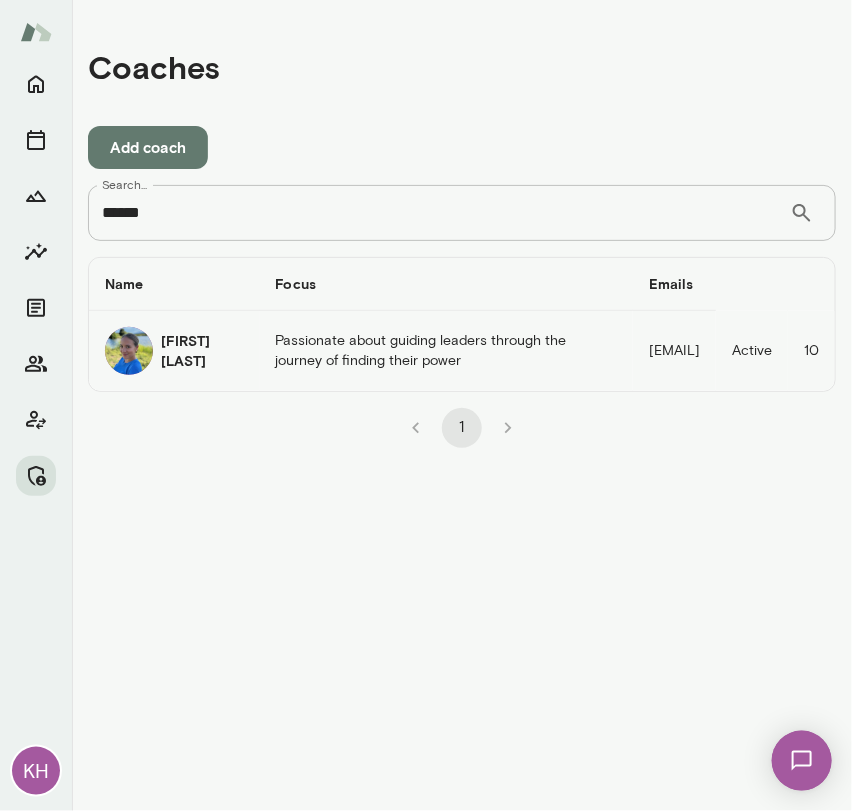 click on "[FIRST] [LAST]" at bounding box center (202, 351) 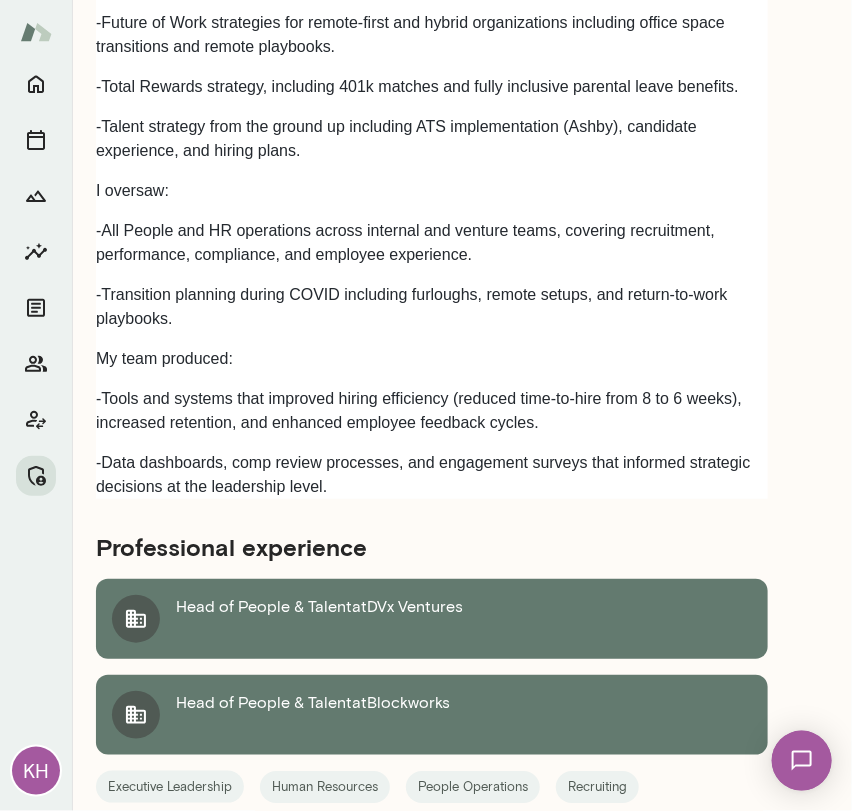 scroll, scrollTop: 3941, scrollLeft: 0, axis: vertical 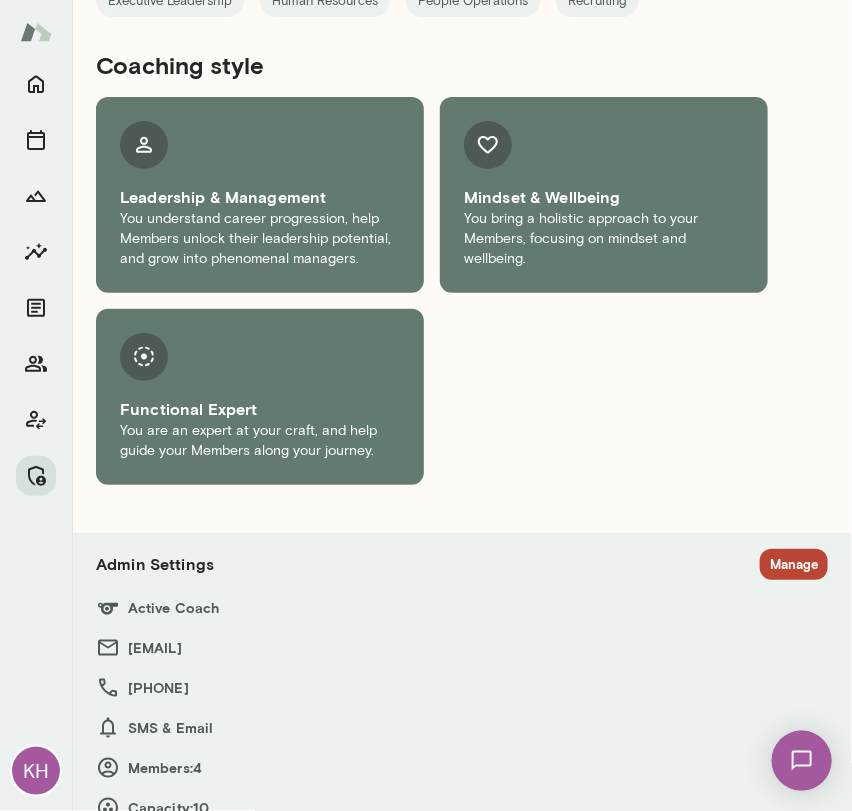 click on "Manage" at bounding box center [794, 588] 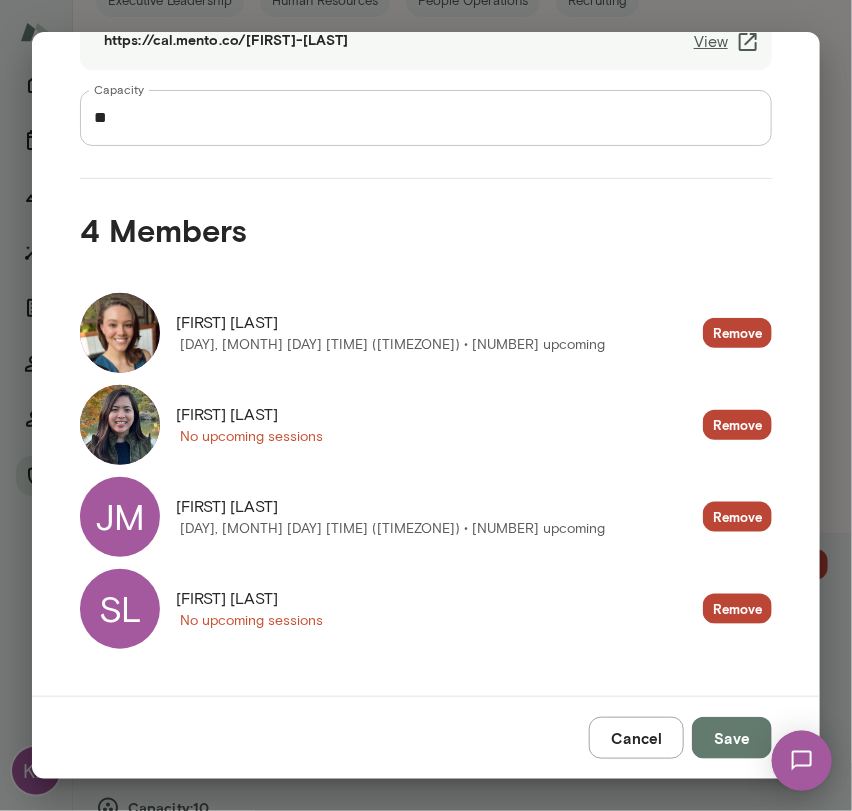 scroll, scrollTop: 268, scrollLeft: 0, axis: vertical 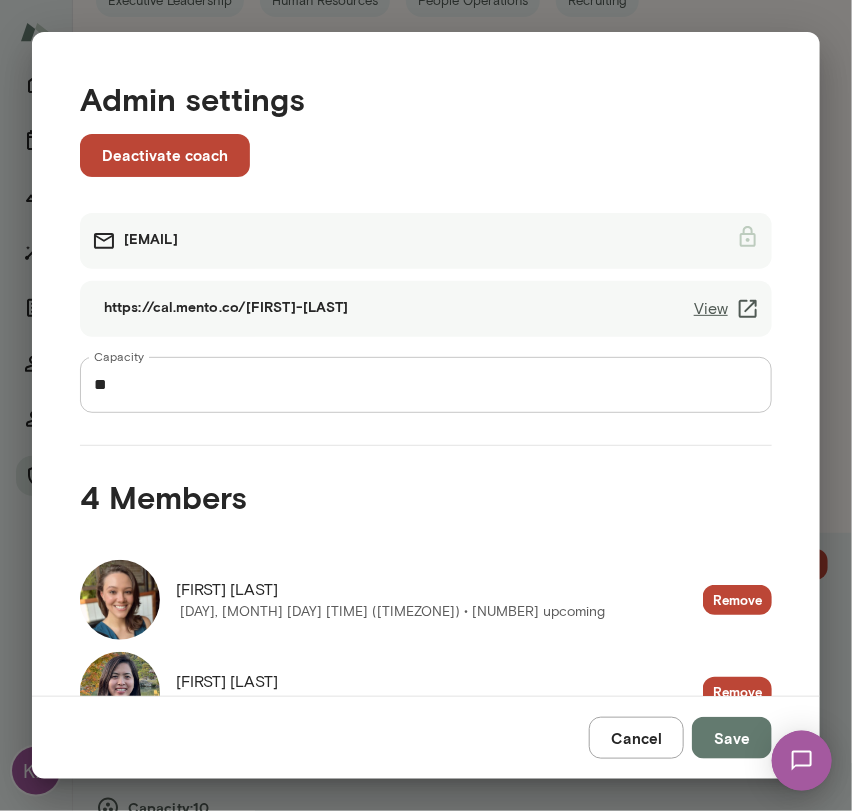 click on "View" at bounding box center [727, 309] 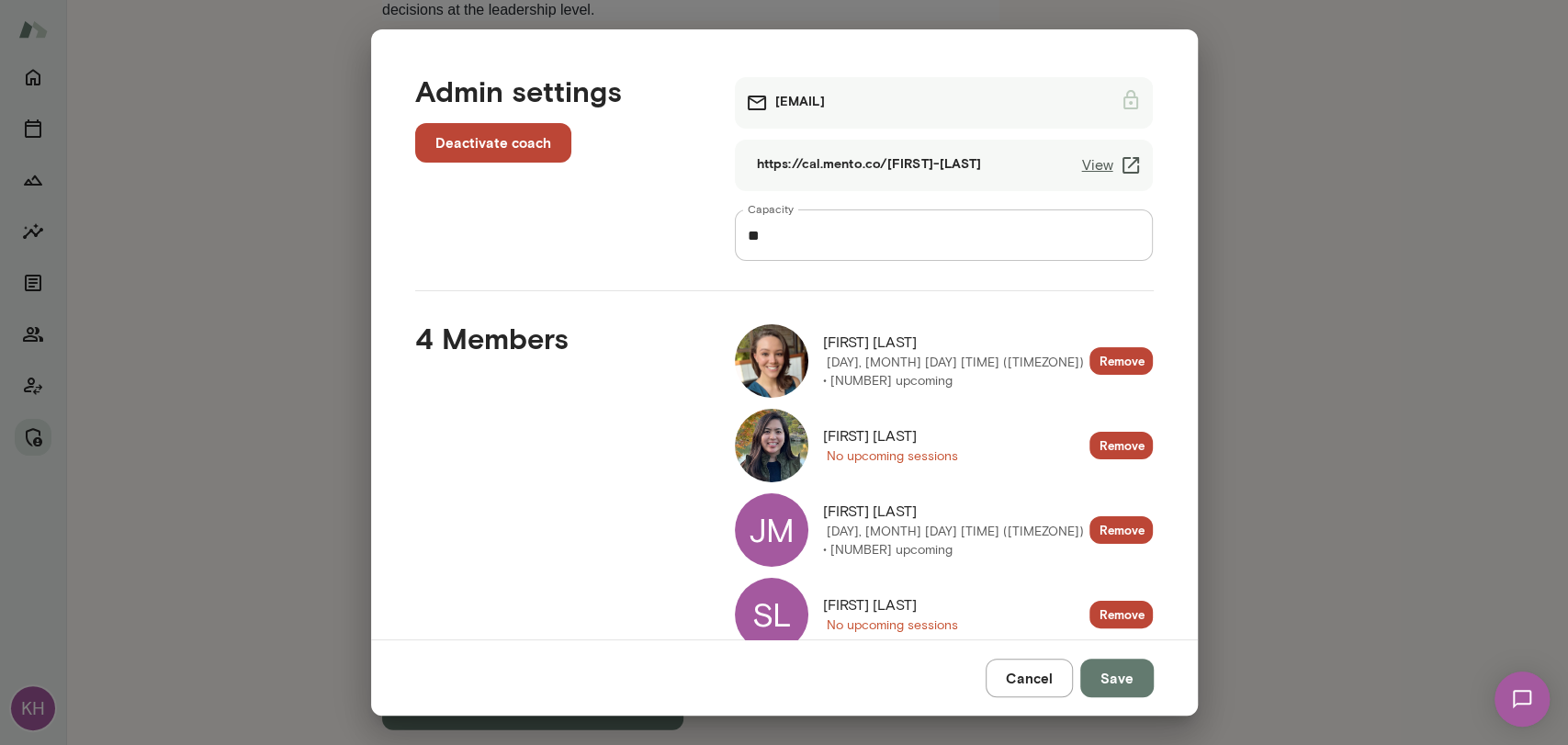 scroll, scrollTop: 3292, scrollLeft: 0, axis: vertical 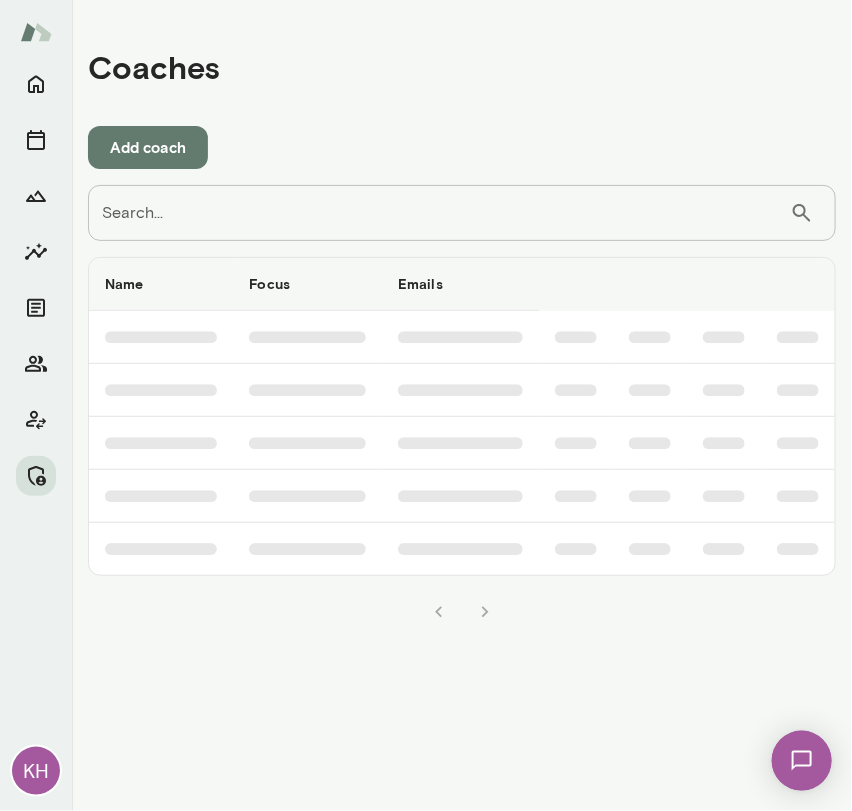 click on "Search..." at bounding box center [439, 213] 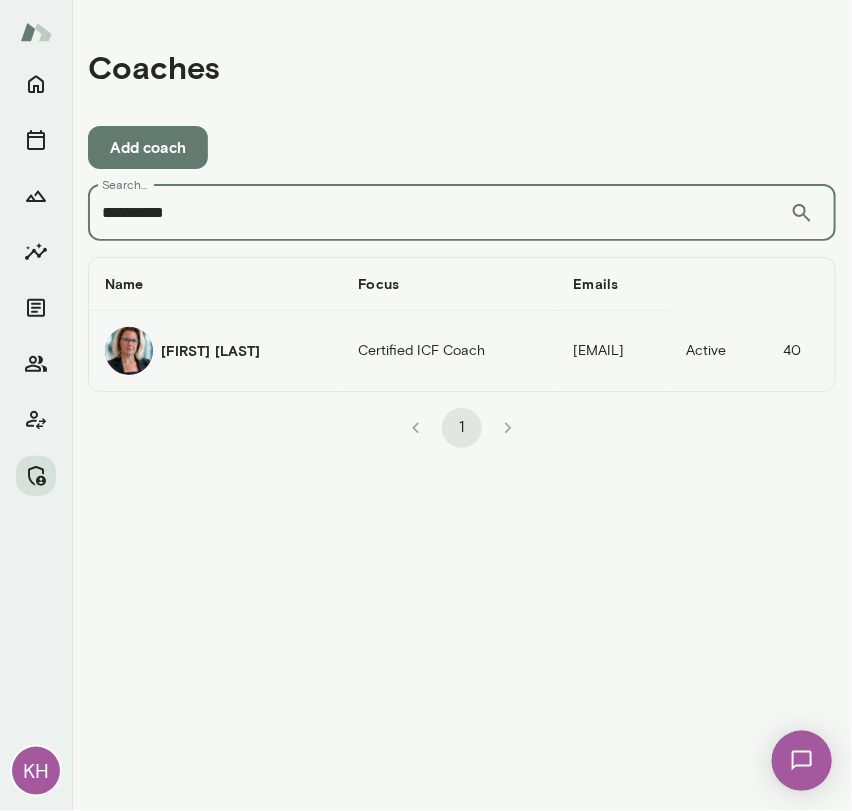 type on "**********" 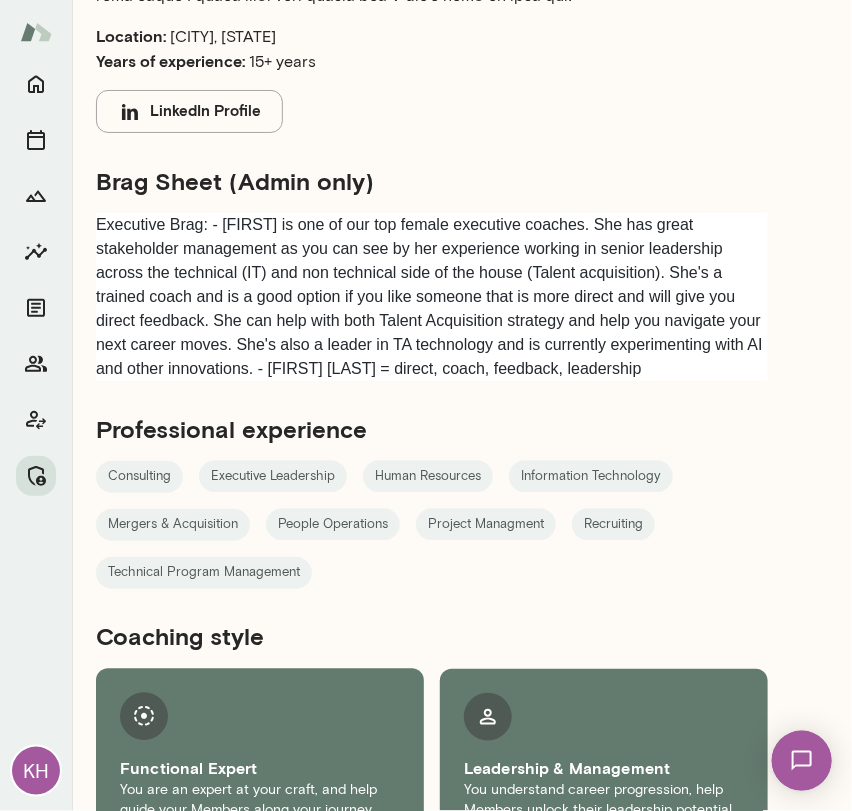 scroll, scrollTop: 1362, scrollLeft: 0, axis: vertical 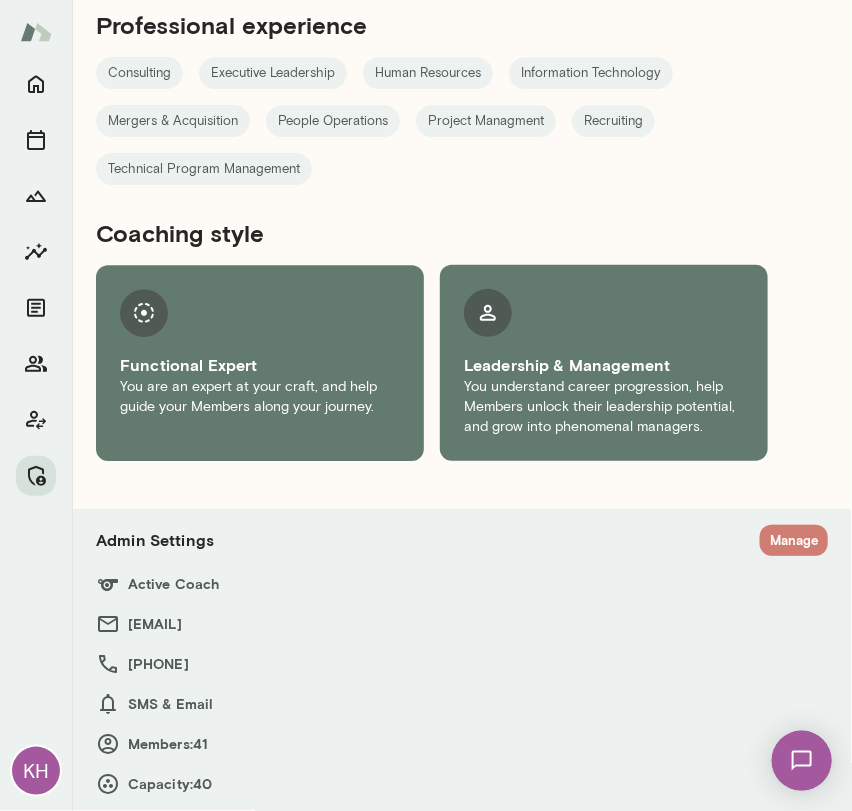 click on "Manage" at bounding box center (794, 540) 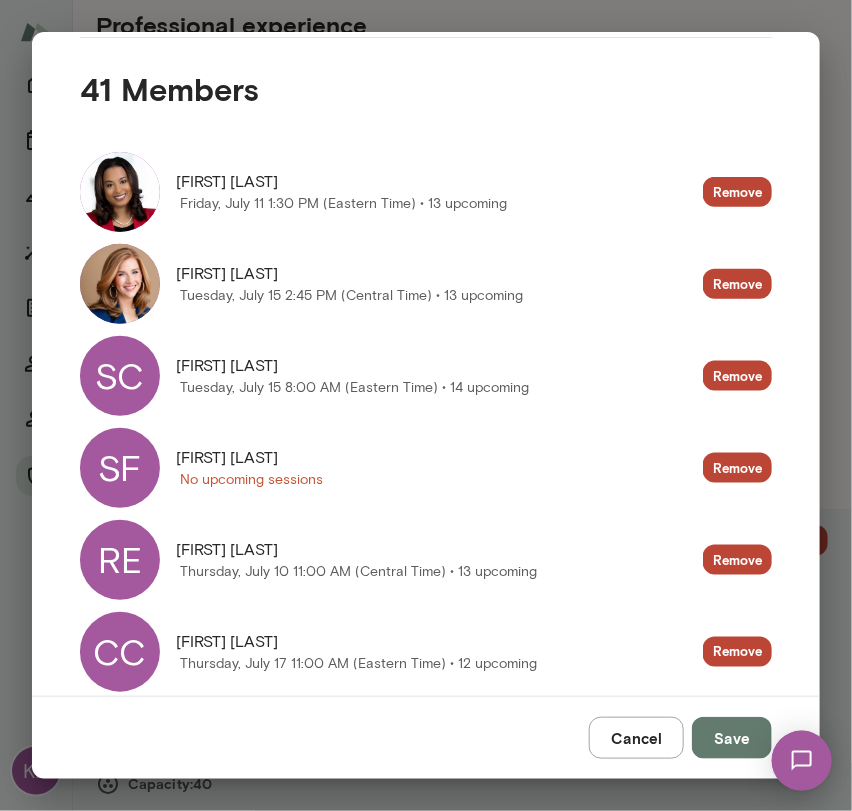 scroll, scrollTop: 402, scrollLeft: 0, axis: vertical 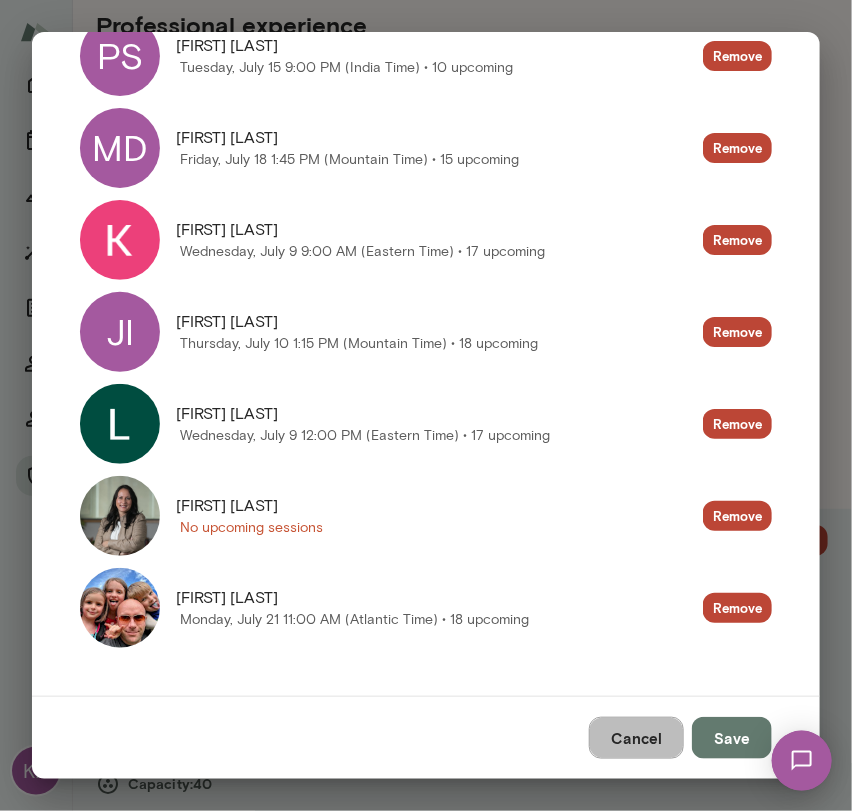 click on "Cancel" at bounding box center (636, 738) 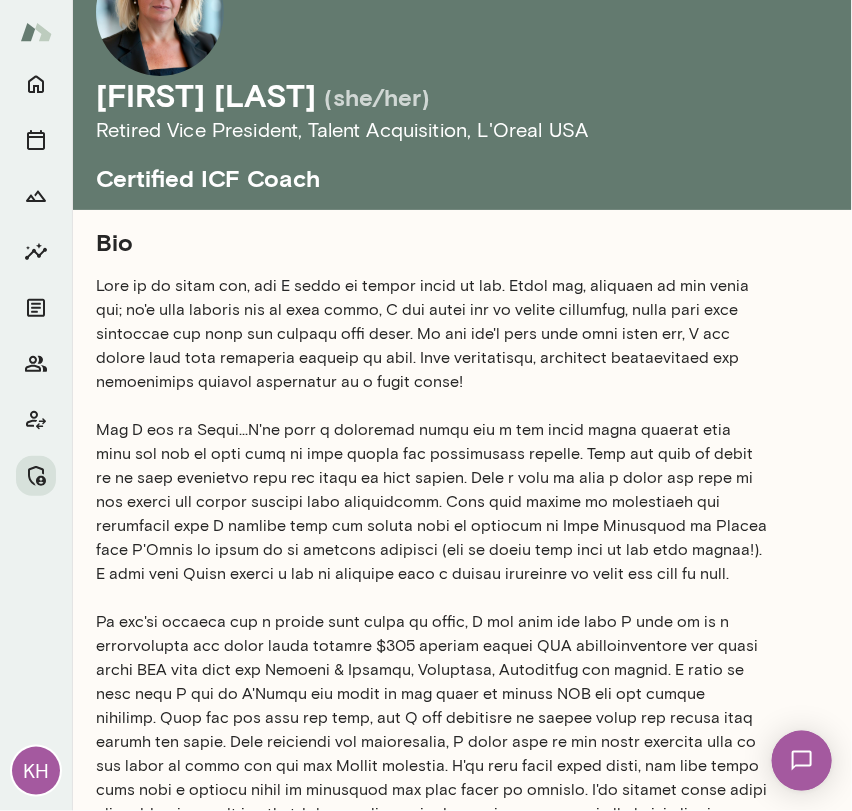 scroll, scrollTop: 0, scrollLeft: 0, axis: both 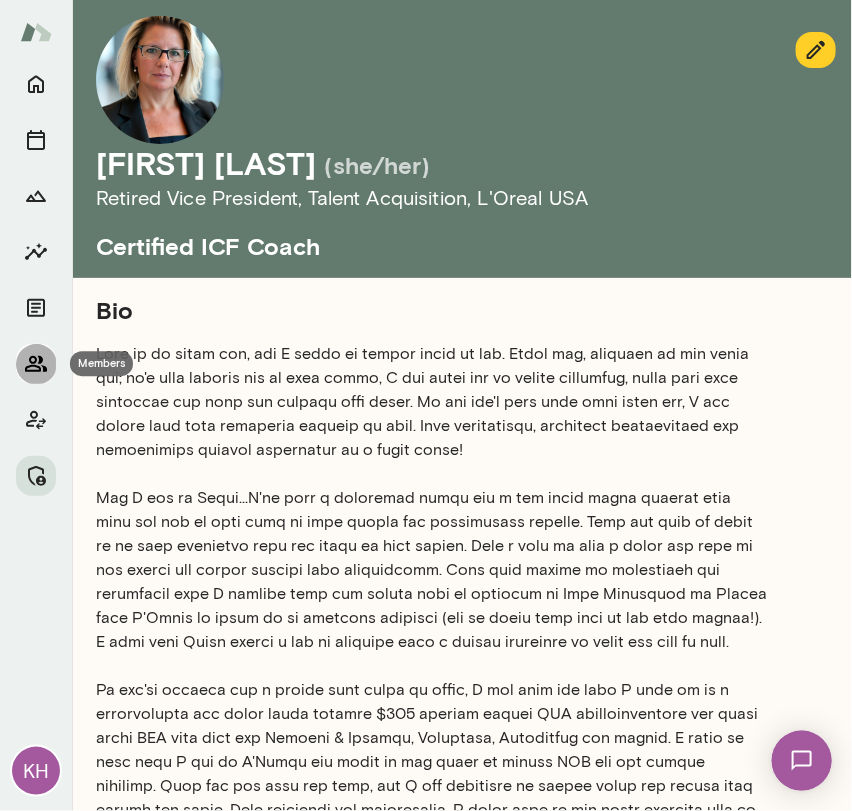 click at bounding box center [36, 364] 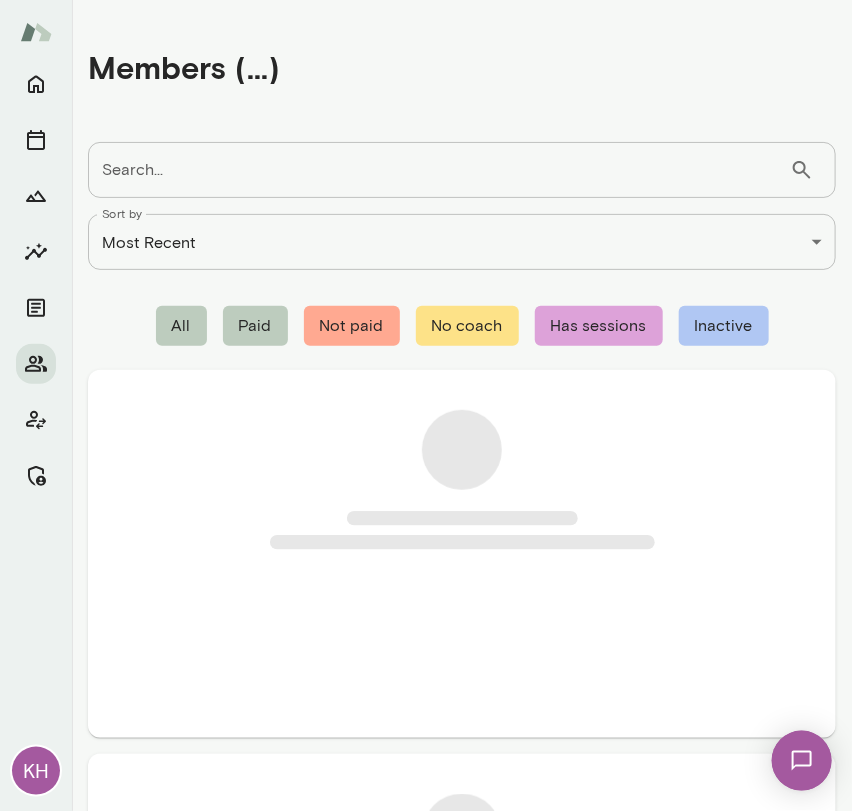 click on "Search..." at bounding box center (439, 170) 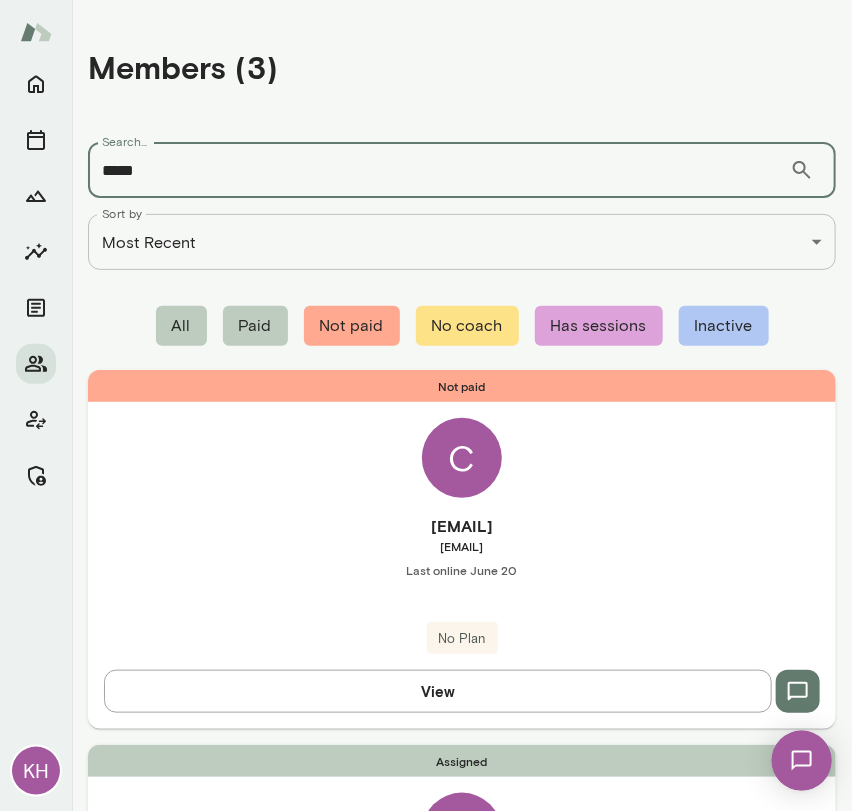 type on "*****" 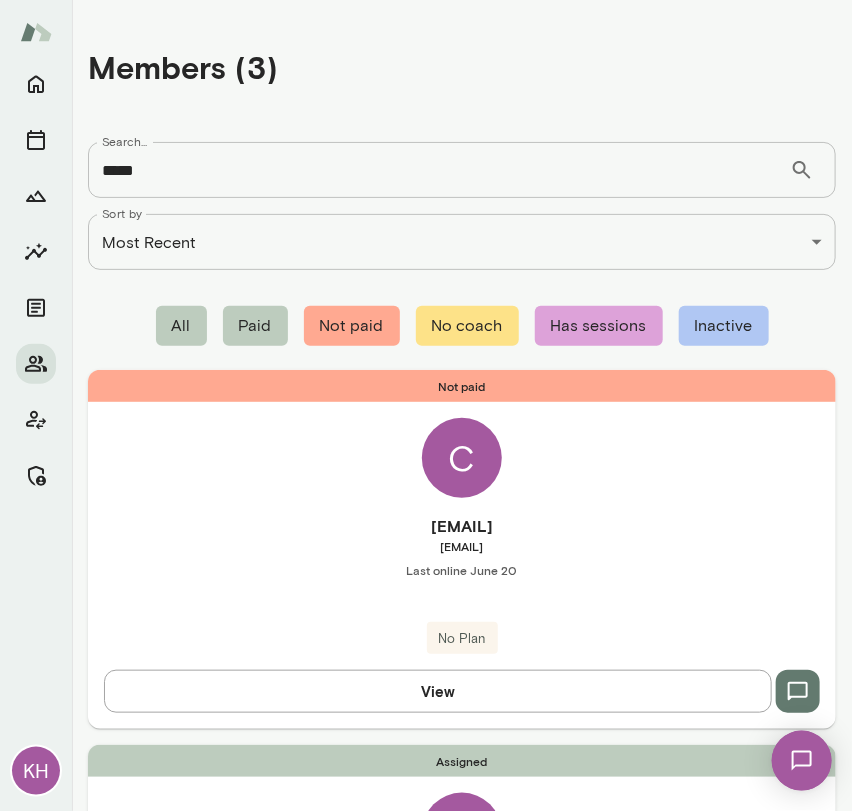 click on "clare@lyrahealth.com  clare@lyrahealth.com Last online June 20 No Plan" at bounding box center [462, 584] 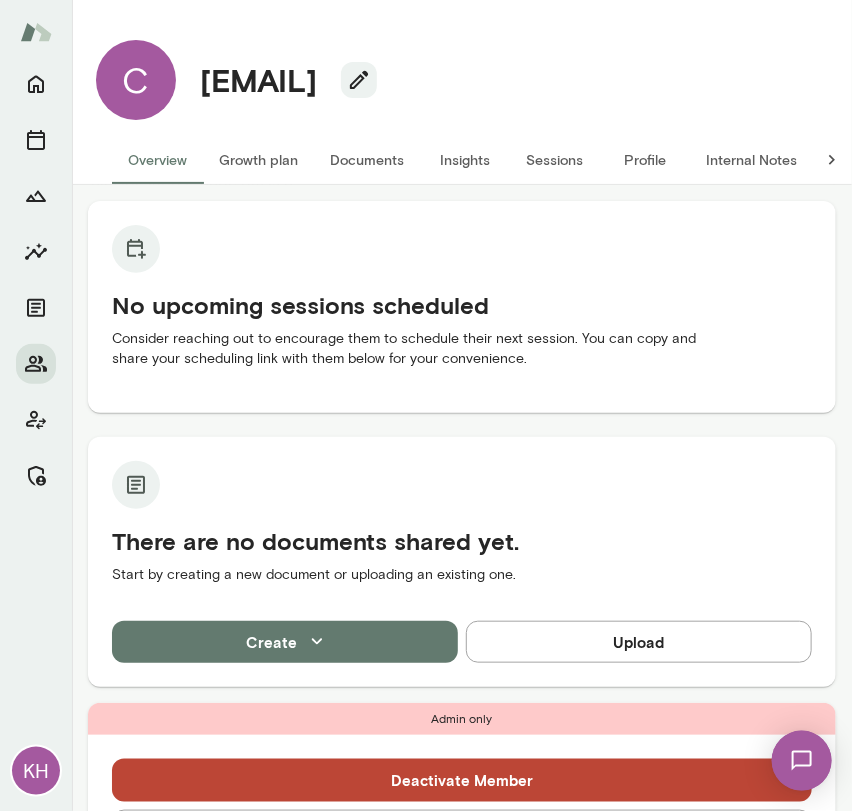 click on "Sessions" at bounding box center (555, 160) 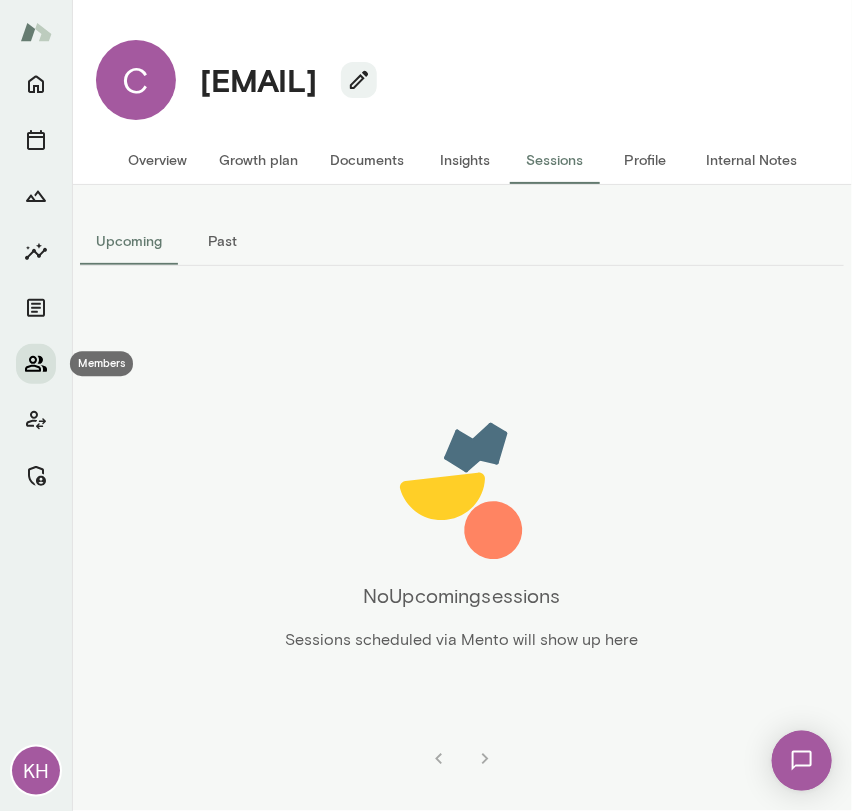 click at bounding box center (36, 364) 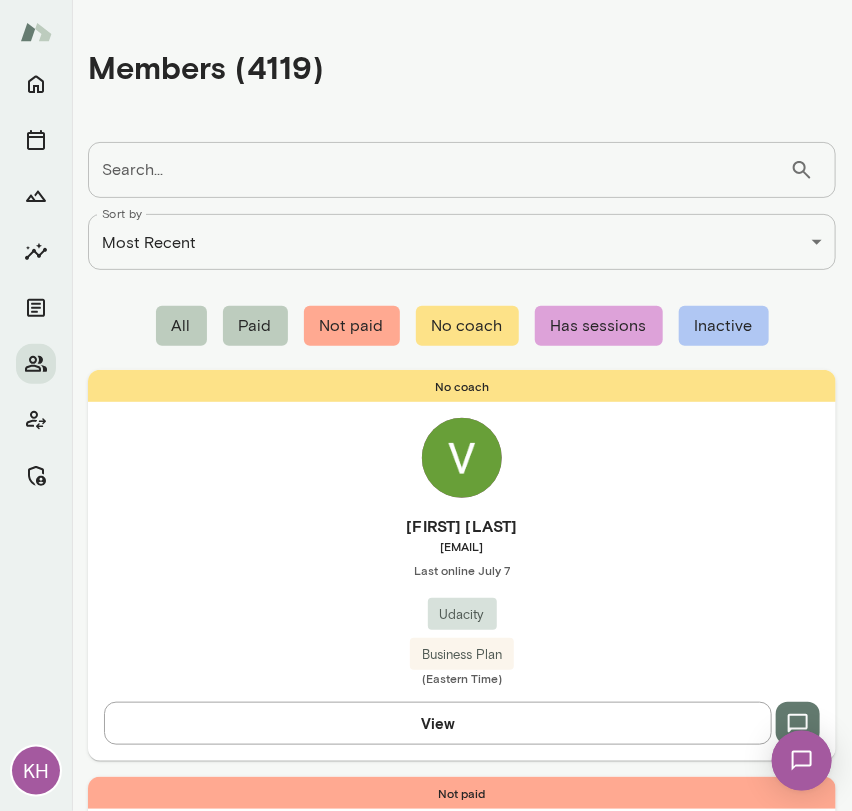 click on "Search..." at bounding box center (439, 170) 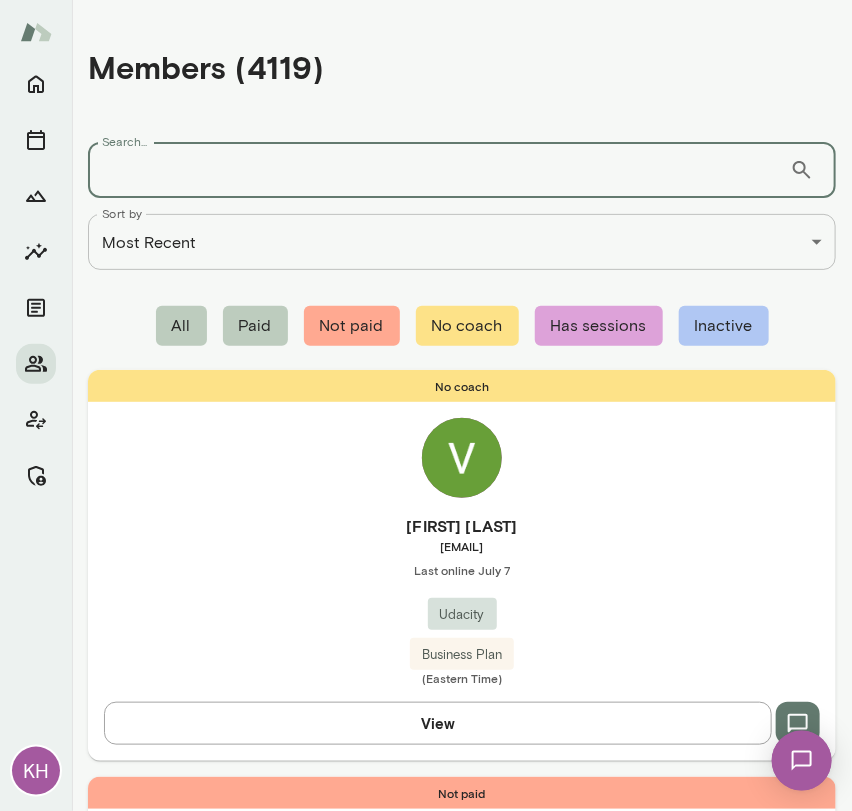 paste on "**********" 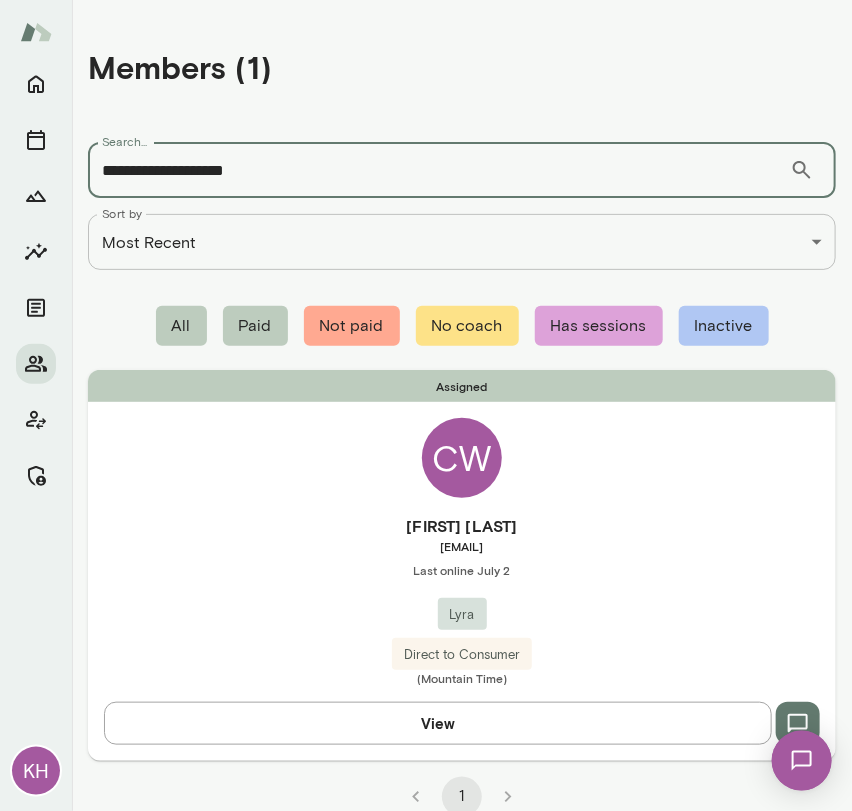 scroll, scrollTop: 22, scrollLeft: 0, axis: vertical 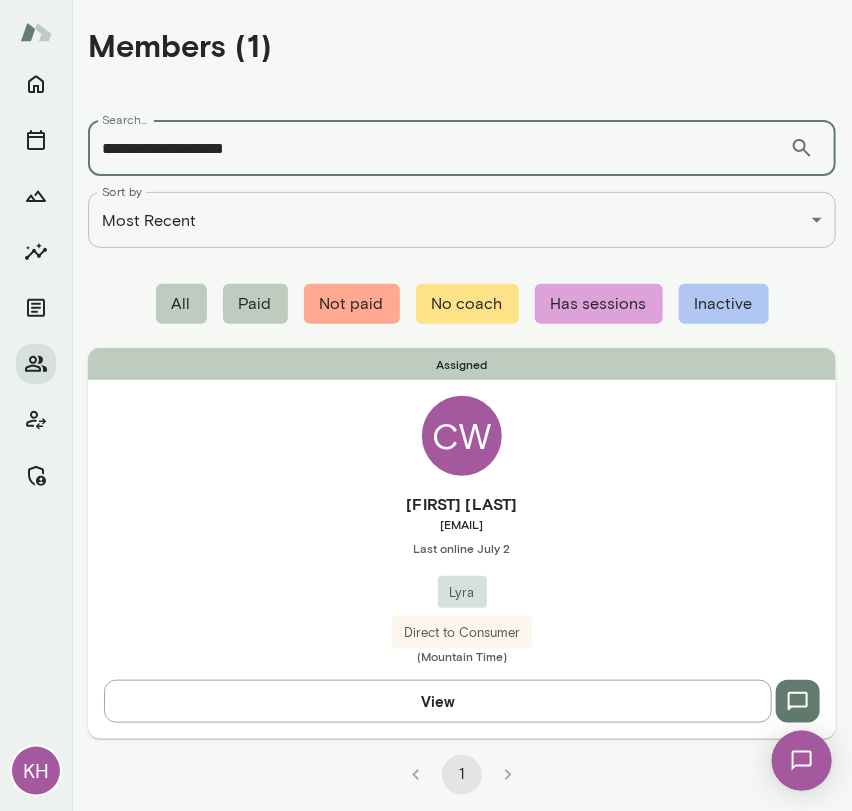type on "**********" 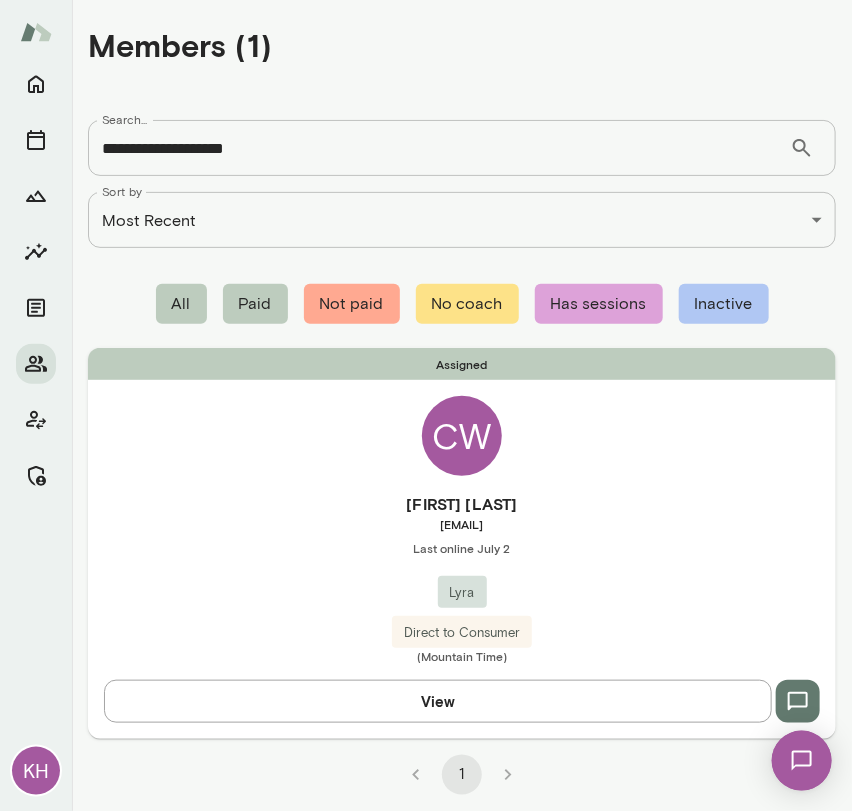 click on "Assigned CW Clare Wylie clarewylie@gmail.com Last online July 2 Lyra Direct to Consumer (Mountain Time) View" at bounding box center [462, 543] 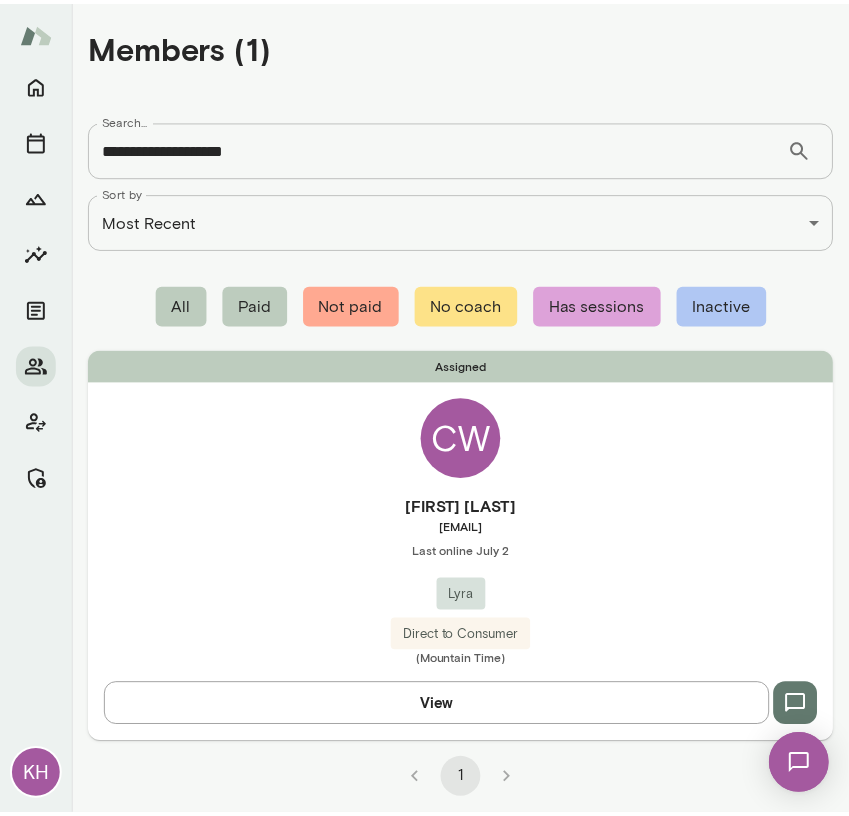scroll, scrollTop: 0, scrollLeft: 0, axis: both 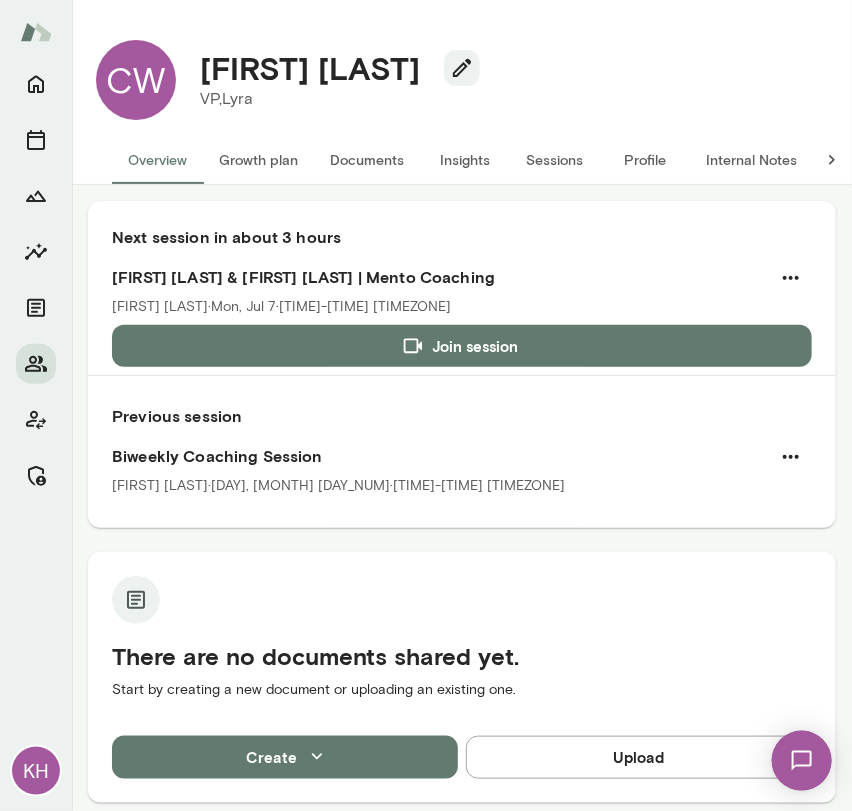 click on "Insights" at bounding box center [465, 160] 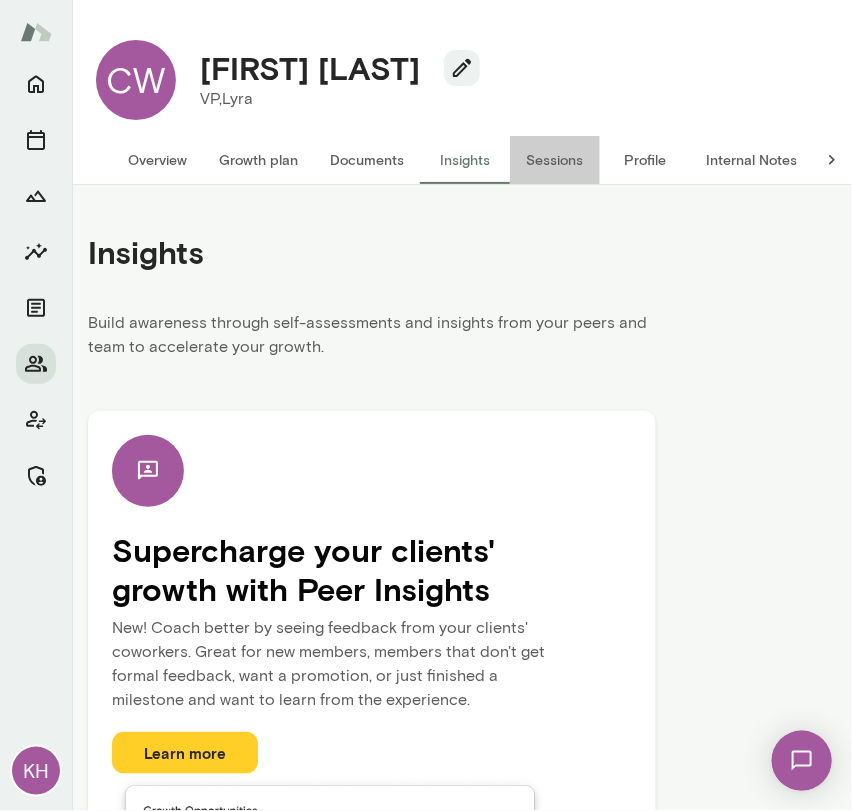click on "Sessions" at bounding box center (555, 160) 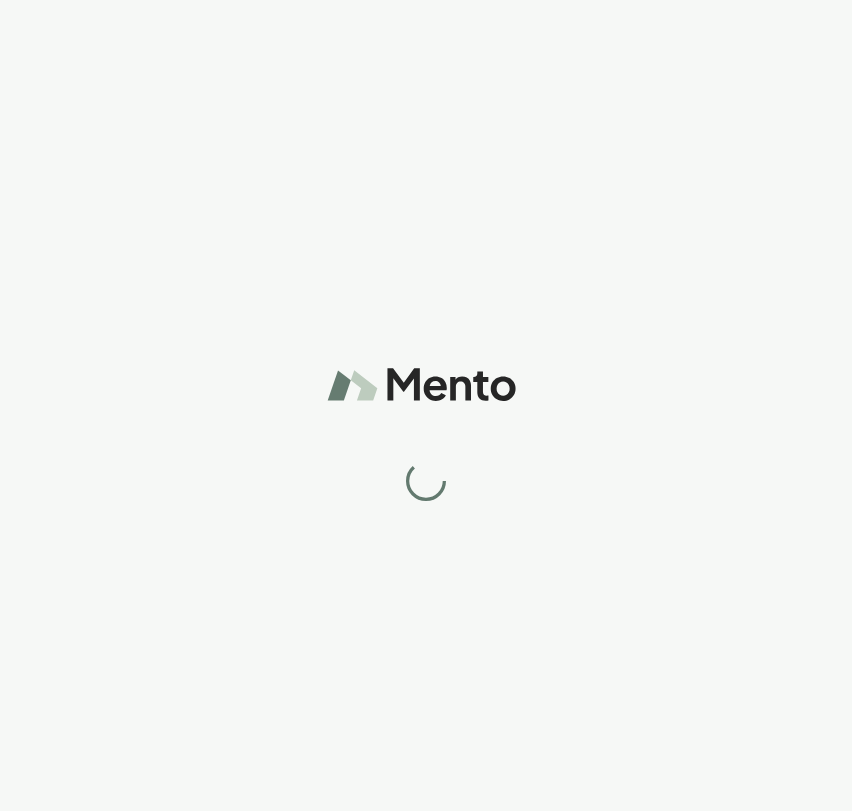 scroll, scrollTop: 0, scrollLeft: 0, axis: both 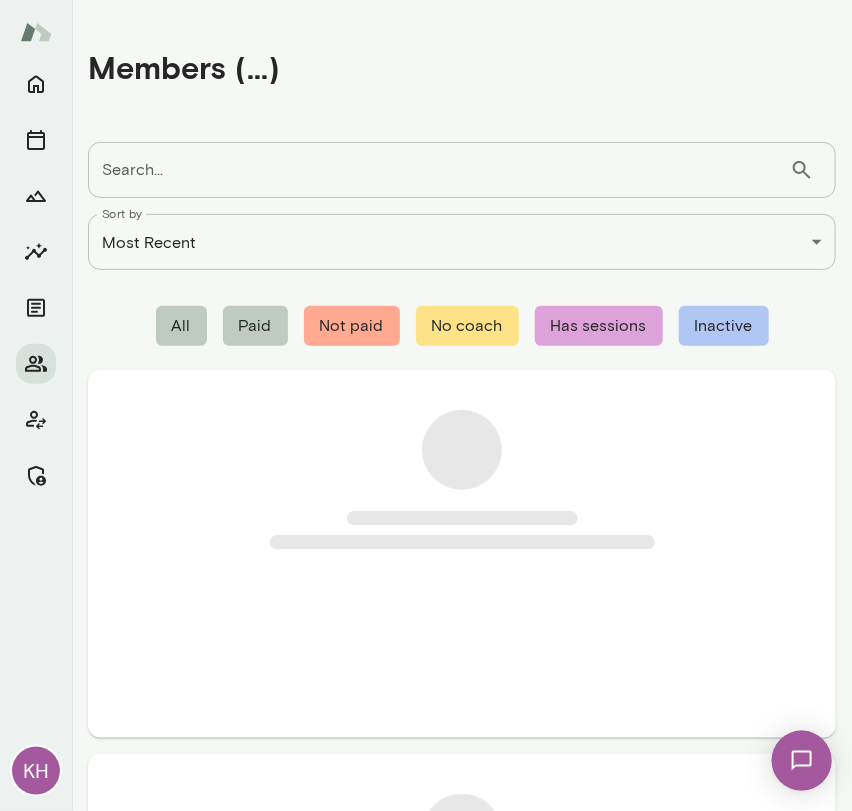 click on "Search..." at bounding box center [439, 170] 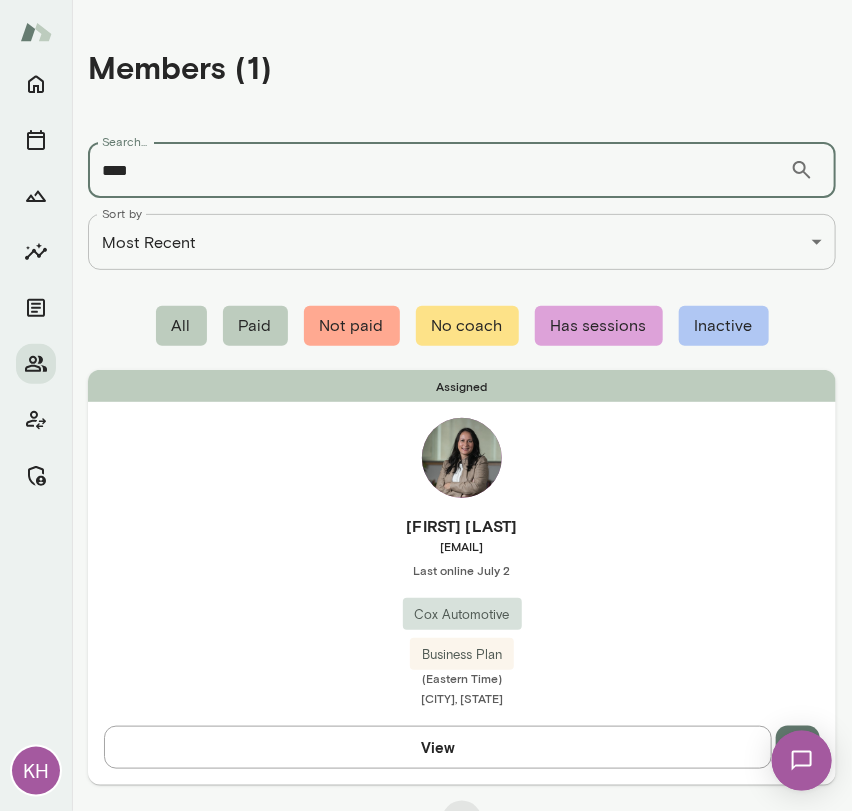 type on "****" 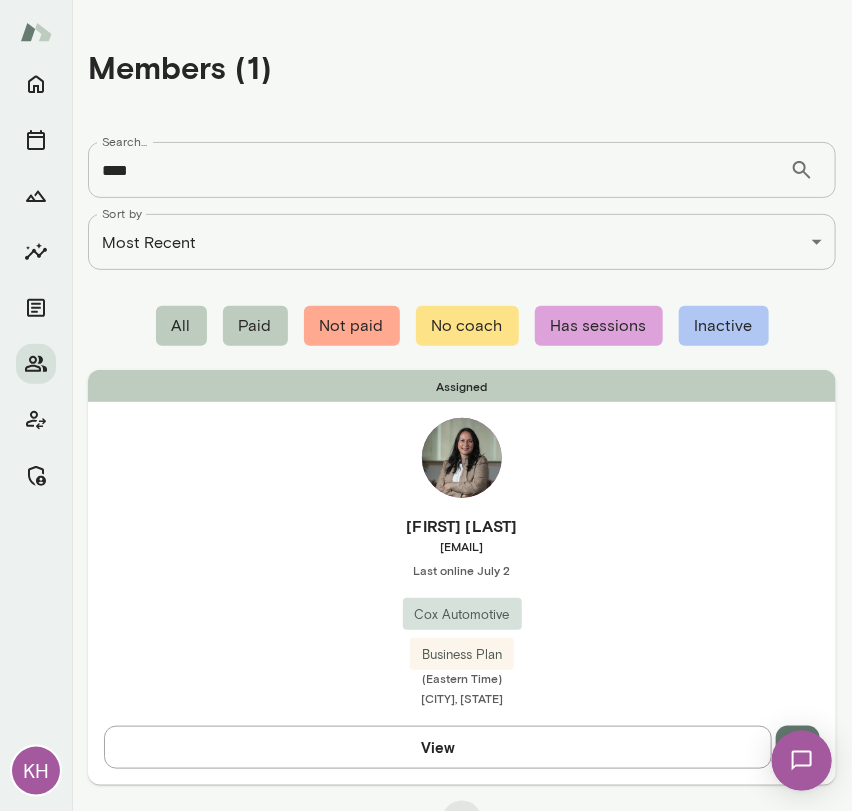 click on "Assigned Nuan Openshaw-Dion nuan.openshaw-dion@coxautoinc.com Last online July 2 Cox Automotive Business Plan (Eastern Time) Burlington, VT View" at bounding box center [462, 577] 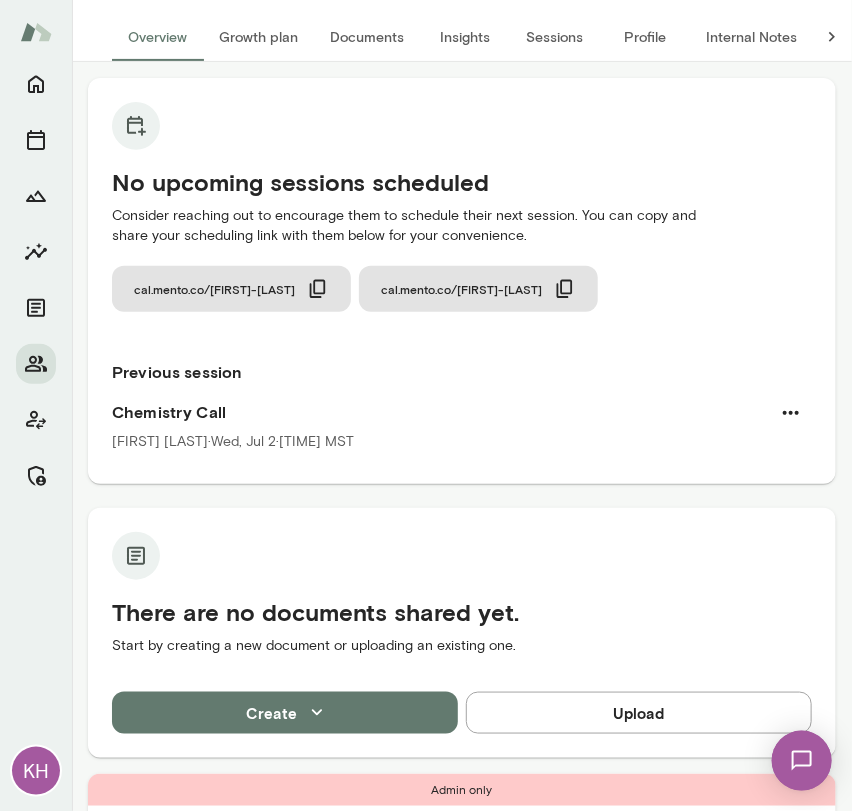 scroll, scrollTop: 0, scrollLeft: 0, axis: both 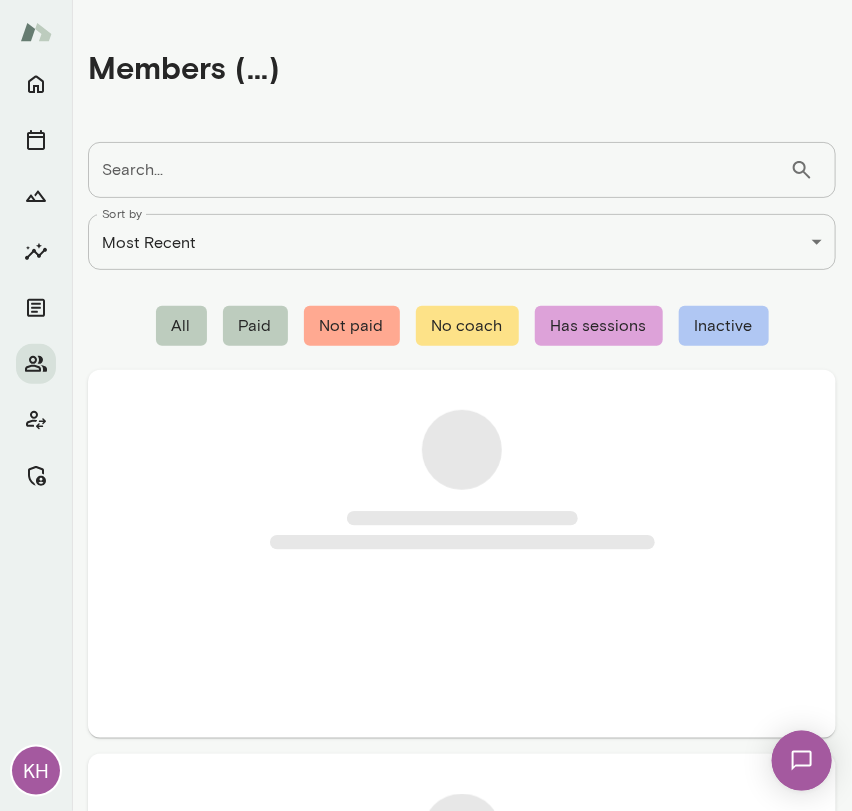 click on "Search..." at bounding box center (439, 170) 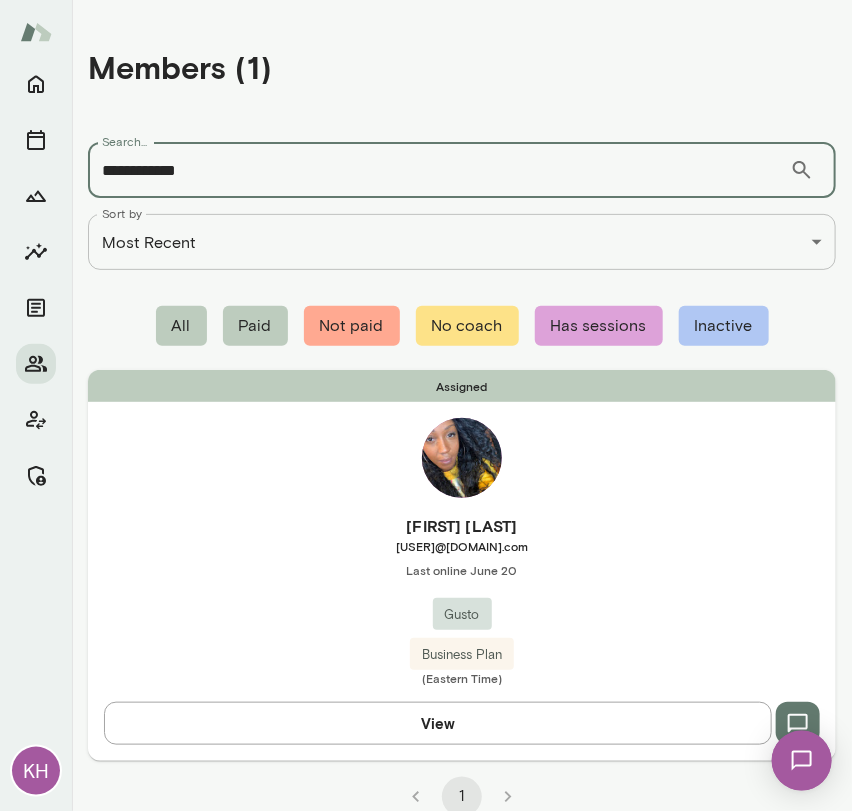 type on "**********" 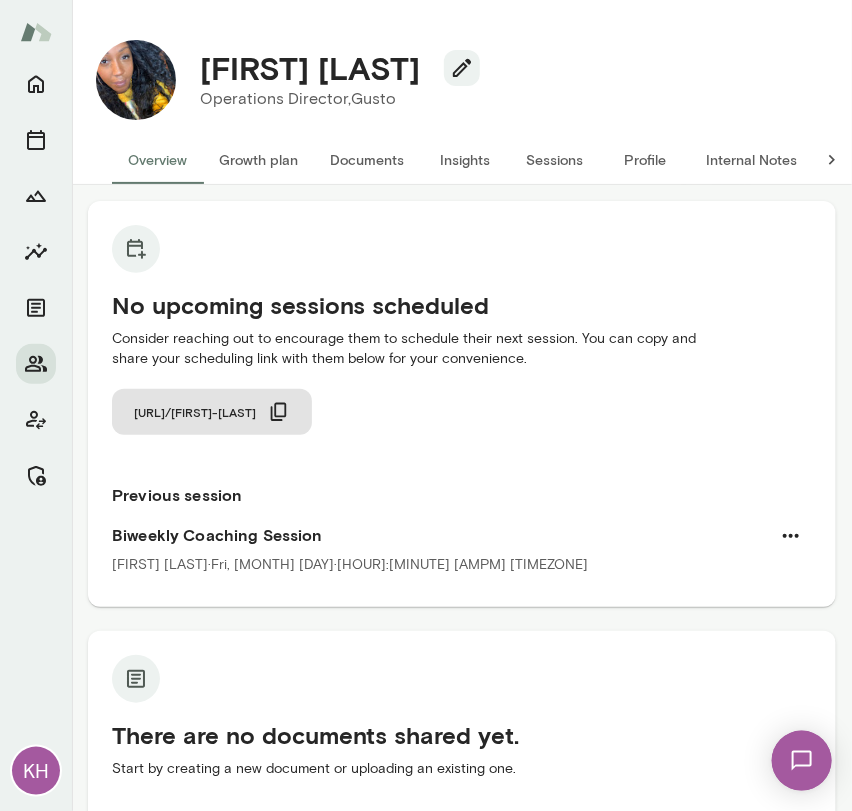 click on "Sessions" at bounding box center [555, 160] 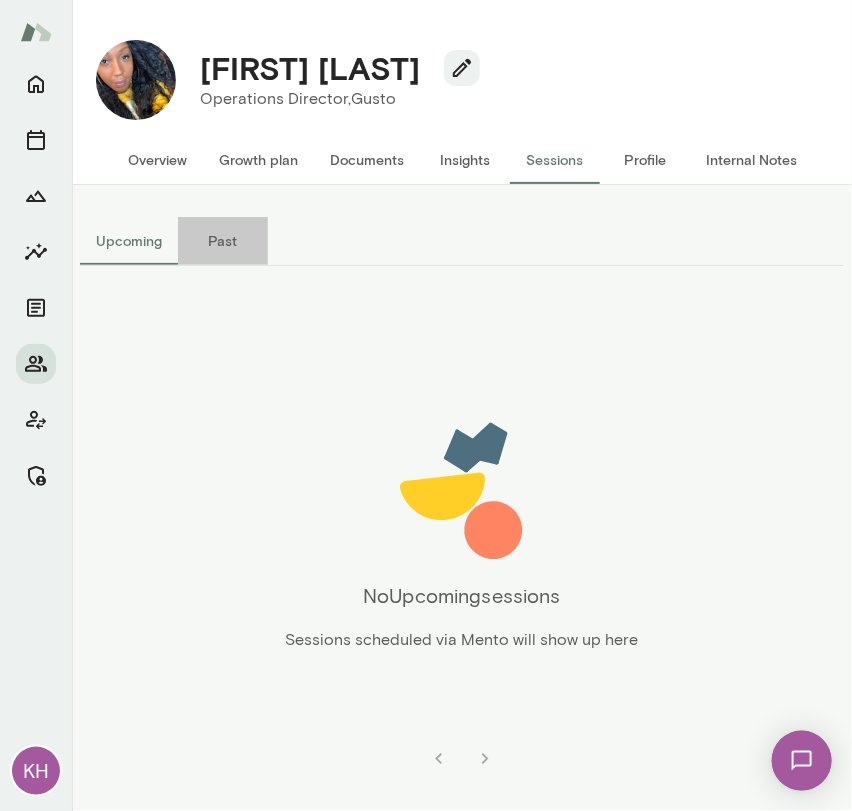 click on "Past" at bounding box center (223, 241) 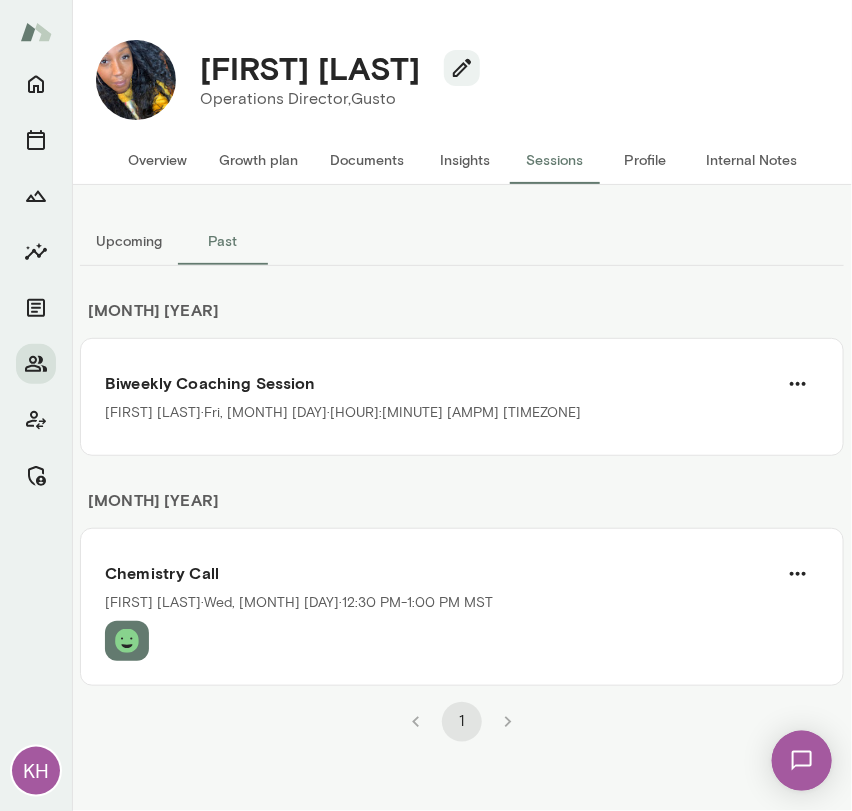 click on "Upcoming" at bounding box center (129, 241) 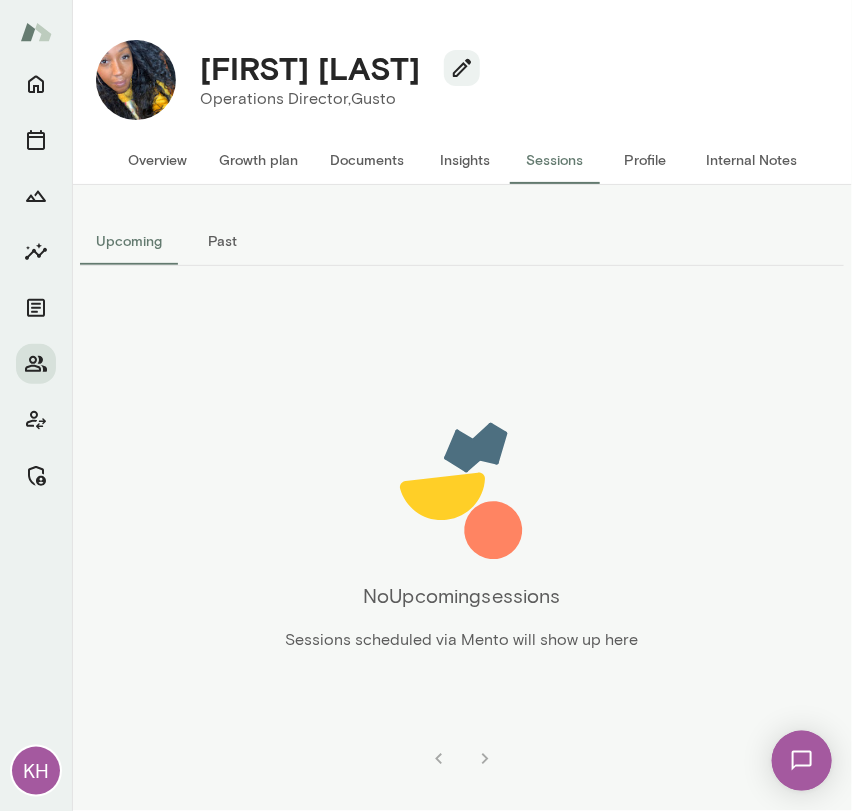 click on "Overview" at bounding box center [157, 160] 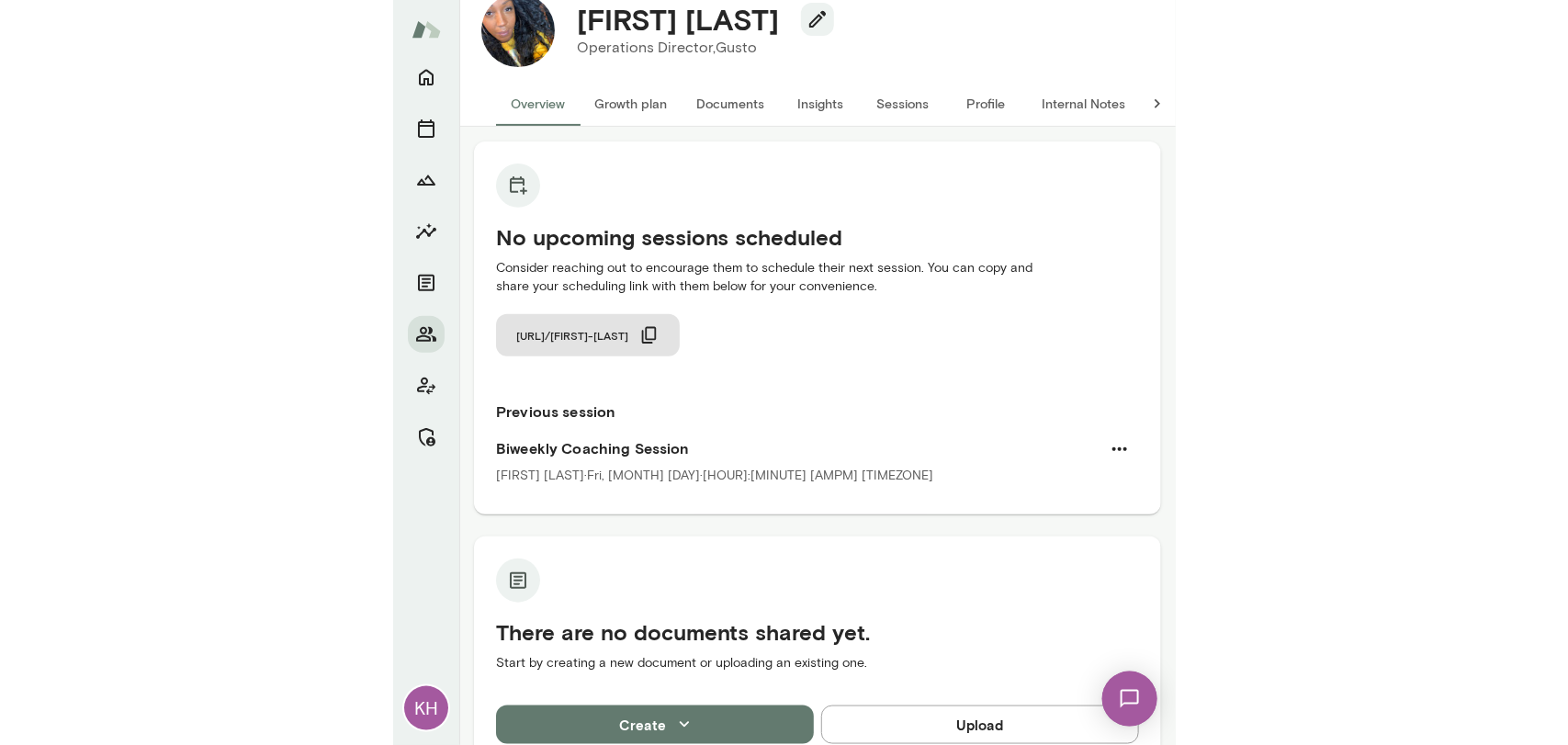 scroll, scrollTop: 0, scrollLeft: 0, axis: both 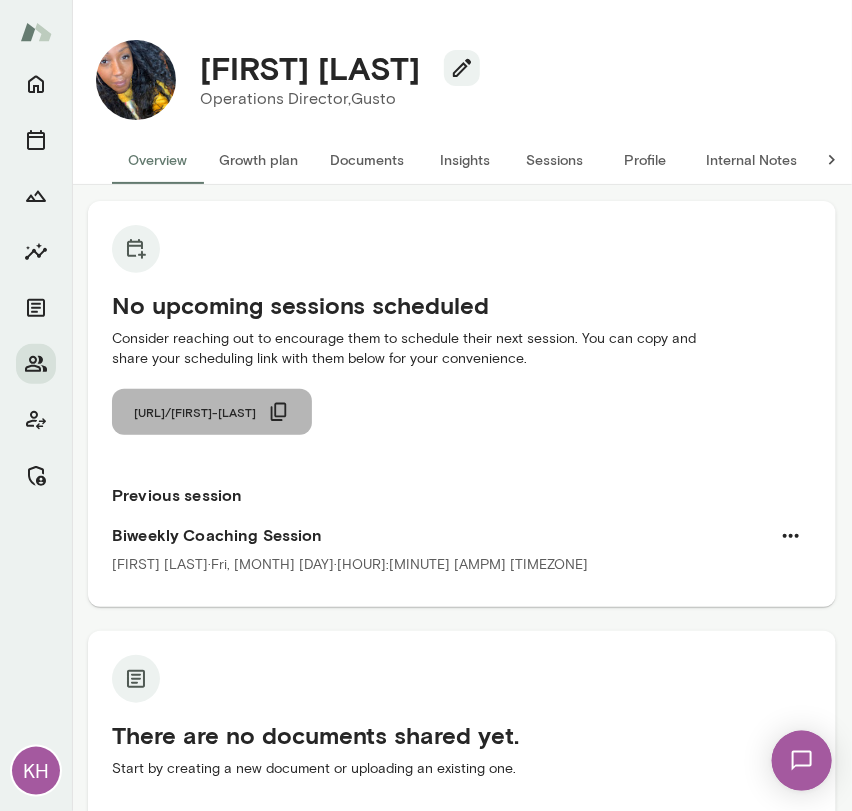 click at bounding box center (304, 412) 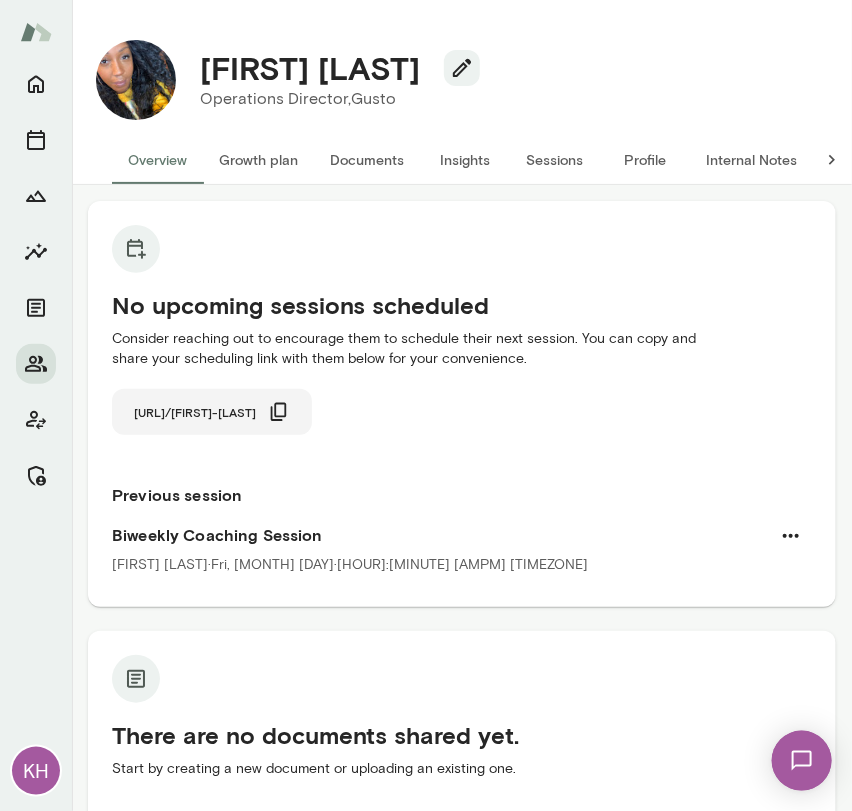 click on "cal.mento.co/cheryl-mills" at bounding box center (207, 412) 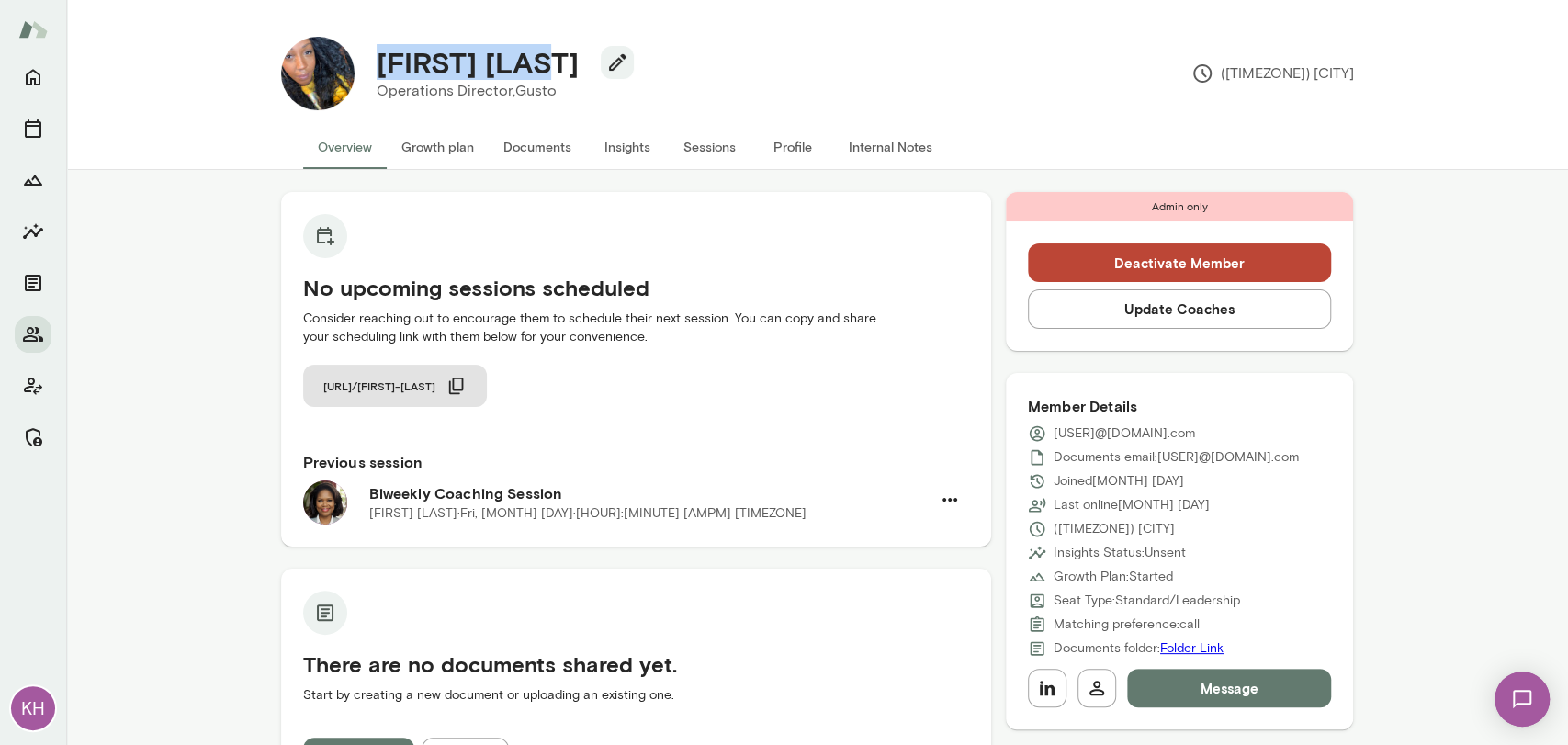 drag, startPoint x: 558, startPoint y: 71, endPoint x: 359, endPoint y: 60, distance: 199.30379 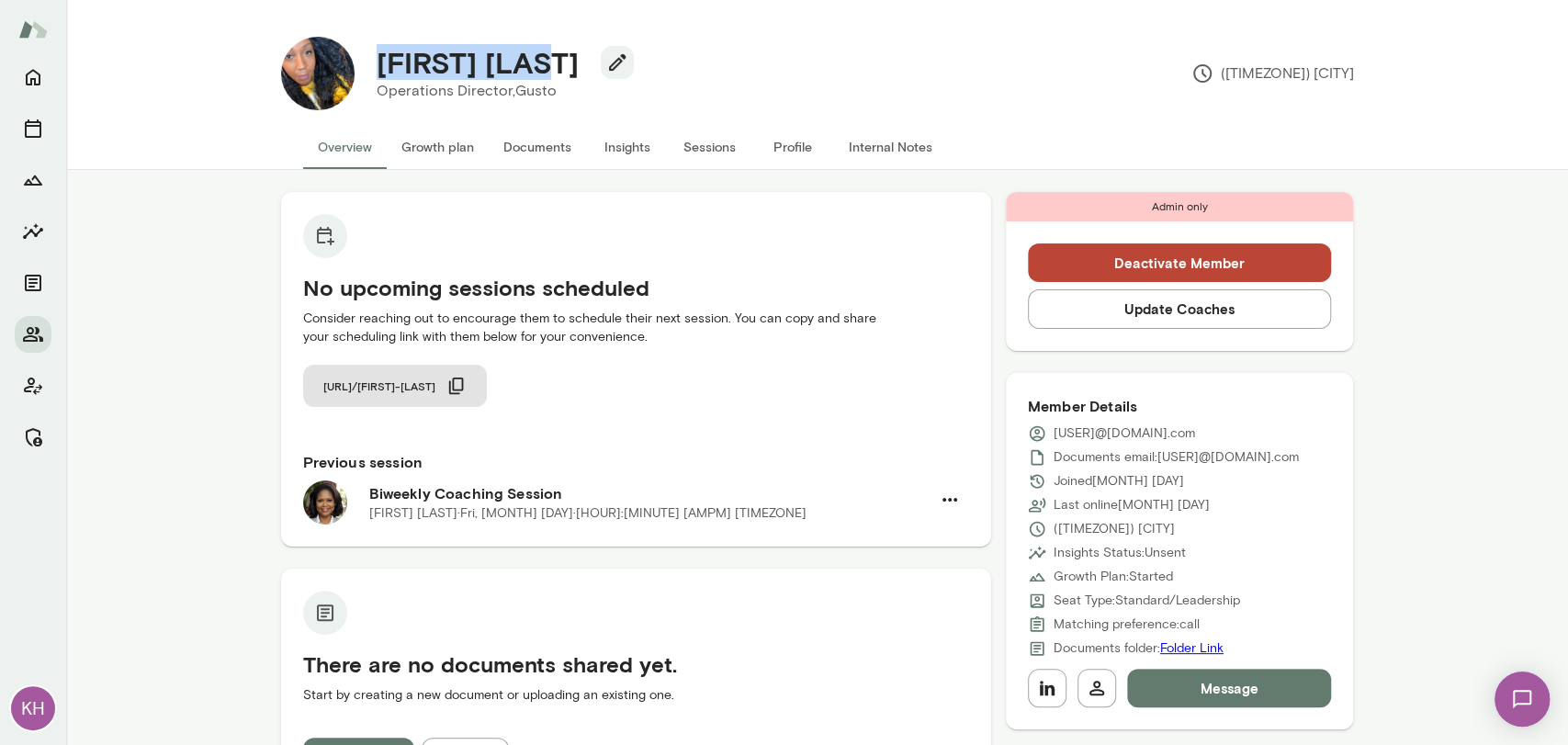 click on "Overview" at bounding box center (344, 147) 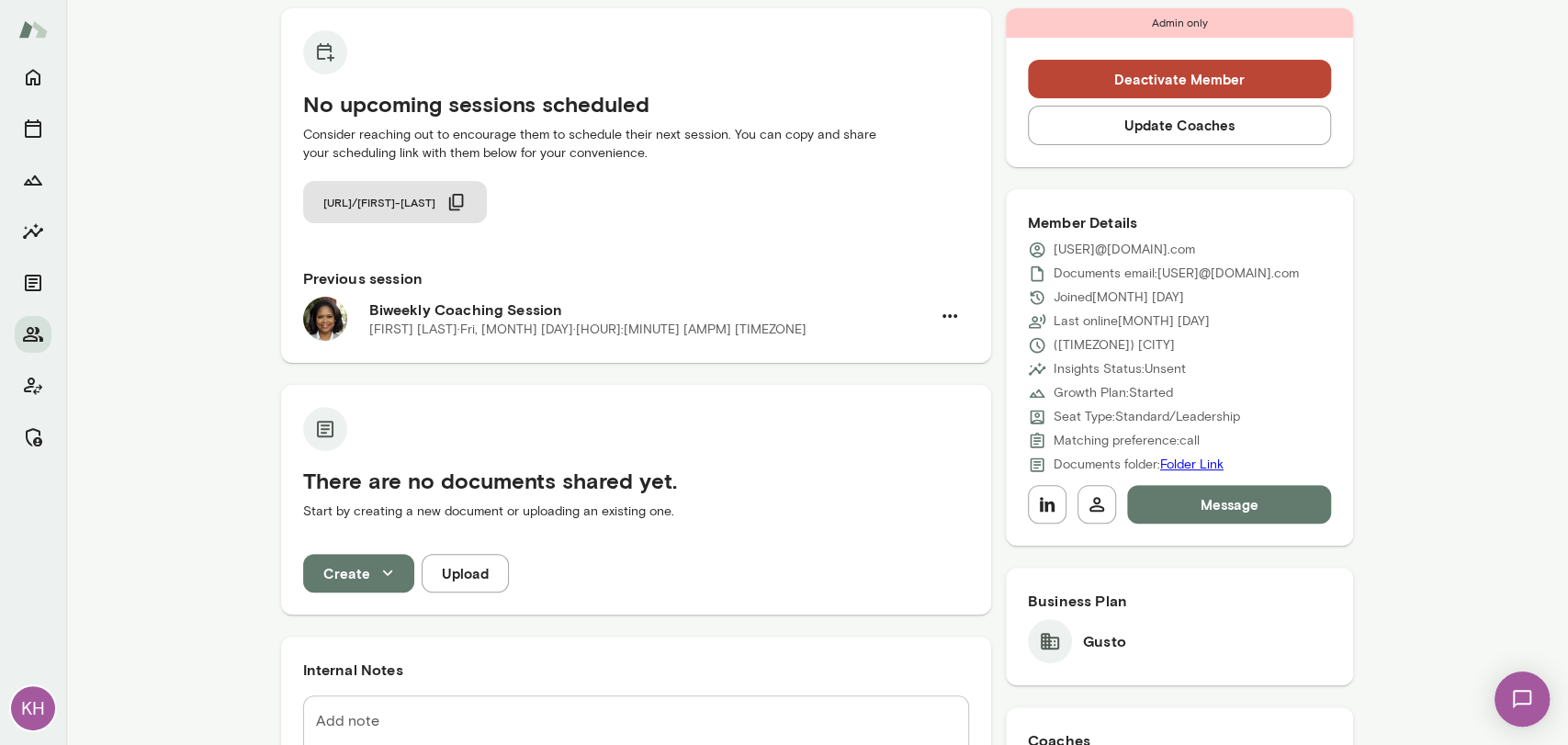 drag, startPoint x: 1199, startPoint y: 250, endPoint x: 1043, endPoint y: 247, distance: 156.02884 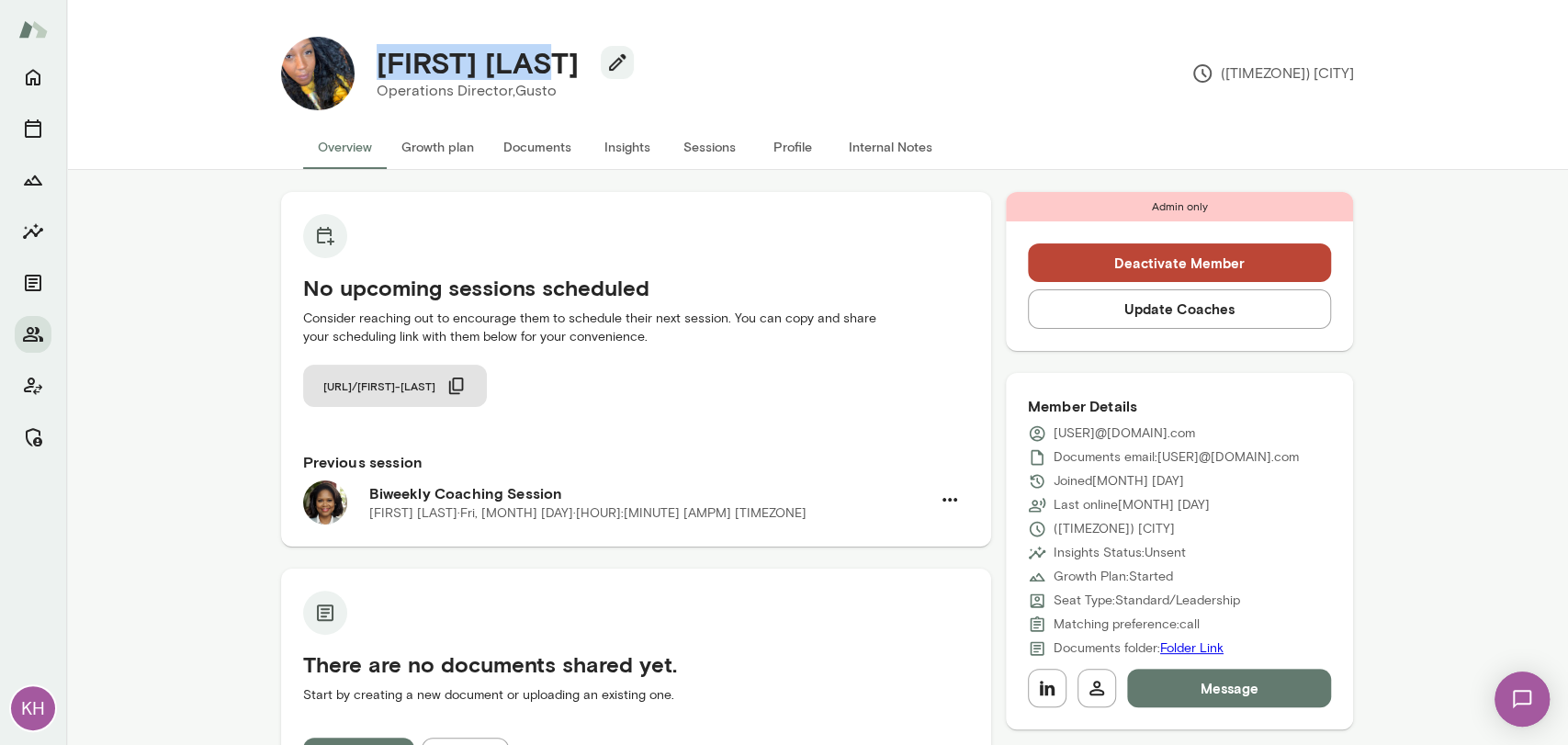 click on "Sessions" at bounding box center [710, 147] 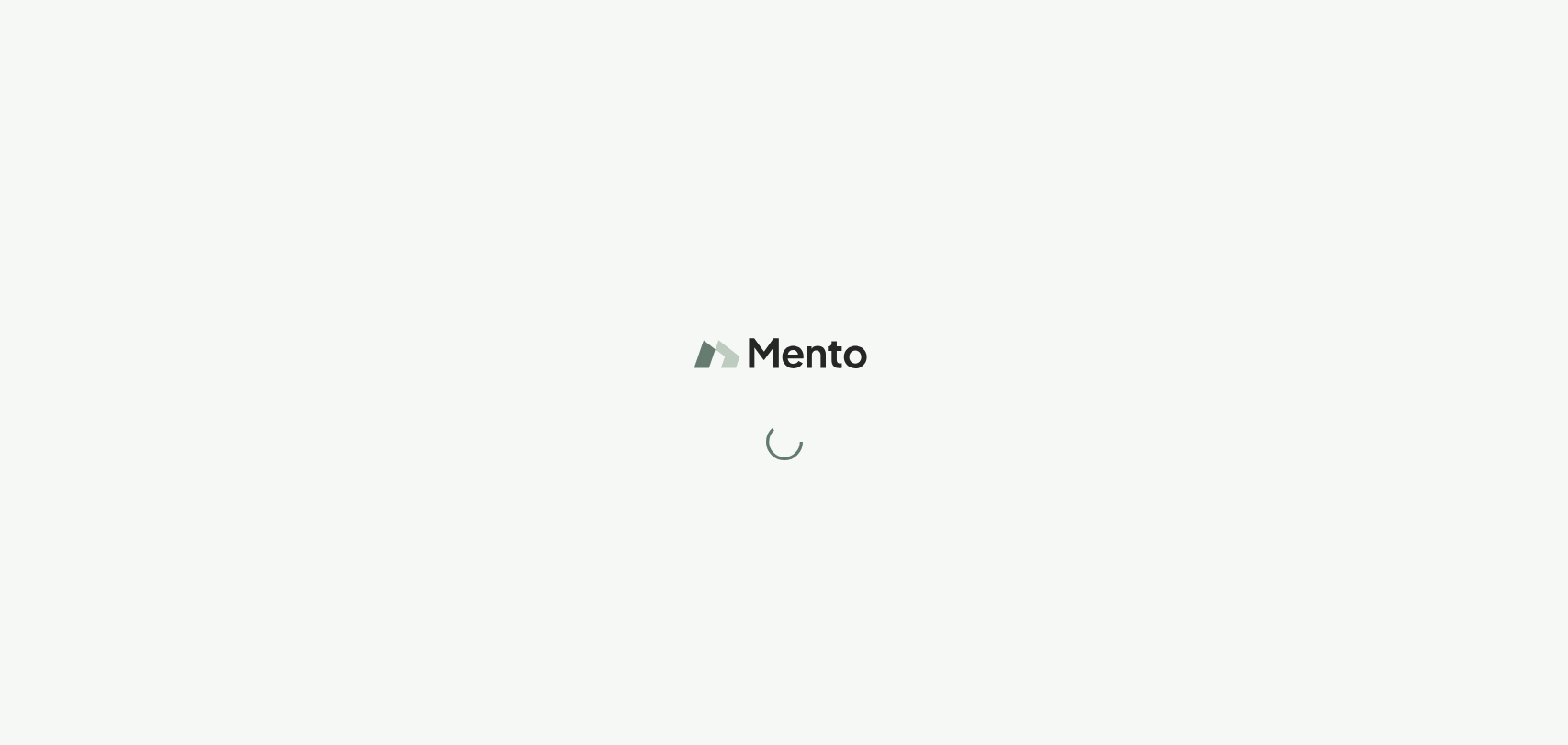 scroll, scrollTop: 0, scrollLeft: 0, axis: both 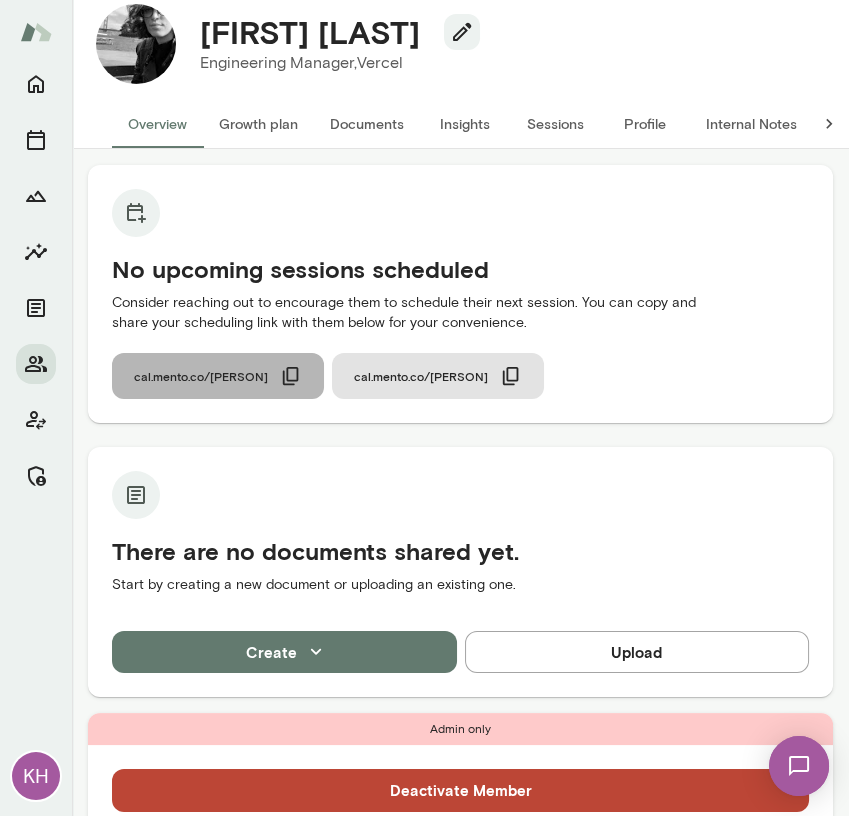 click on "cal.mento.co/nancy-alsip" at bounding box center (214, 376) 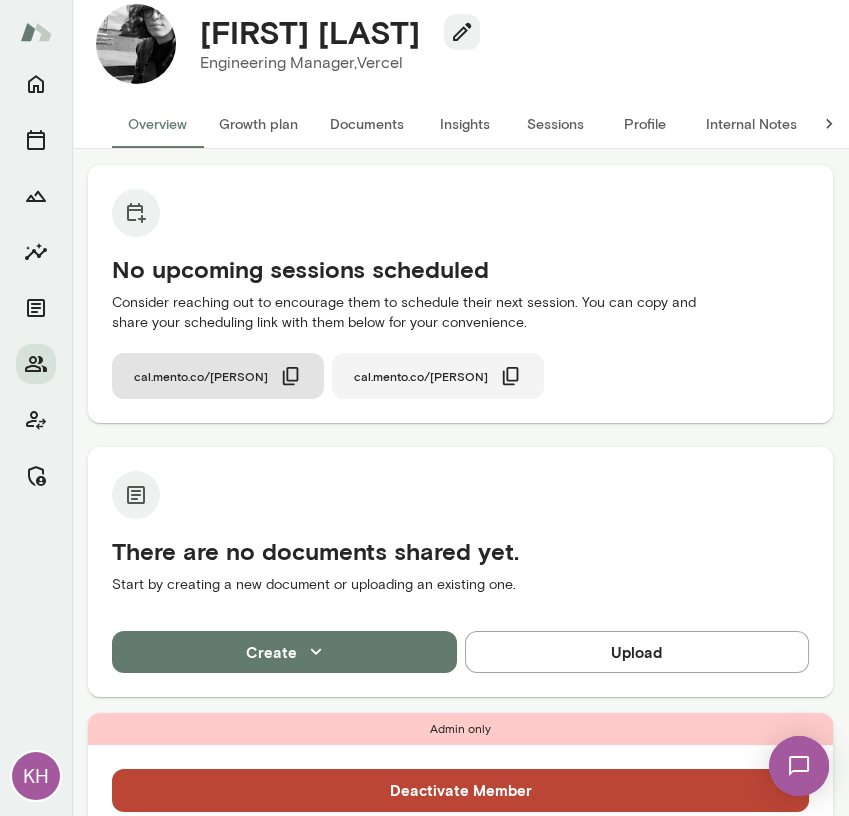 click at bounding box center [565, 376] 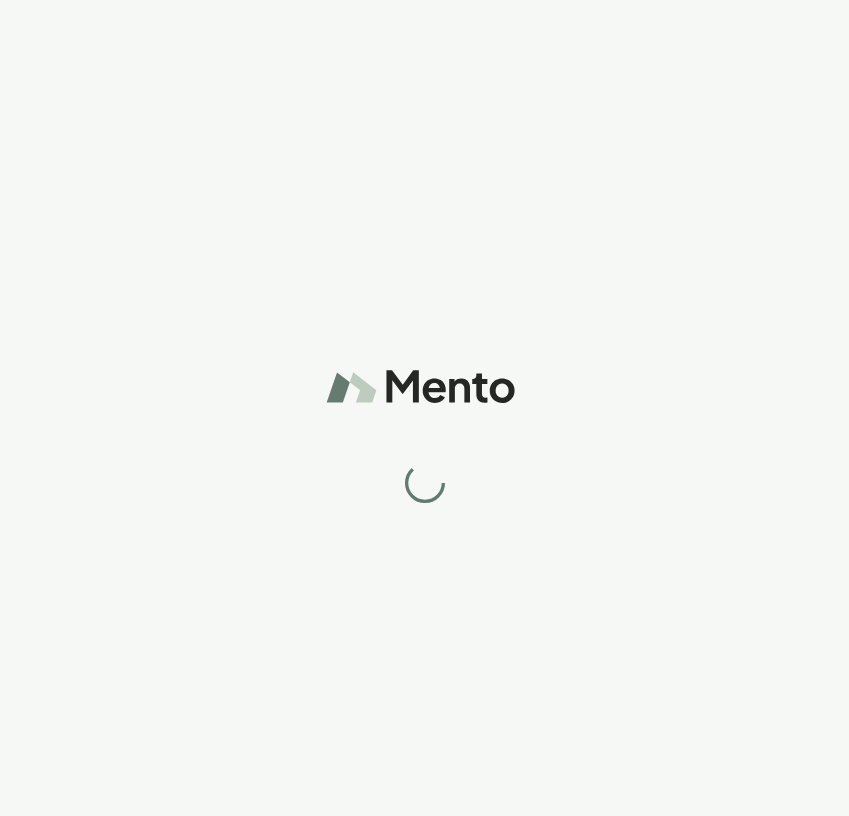 scroll, scrollTop: 0, scrollLeft: 0, axis: both 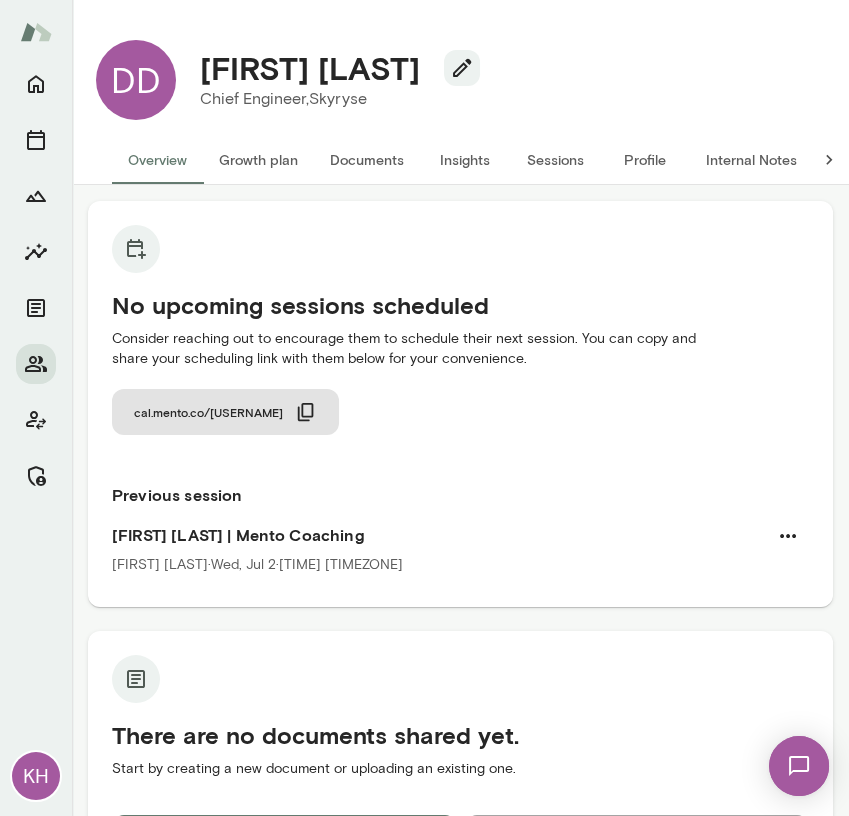 click on "Sessions" at bounding box center (555, 160) 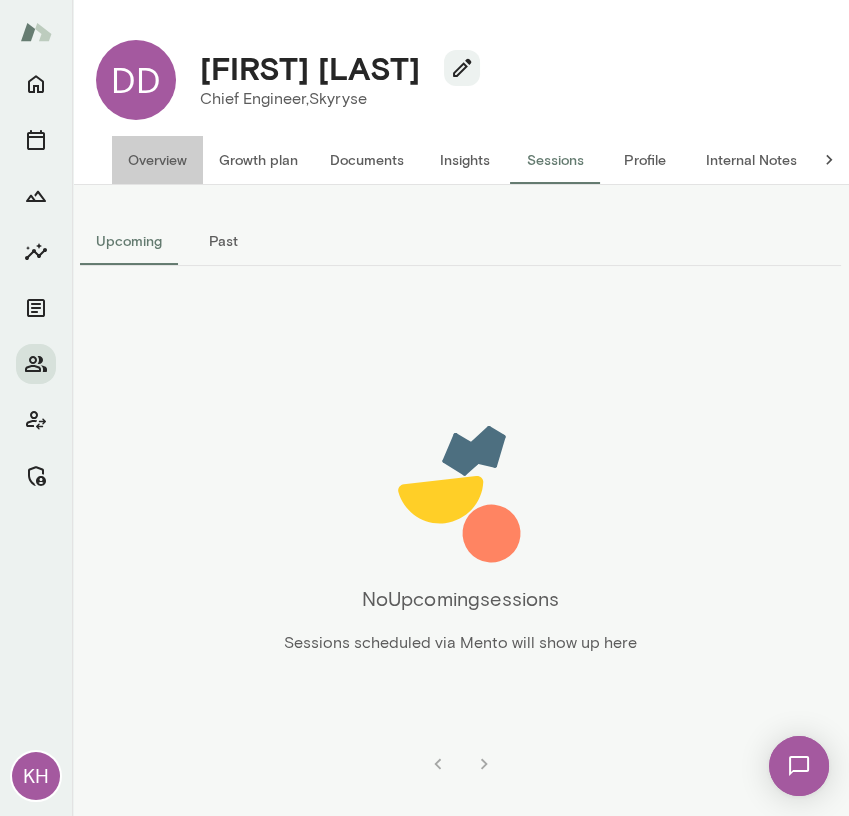 click on "Overview" at bounding box center [157, 160] 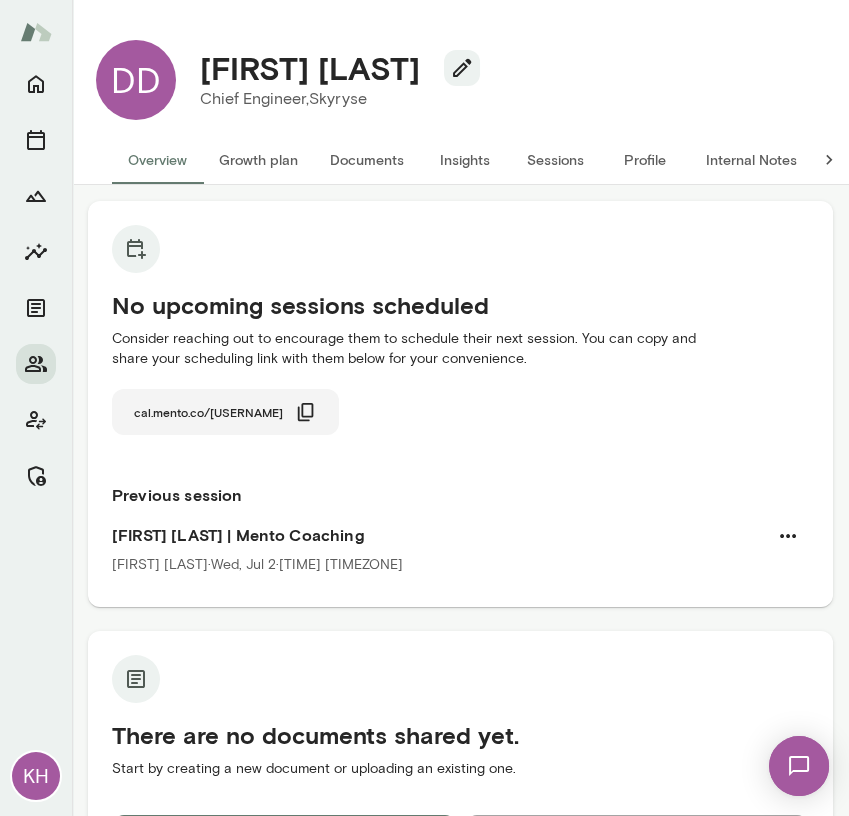 click at bounding box center [283, 412] 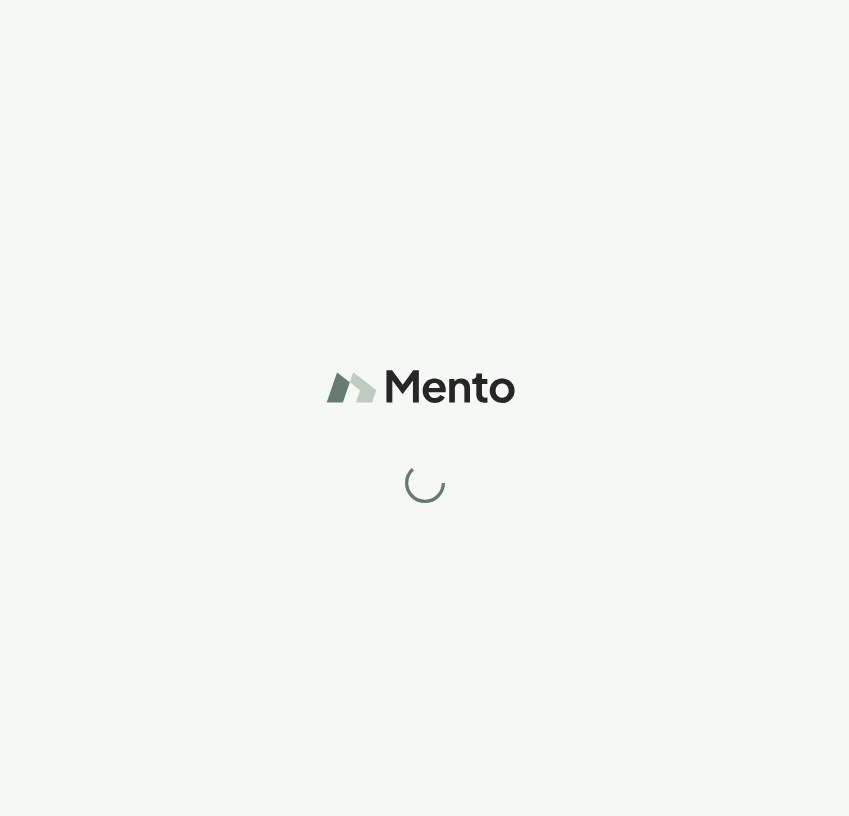 scroll, scrollTop: 0, scrollLeft: 0, axis: both 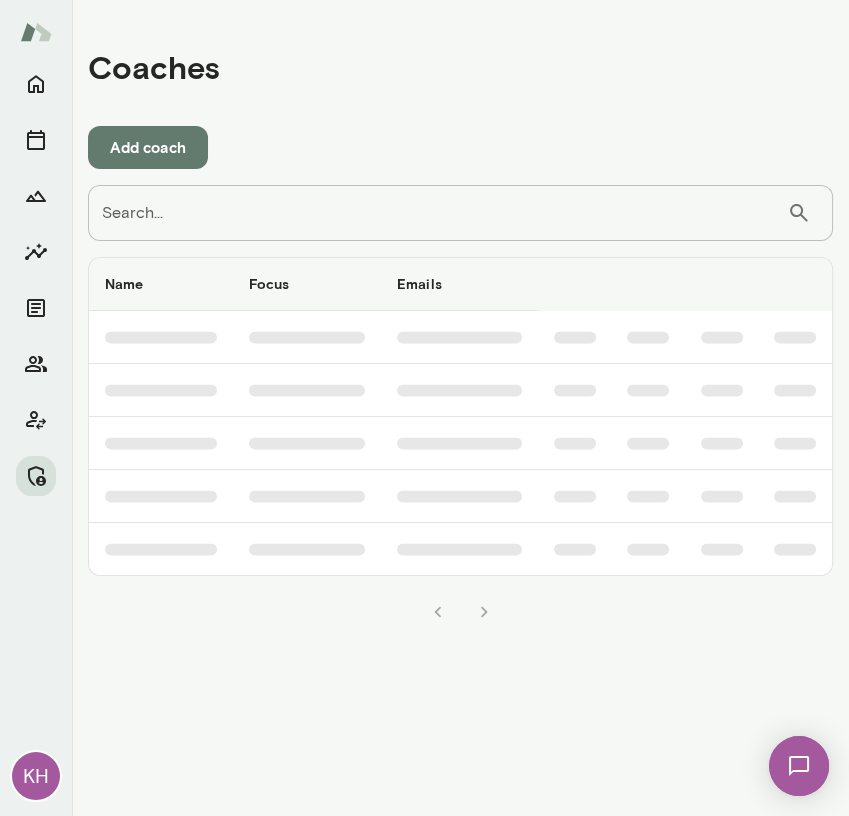 click on "Search..." at bounding box center [437, 213] 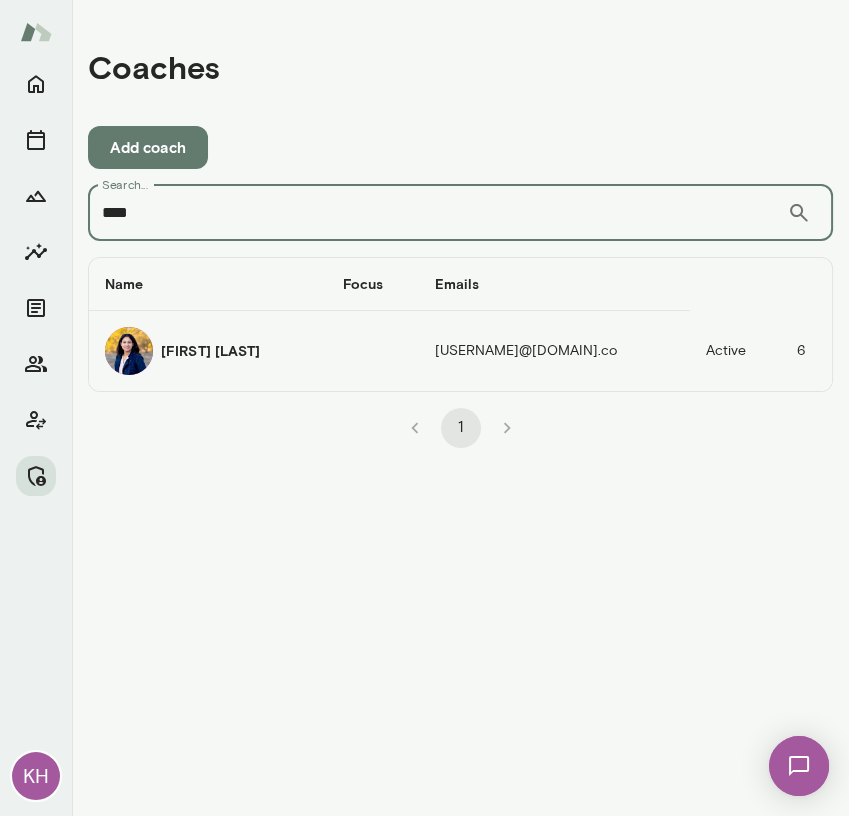 type on "****" 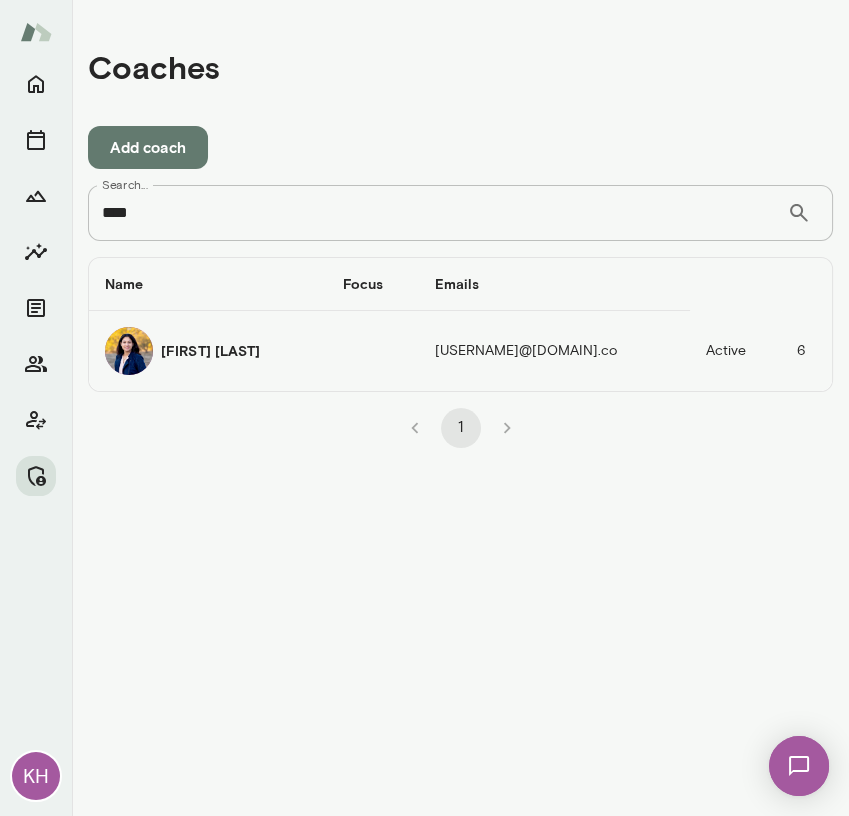 click at bounding box center (129, 351) 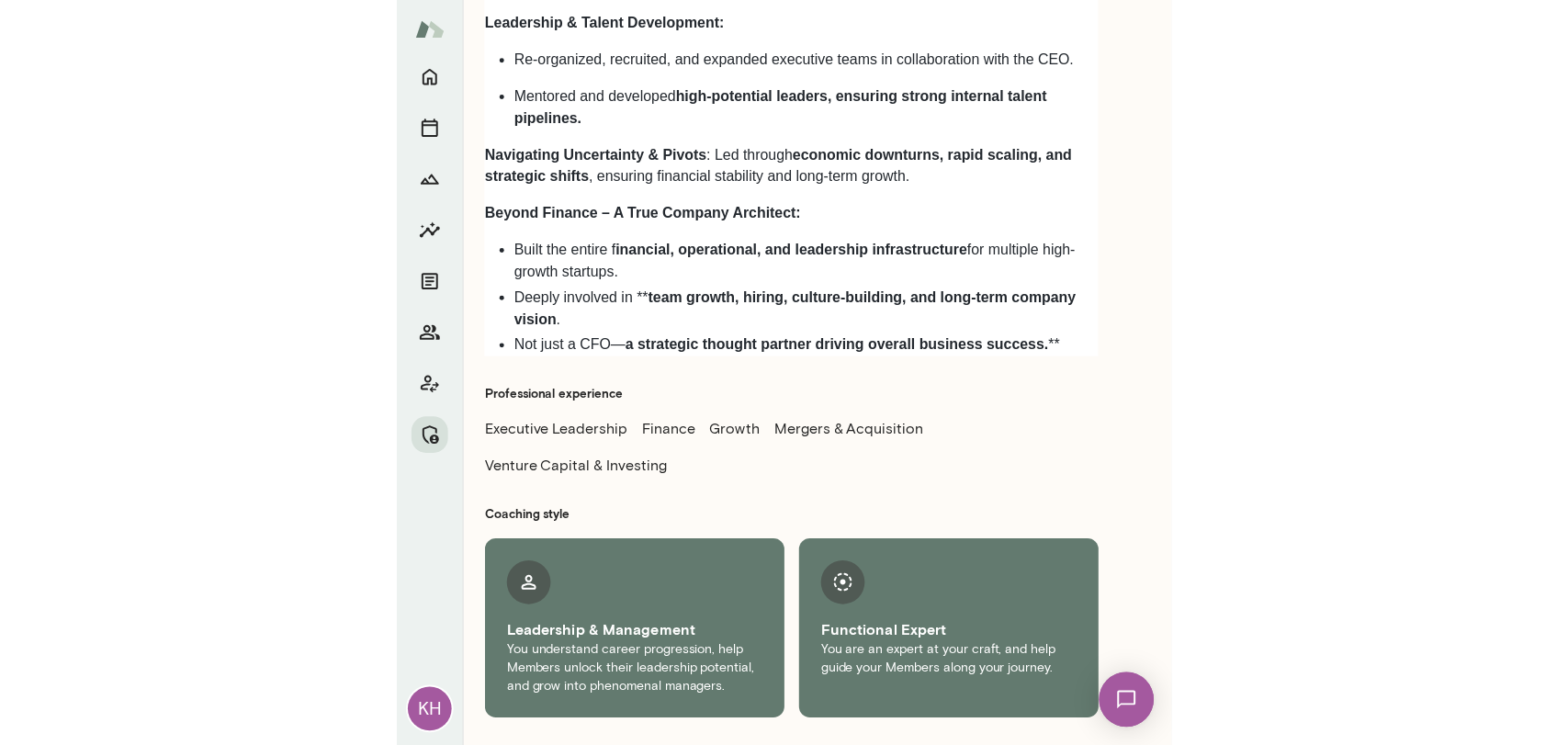 scroll, scrollTop: 1672, scrollLeft: 0, axis: vertical 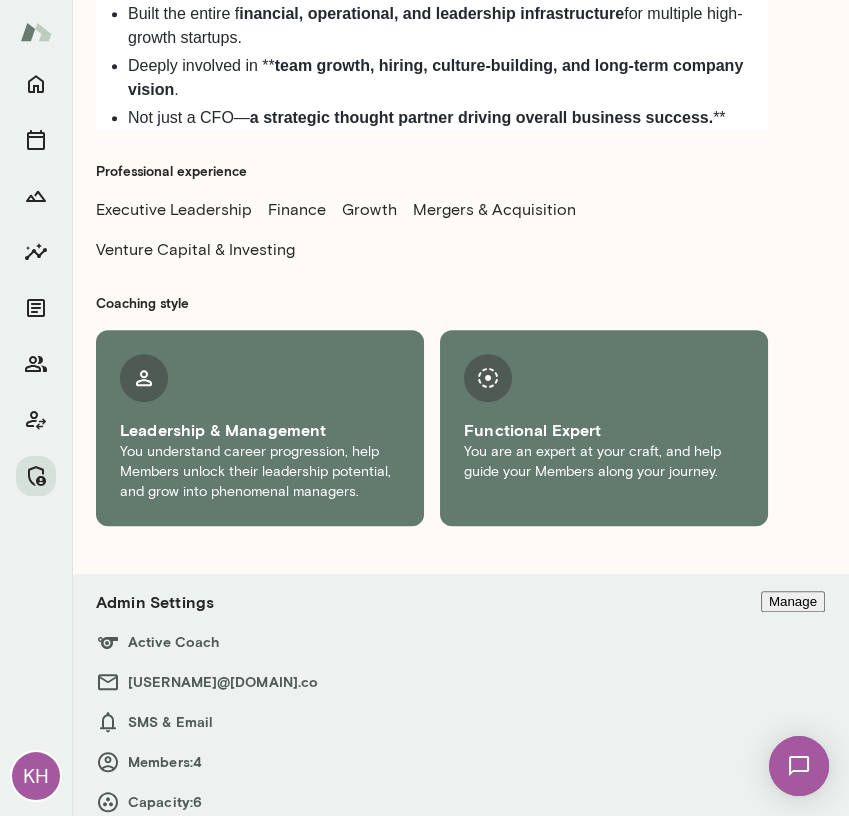click on "Admin Settings Manage Active Coach [EMAIL] SMS & Email Members:  4 Capacity:  6" at bounding box center [460, 702] 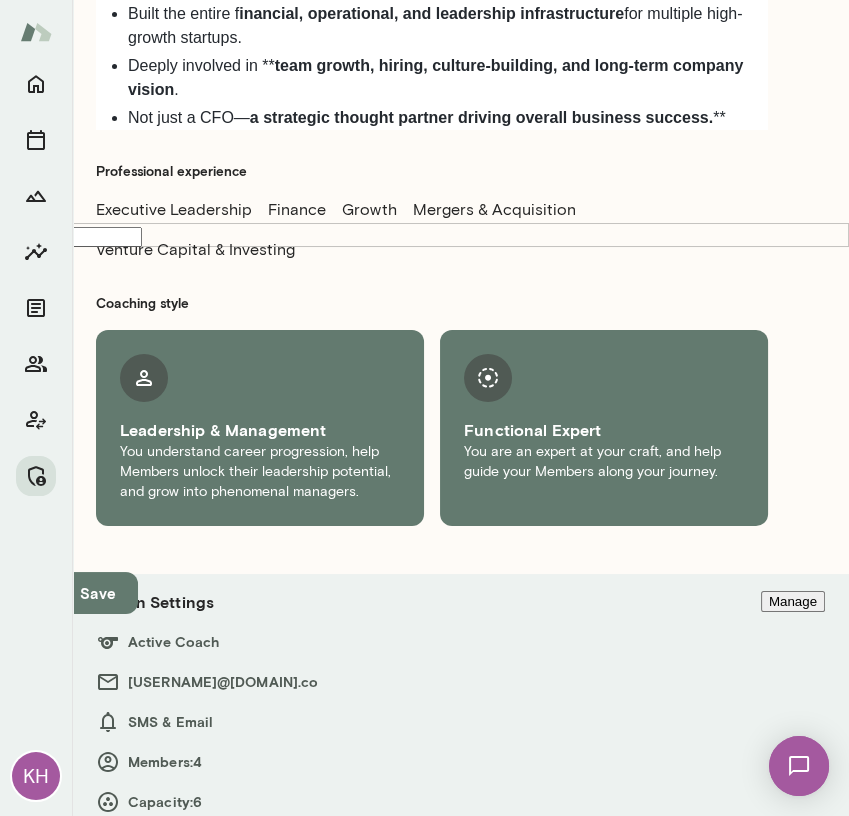 click on "View" at bounding box center [804, 175] 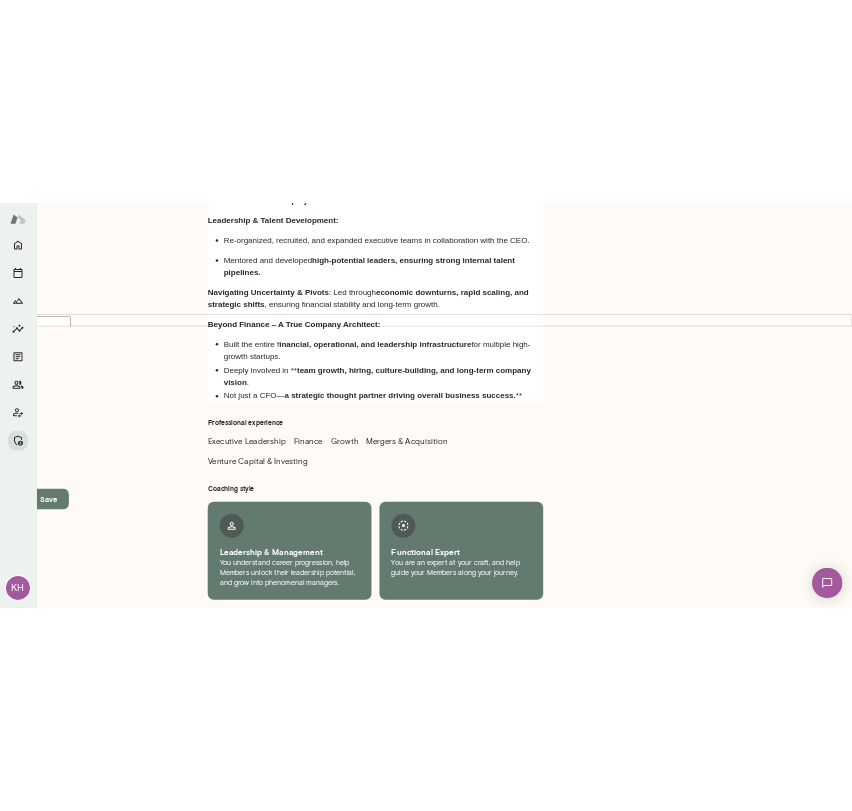 scroll, scrollTop: 1588, scrollLeft: 0, axis: vertical 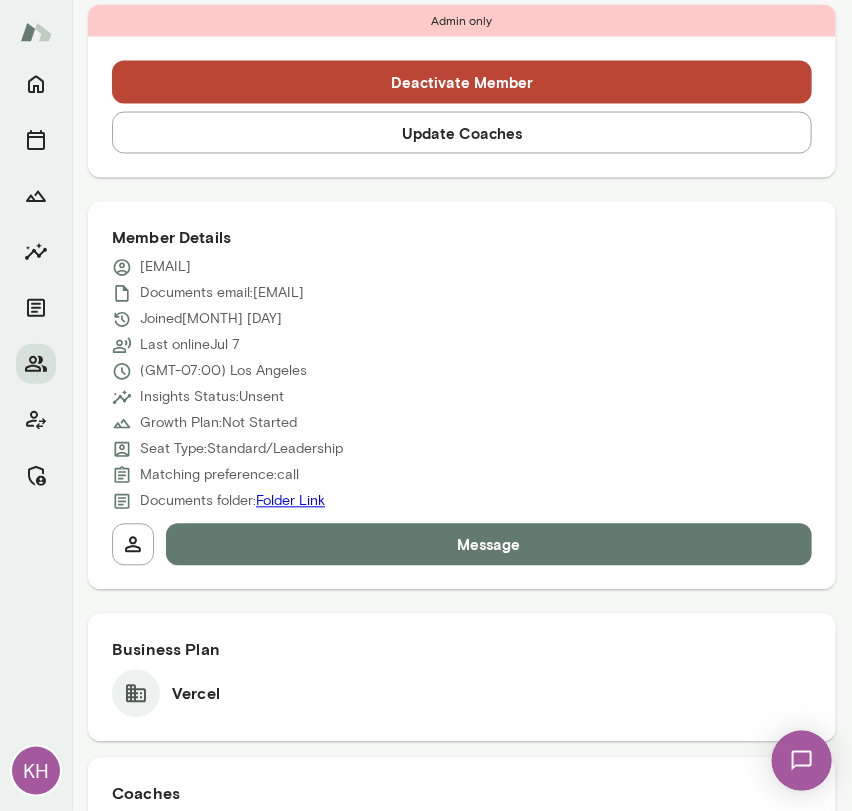 click on "Update Coaches" at bounding box center (462, 133) 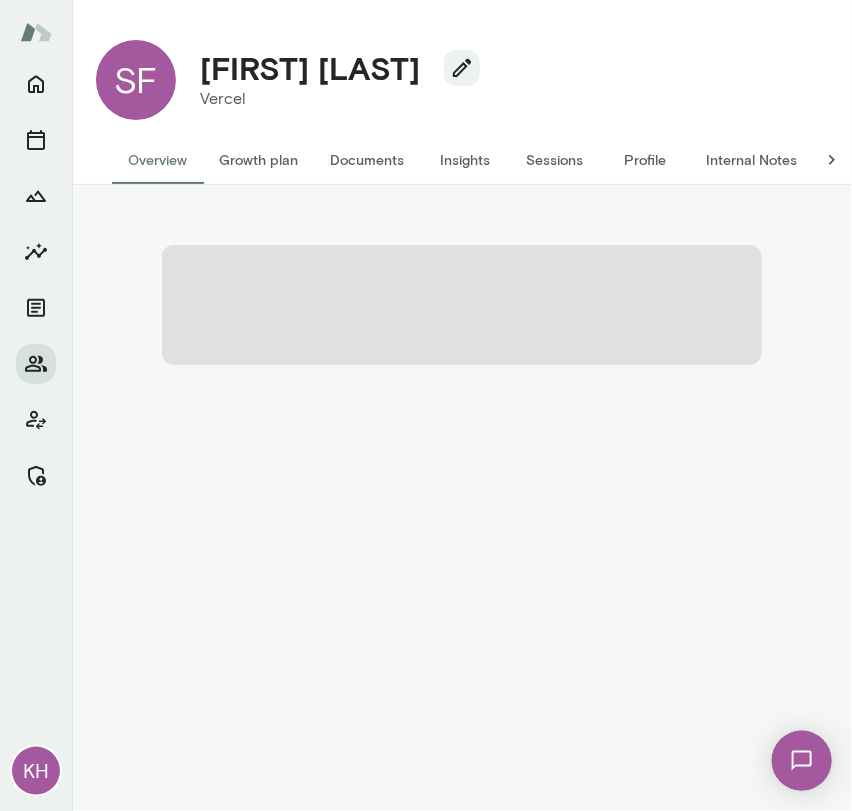 scroll, scrollTop: 0, scrollLeft: 0, axis: both 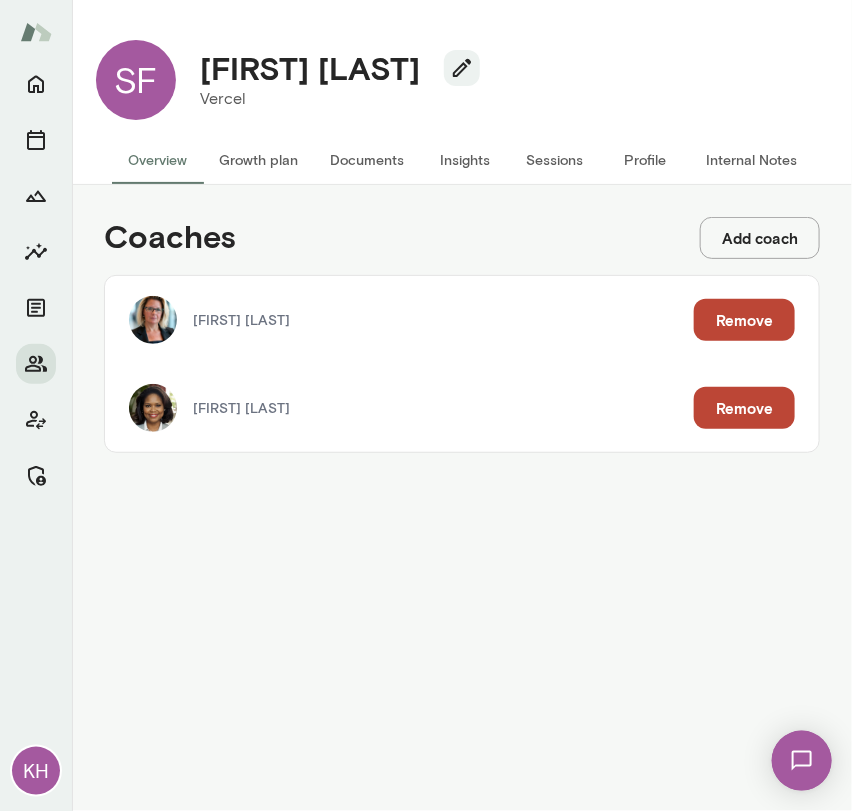 click on "Remove" at bounding box center (744, 408) 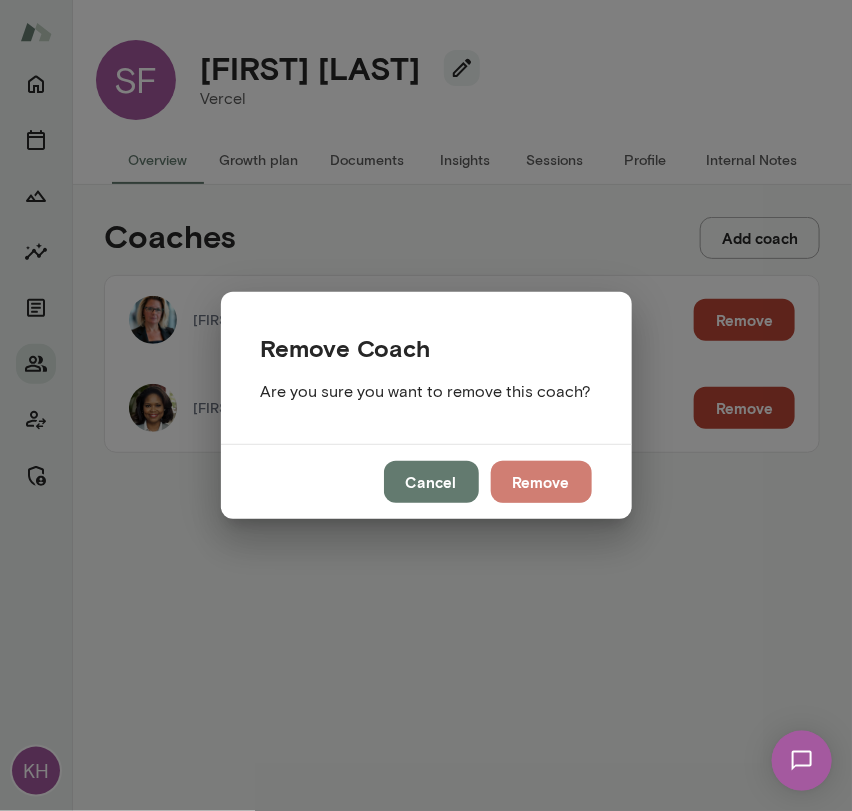 click on "Remove" at bounding box center (541, 482) 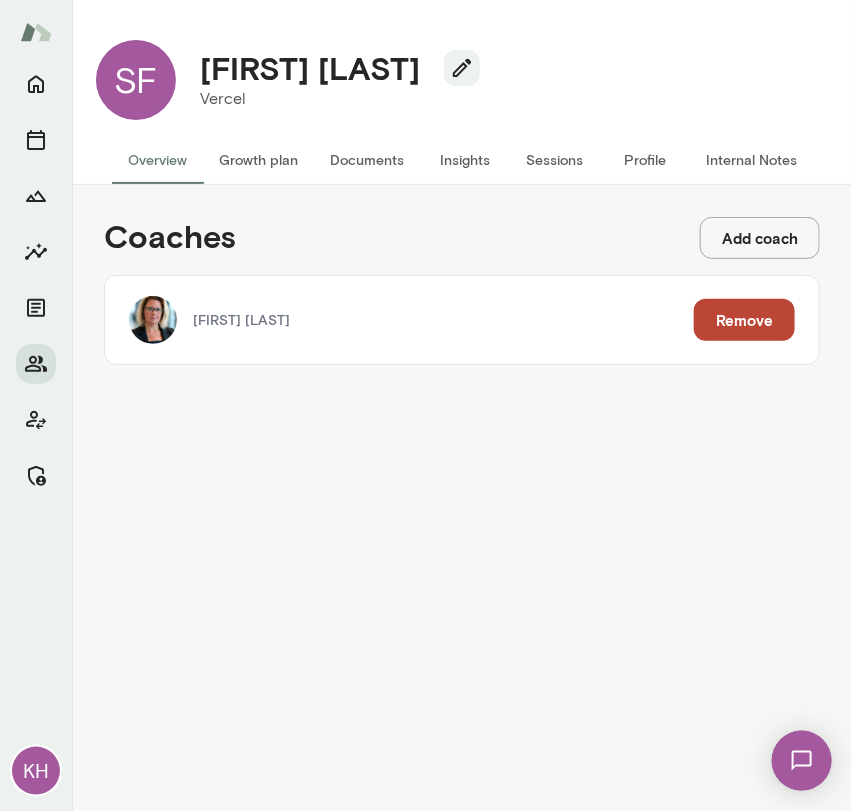 click on "Internal Notes" at bounding box center (751, 160) 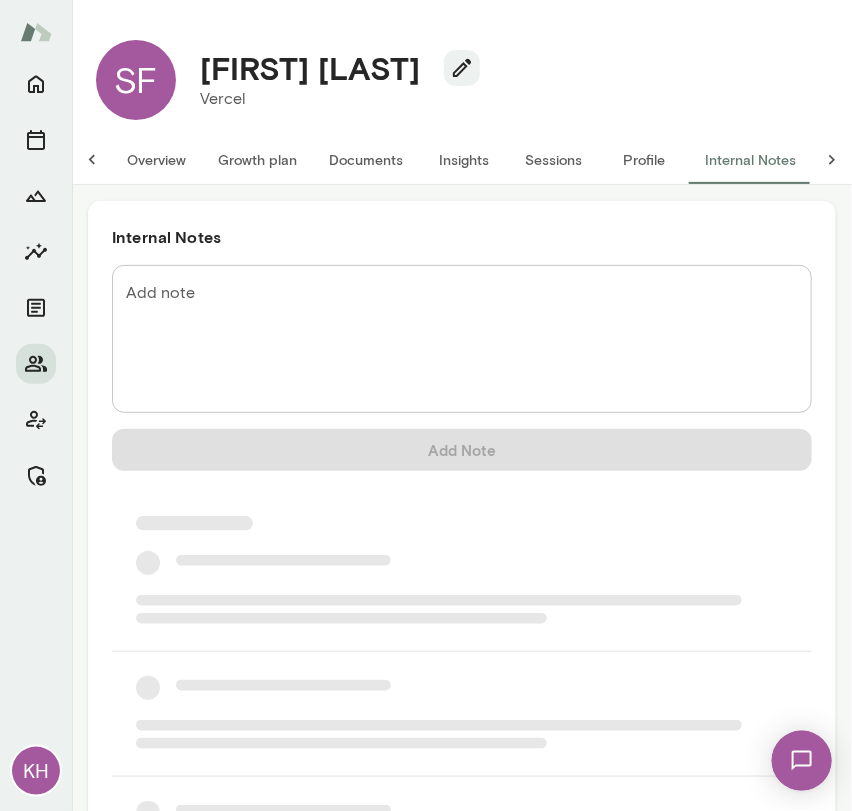 scroll, scrollTop: 0, scrollLeft: 16, axis: horizontal 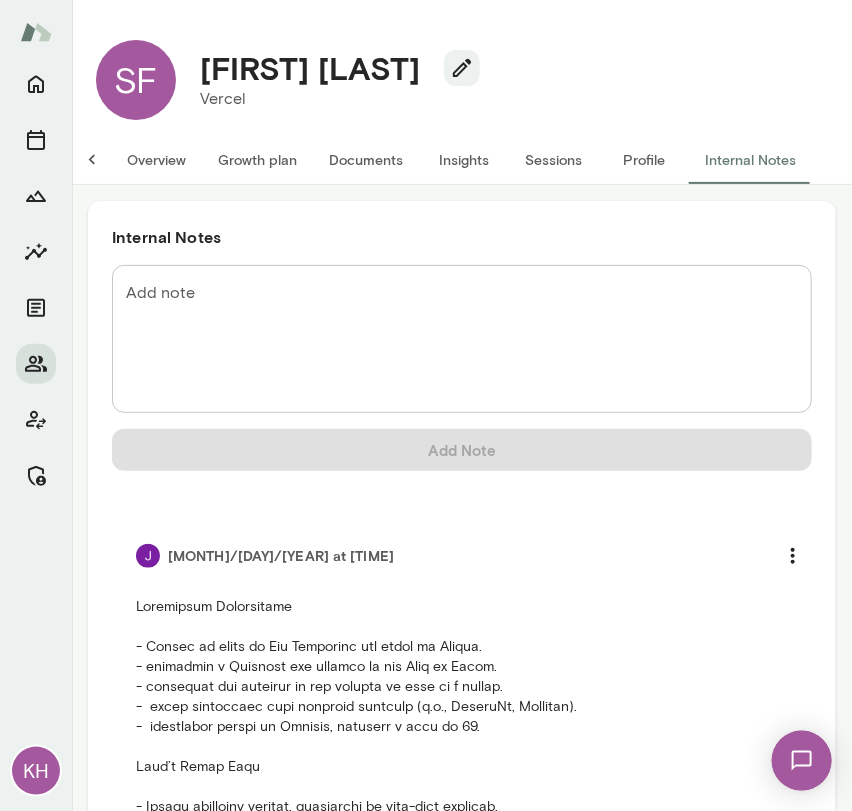 click on "Insights" at bounding box center (464, 160) 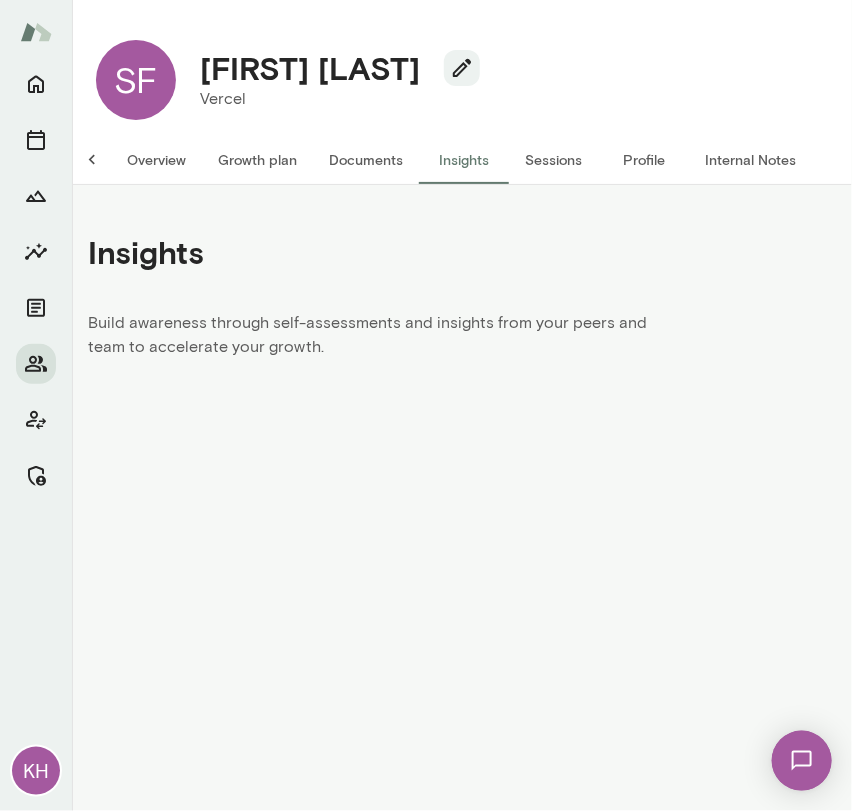 scroll, scrollTop: 0, scrollLeft: 0, axis: both 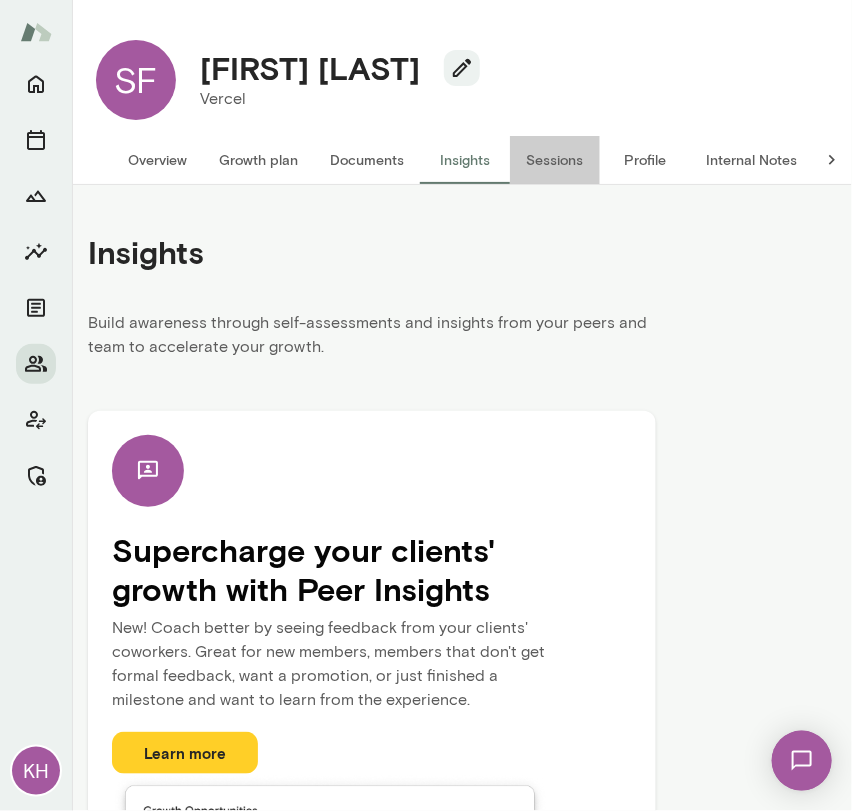 click on "Sessions" at bounding box center [555, 160] 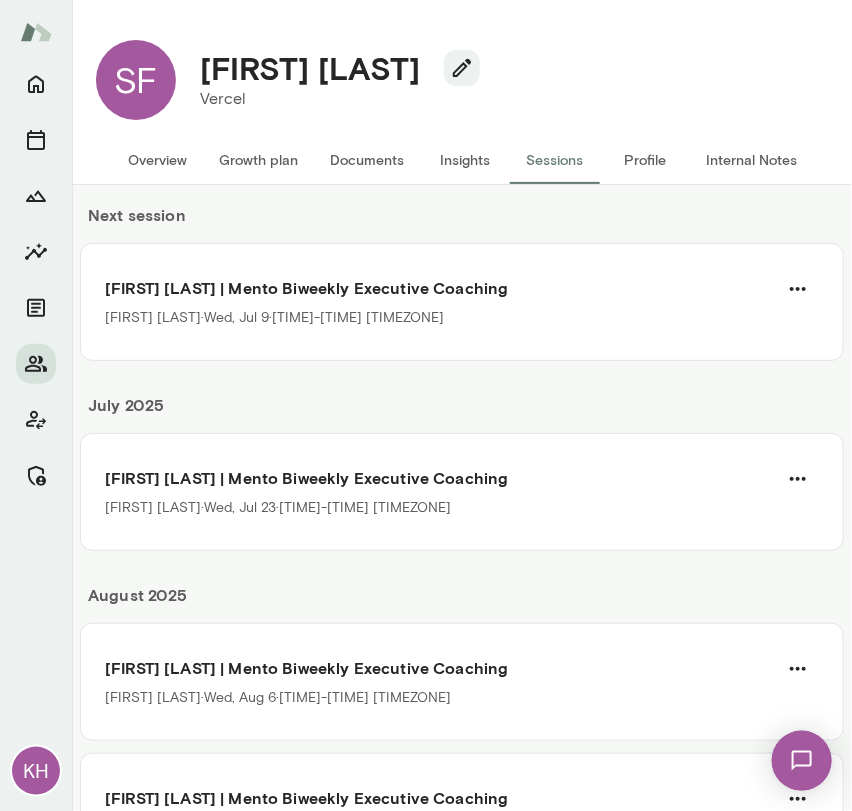 scroll, scrollTop: 93, scrollLeft: 0, axis: vertical 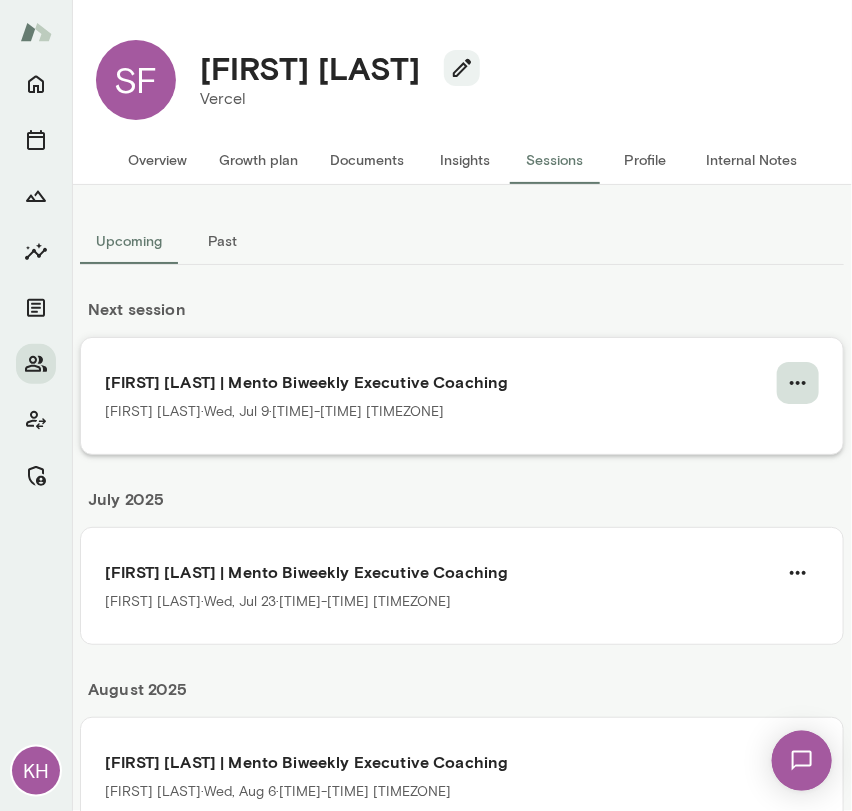 click at bounding box center [798, 383] 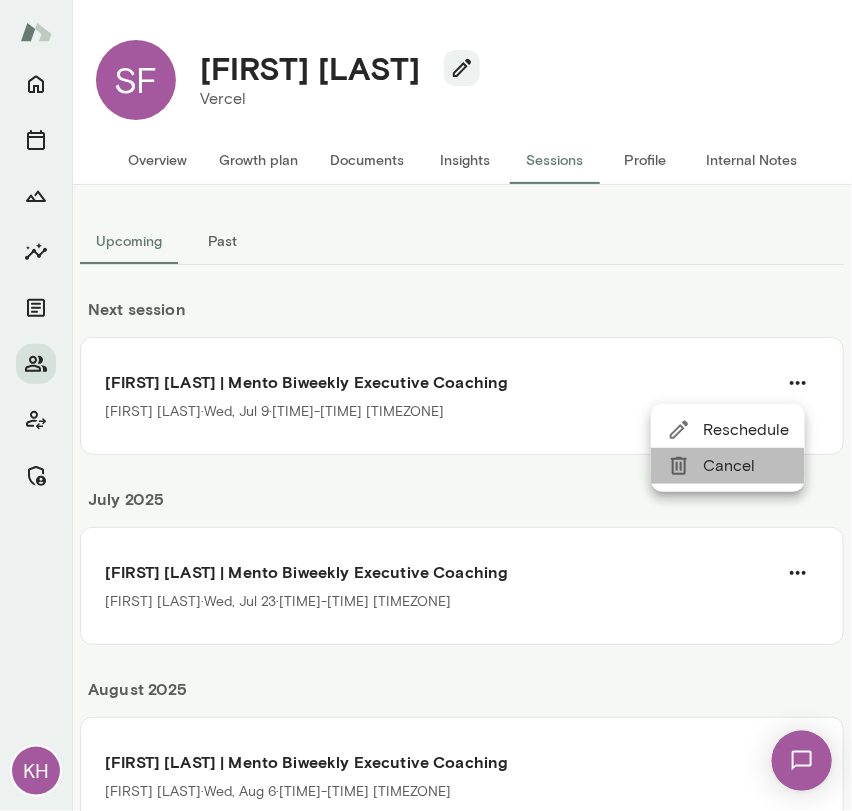 click on "Cancel" at bounding box center [746, 430] 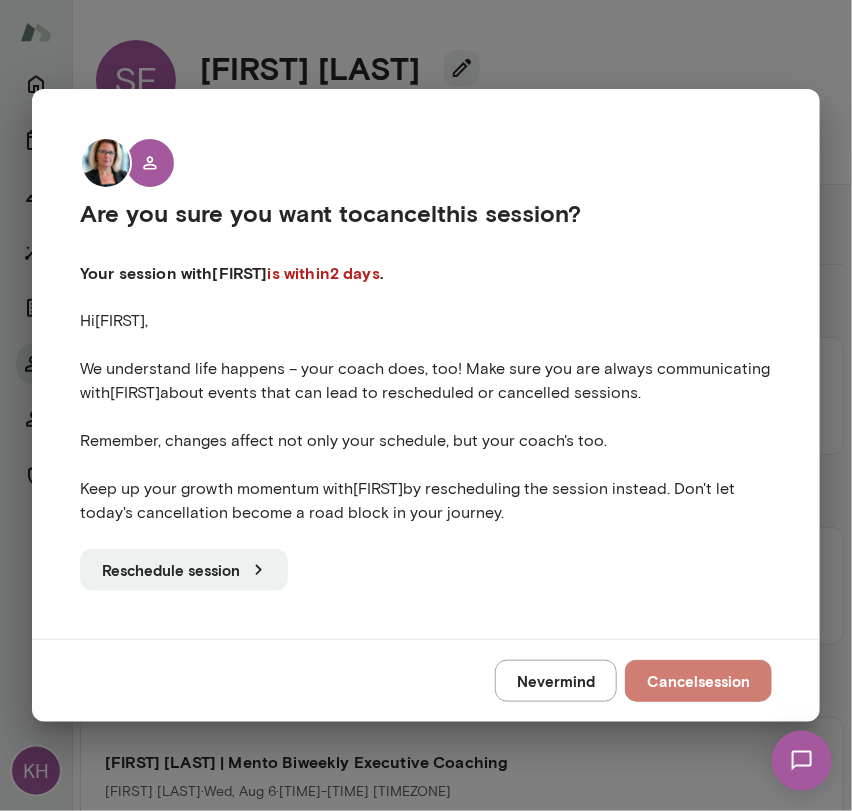 click on "Cancel  session" at bounding box center (698, 681) 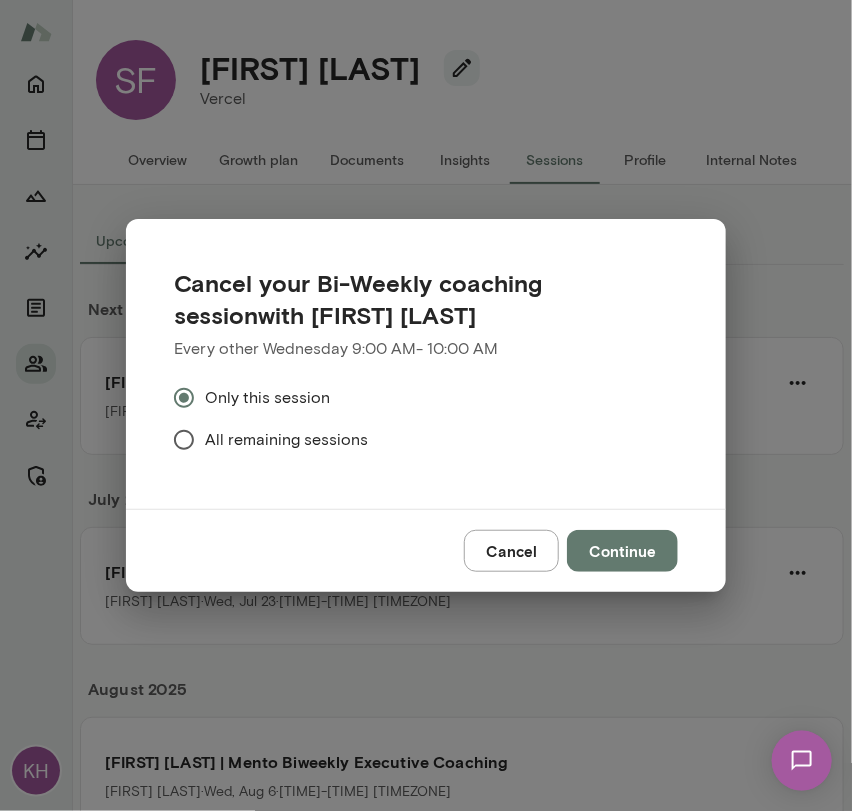 click on "All remaining sessions" at bounding box center [267, 398] 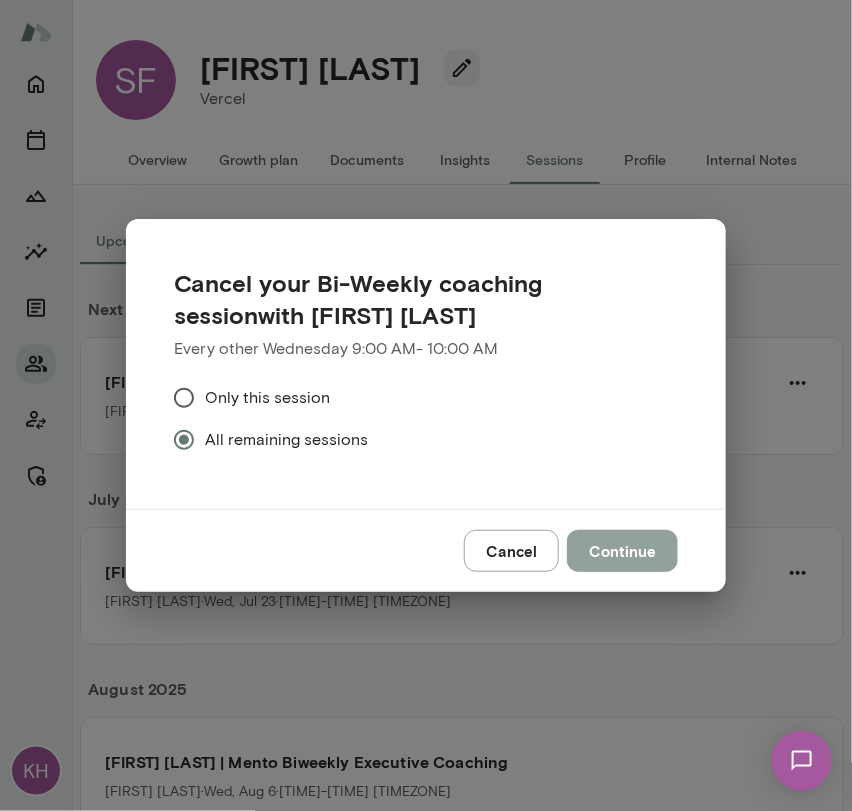 click on "Continue" at bounding box center [622, 551] 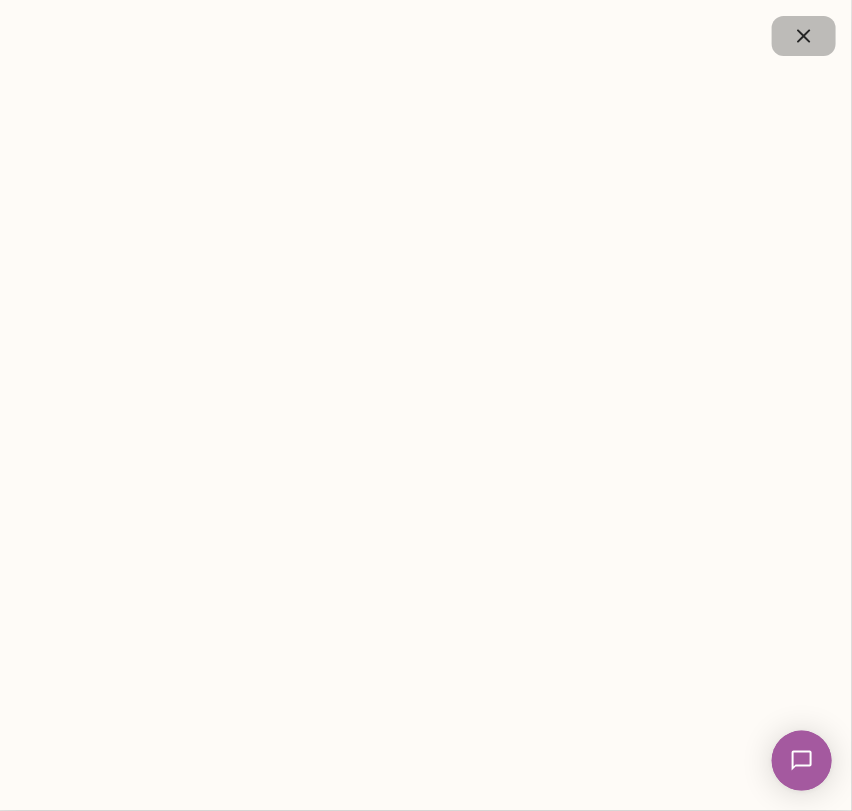 click at bounding box center (804, 36) 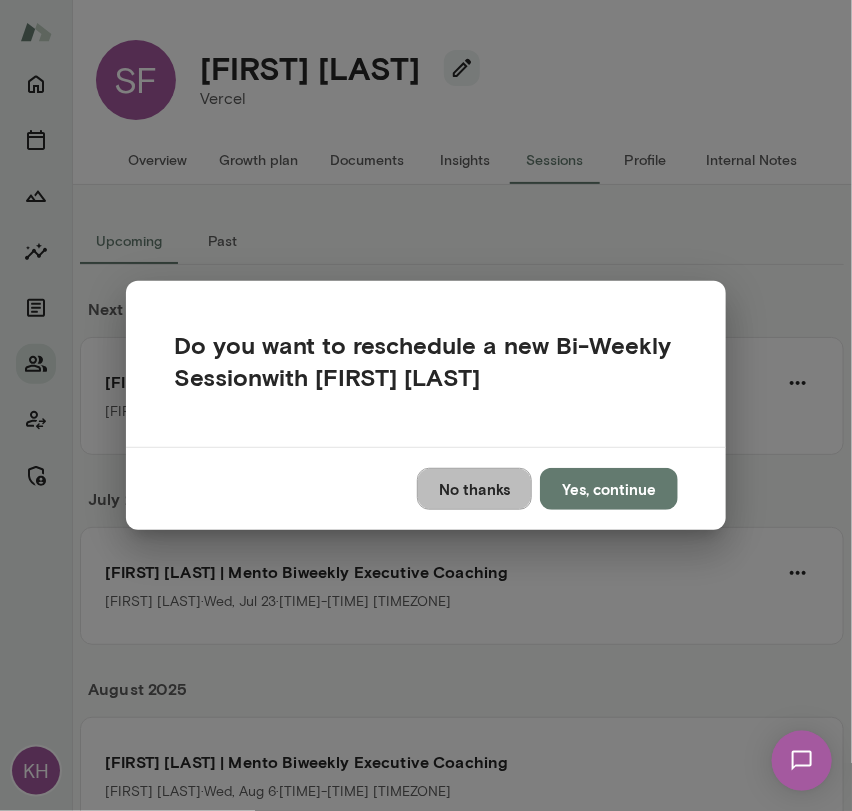 click on "No thanks" at bounding box center [474, 489] 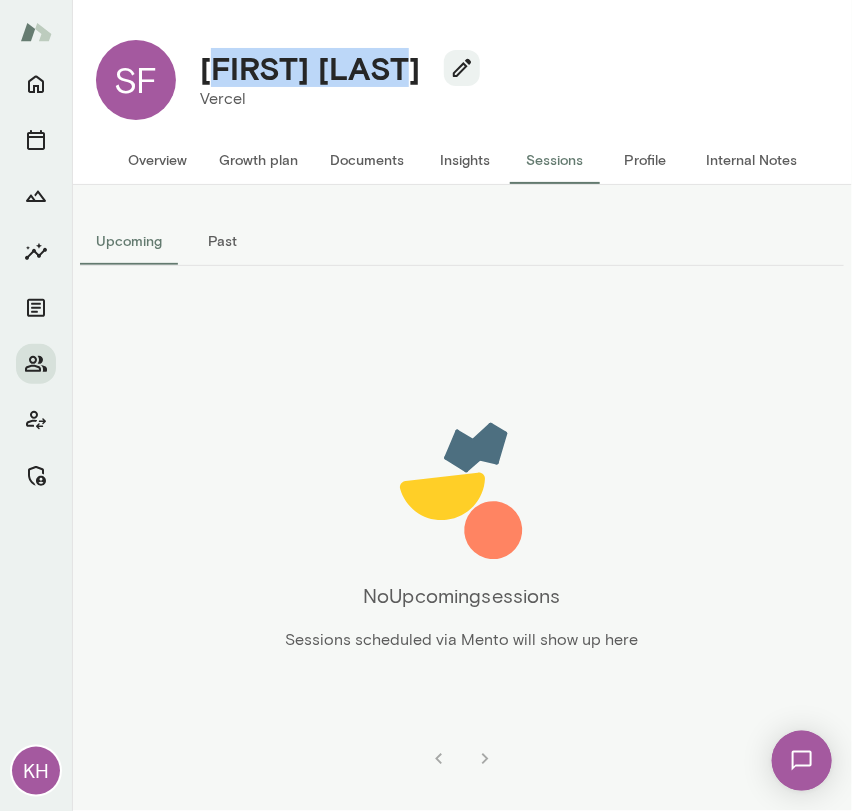 drag, startPoint x: 416, startPoint y: 66, endPoint x: 215, endPoint y: 66, distance: 201 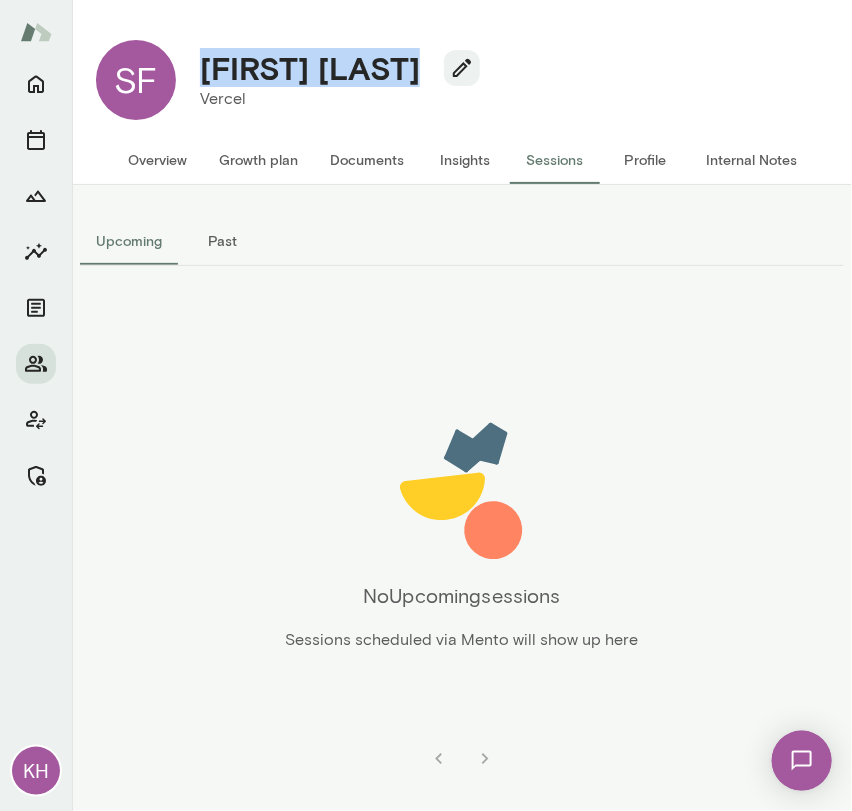 drag, startPoint x: 424, startPoint y: 70, endPoint x: 201, endPoint y: 66, distance: 223.03587 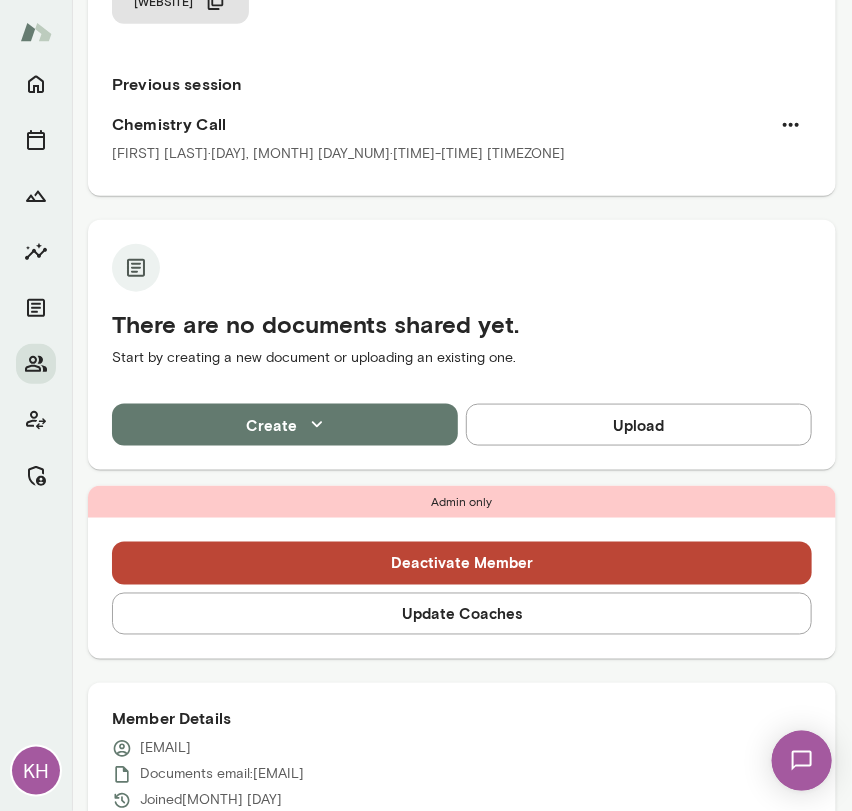 scroll, scrollTop: 710, scrollLeft: 0, axis: vertical 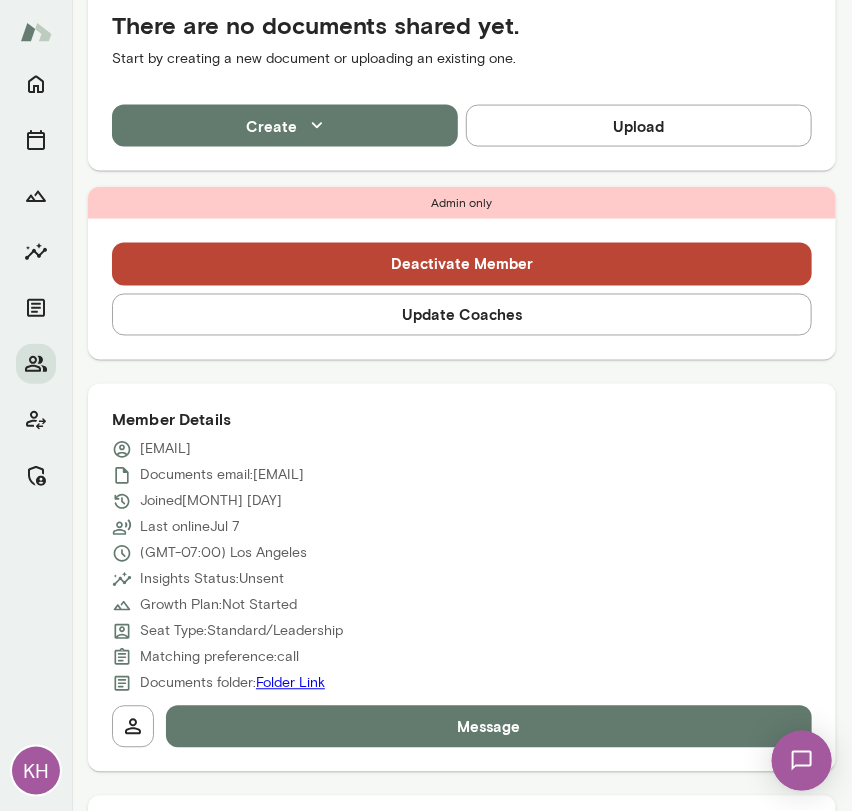 drag, startPoint x: 296, startPoint y: 452, endPoint x: 136, endPoint y: 440, distance: 160.44937 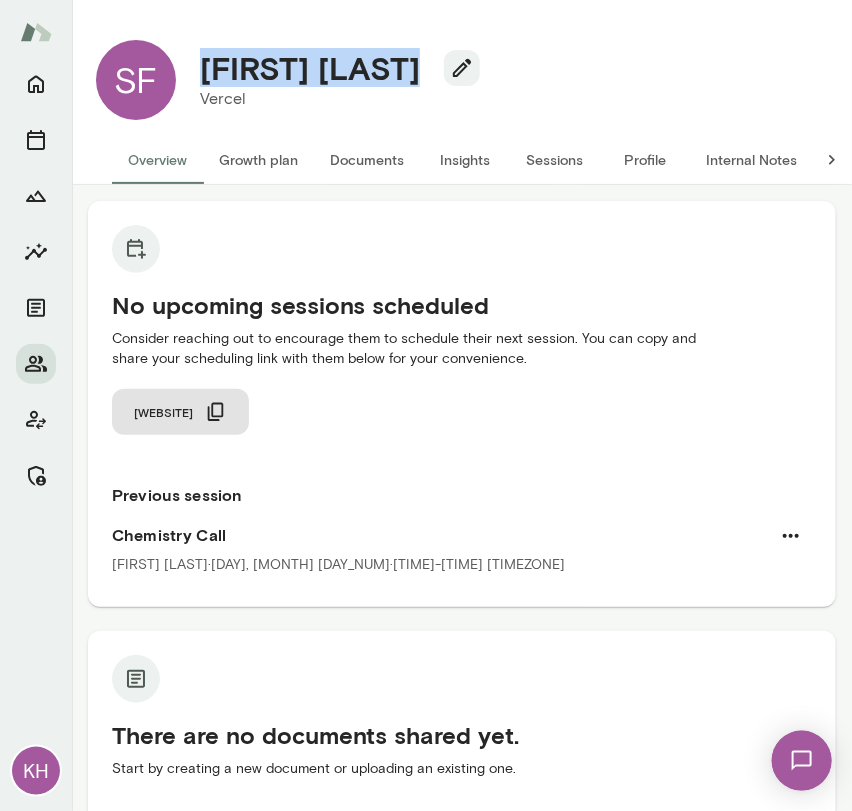 click on "Sessions" at bounding box center (555, 160) 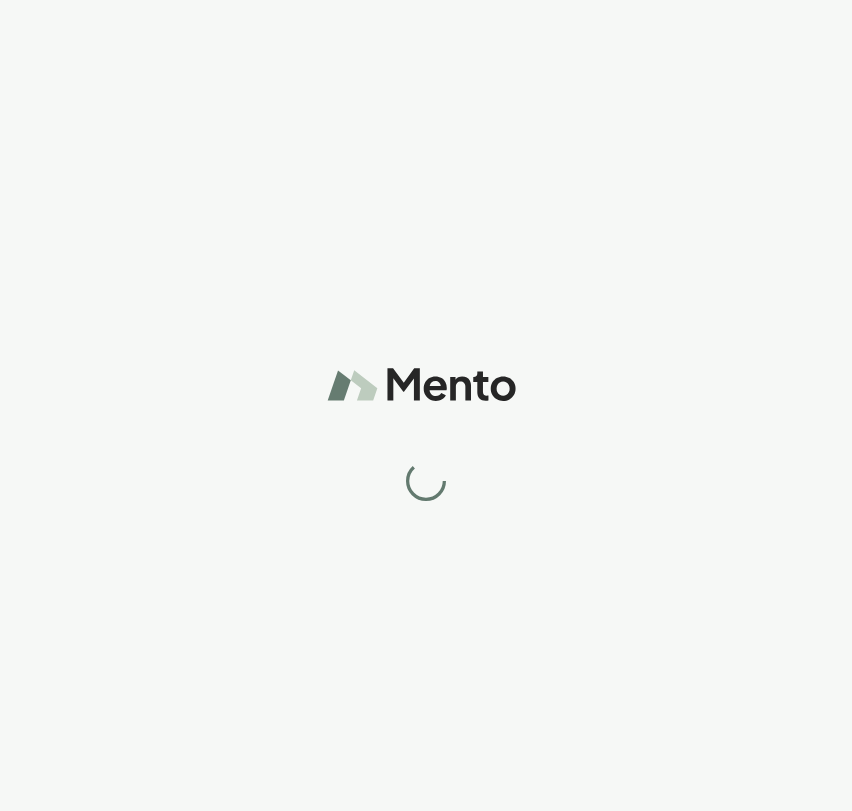 scroll, scrollTop: 0, scrollLeft: 0, axis: both 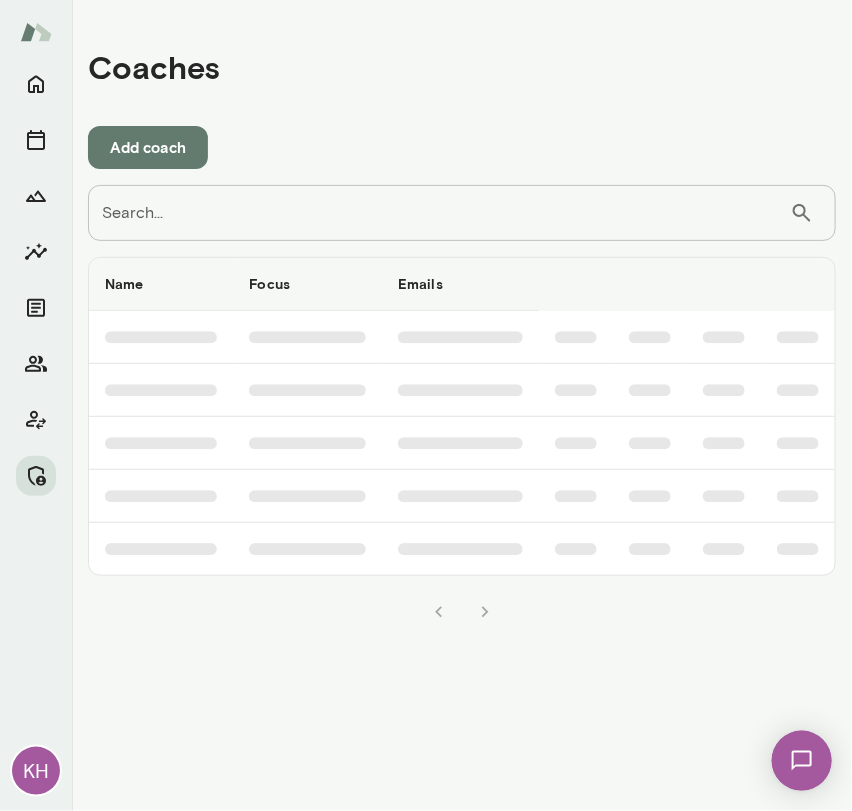 click on "Search..." at bounding box center [439, 213] 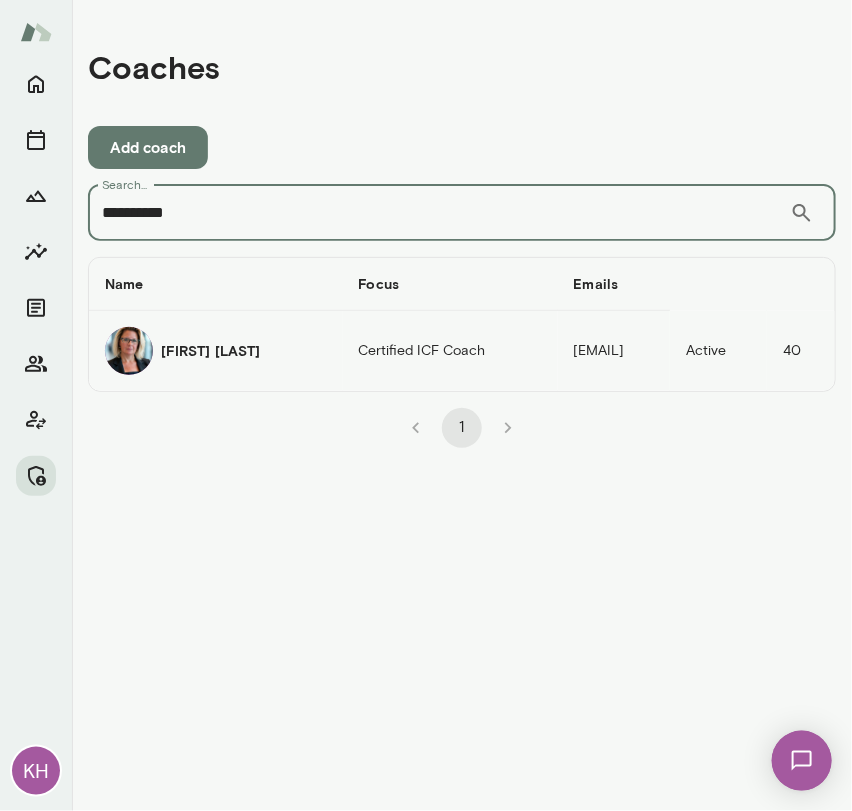 type on "**********" 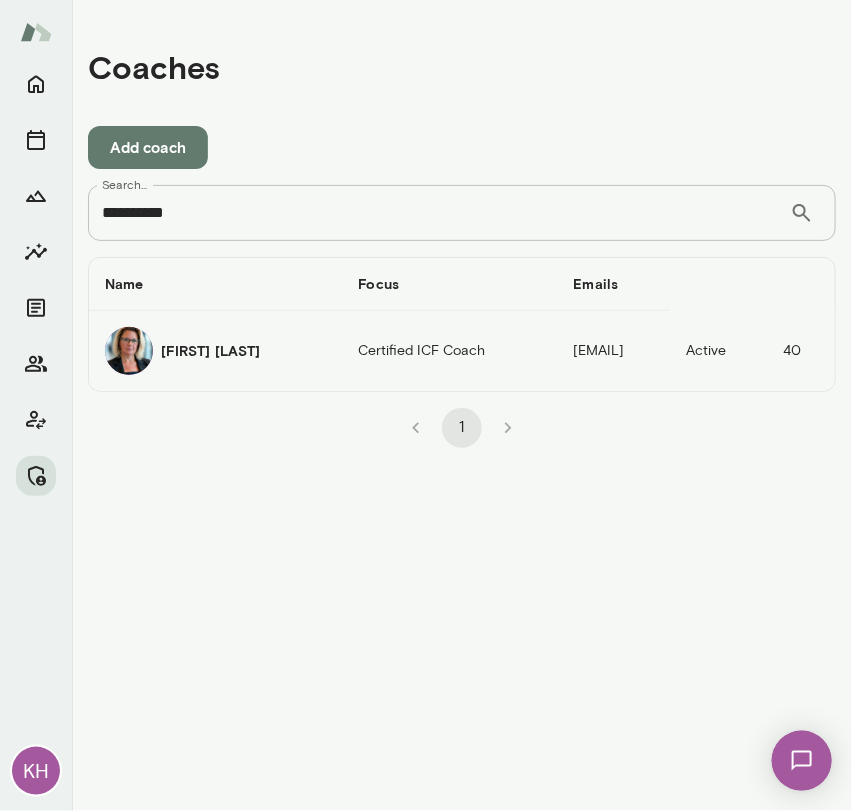 click on "Jennifer Alvarez" at bounding box center (210, 351) 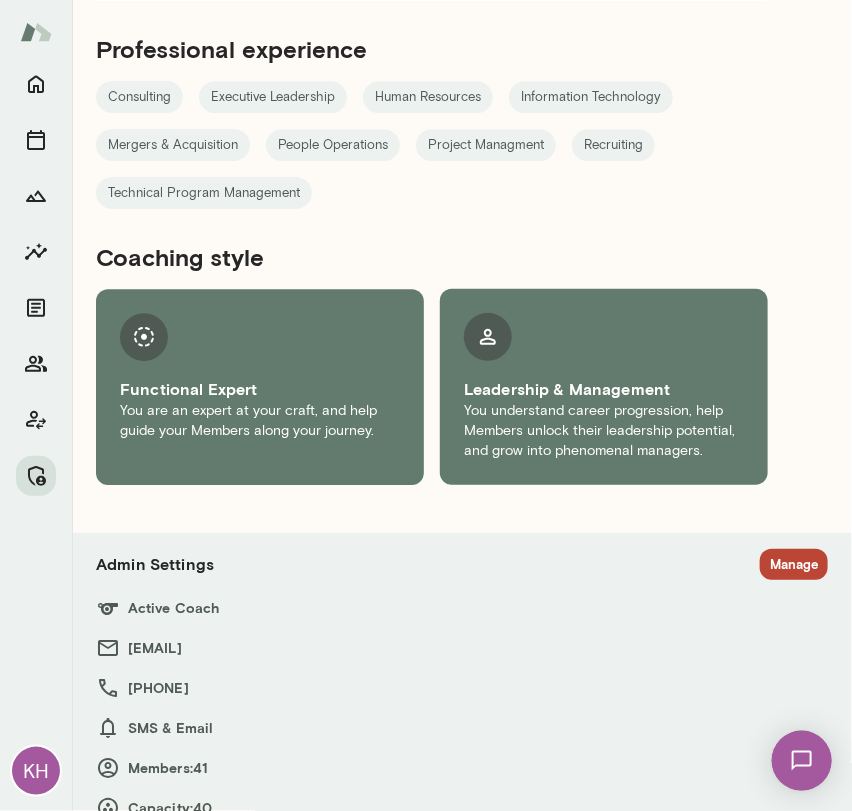 scroll, scrollTop: 1361, scrollLeft: 0, axis: vertical 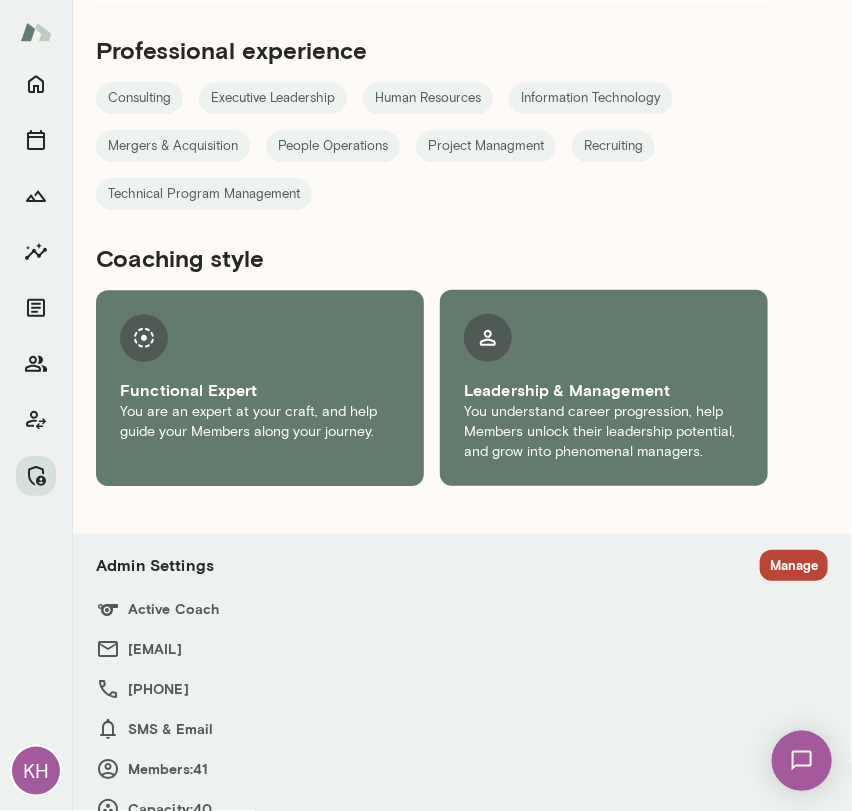 click on "Manage" at bounding box center (794, 541) 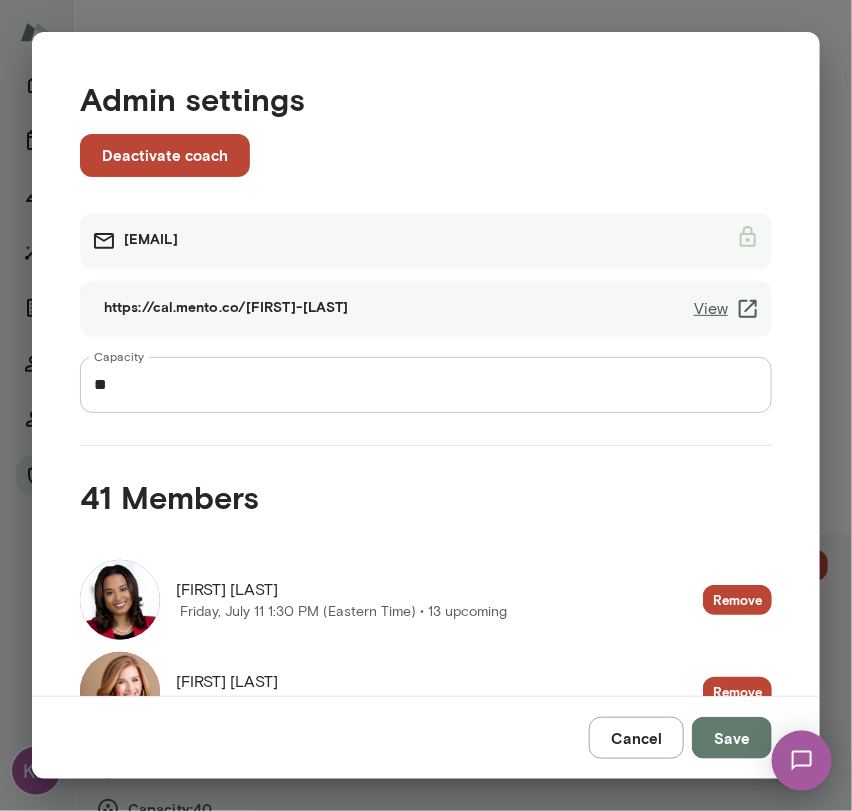 click on "View" at bounding box center (727, 309) 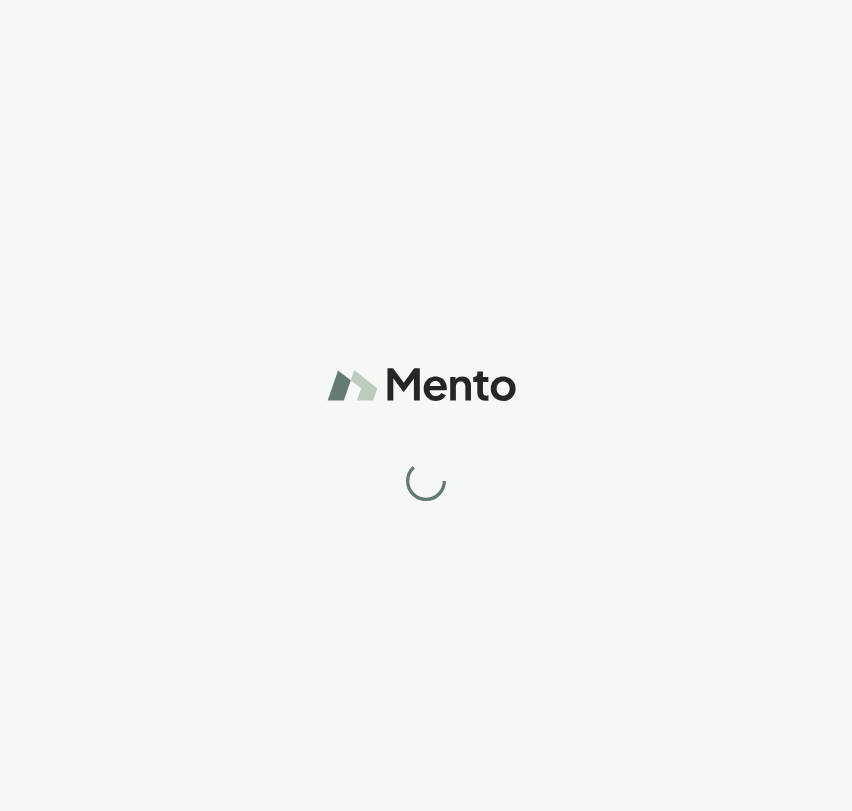 scroll, scrollTop: 0, scrollLeft: 0, axis: both 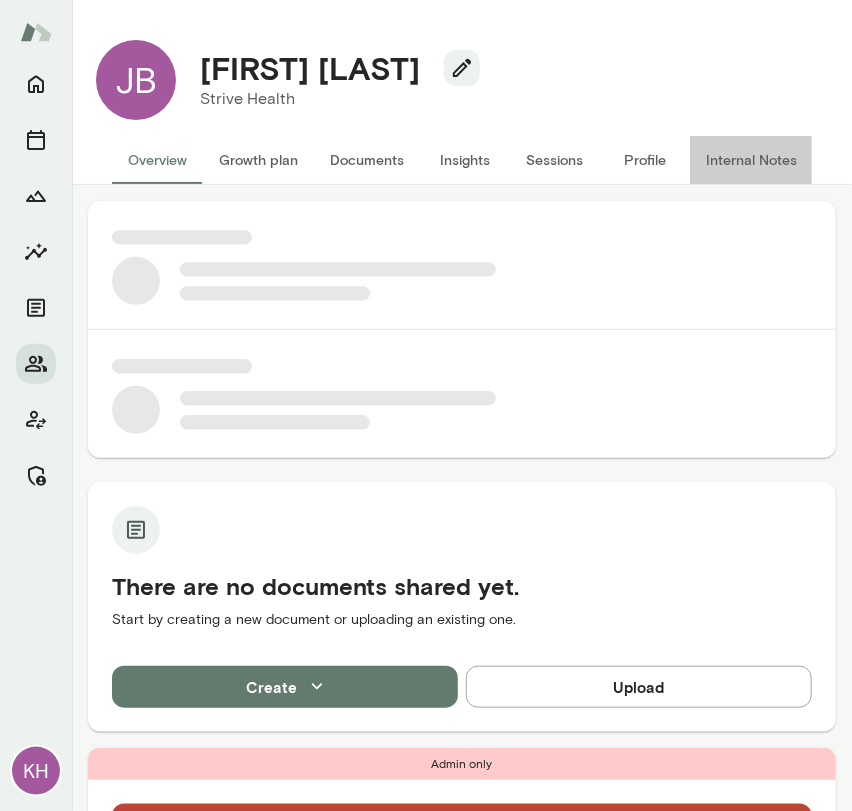 click on "Internal Notes" at bounding box center (751, 160) 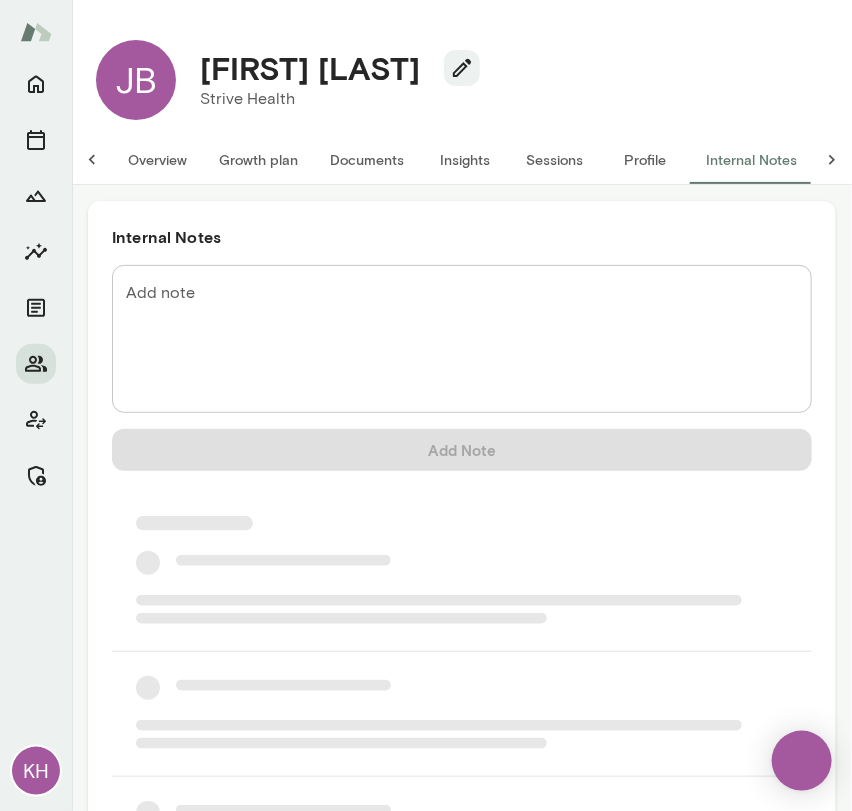 scroll, scrollTop: 0, scrollLeft: 15, axis: horizontal 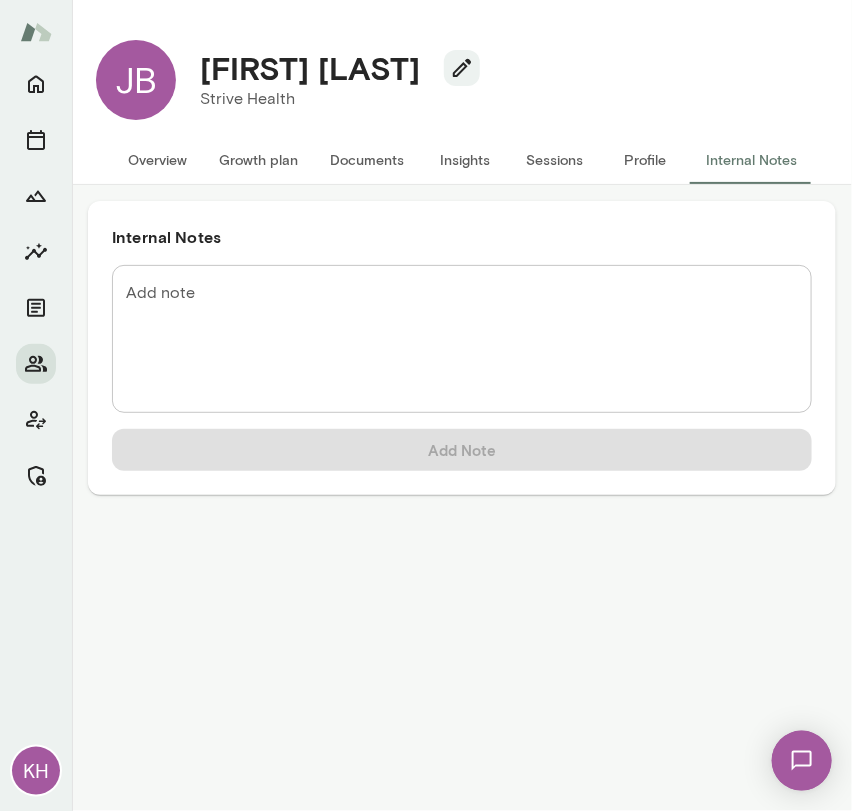 click on "Add note" at bounding box center [462, 339] 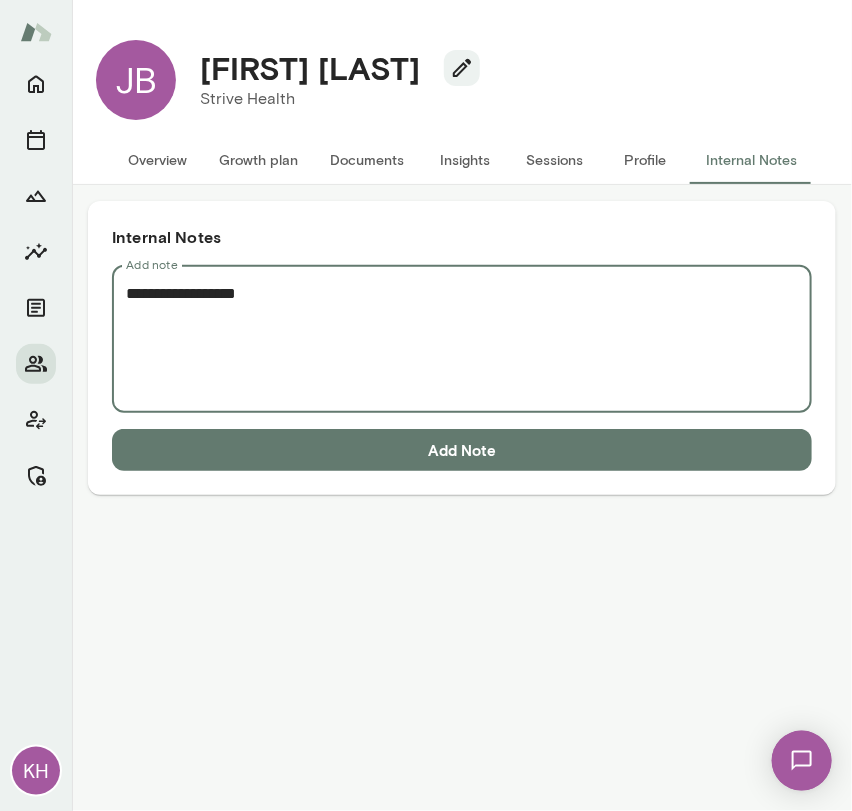click on "**********" at bounding box center (462, 339) 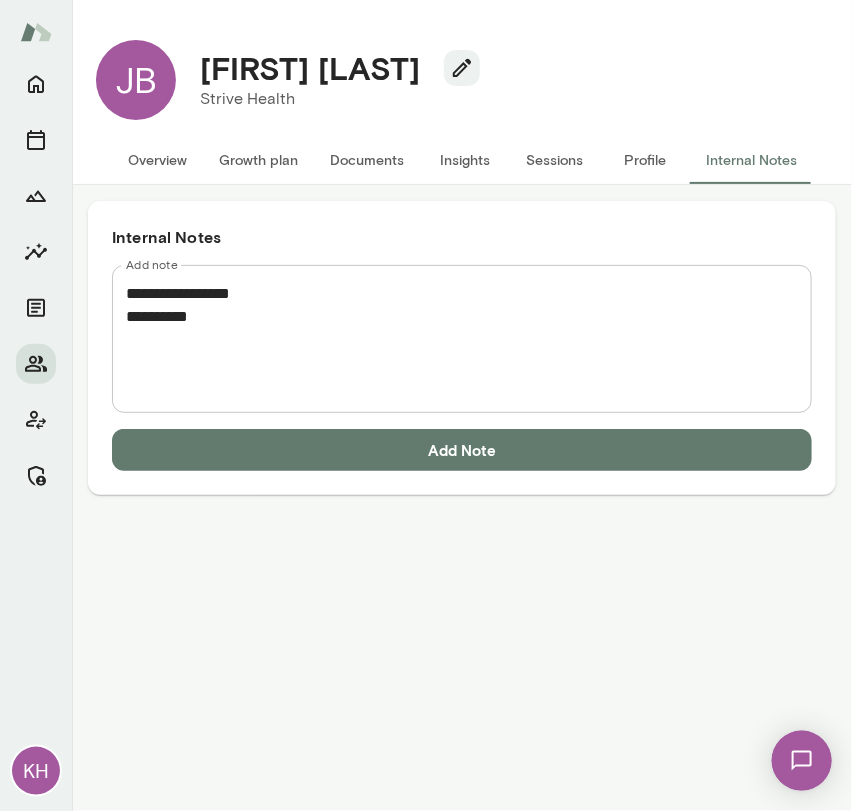 click on "**********" at bounding box center (462, 339) 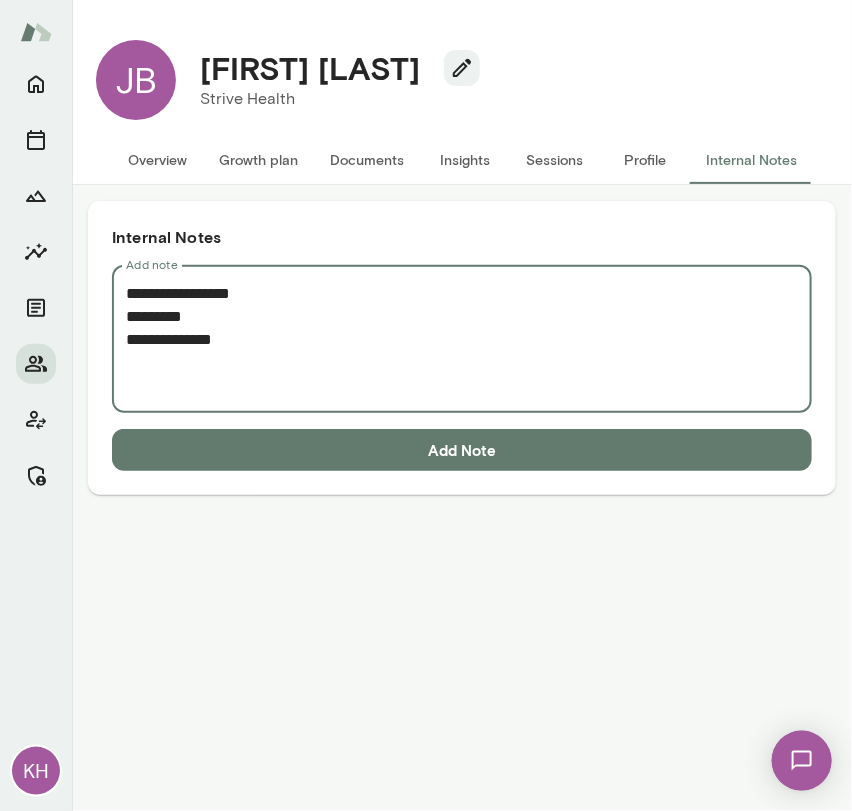 paste on "**********" 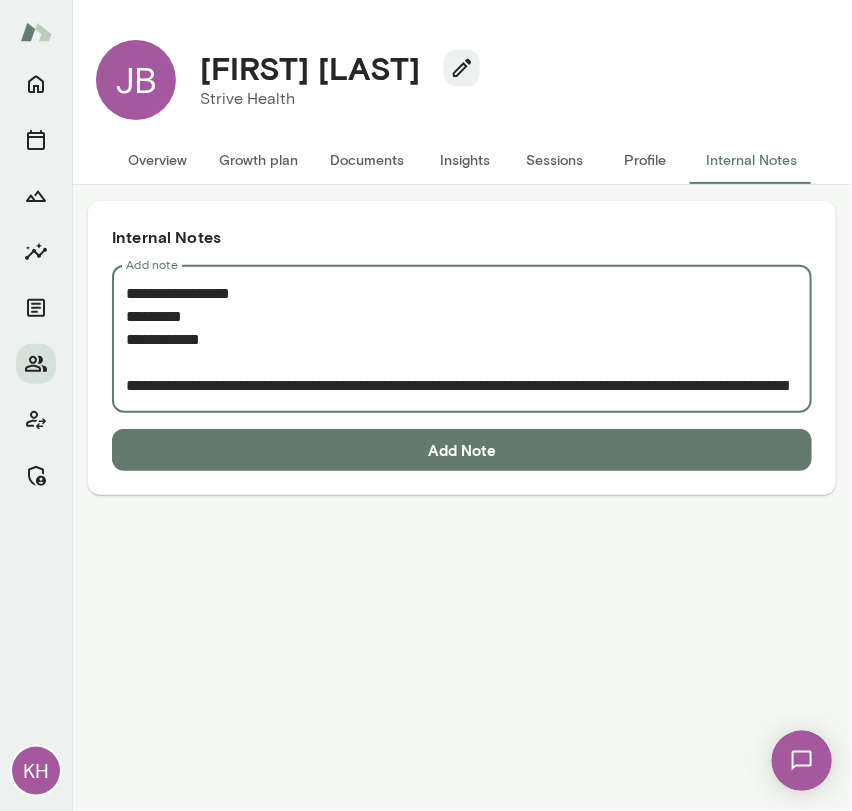 scroll, scrollTop: 43, scrollLeft: 0, axis: vertical 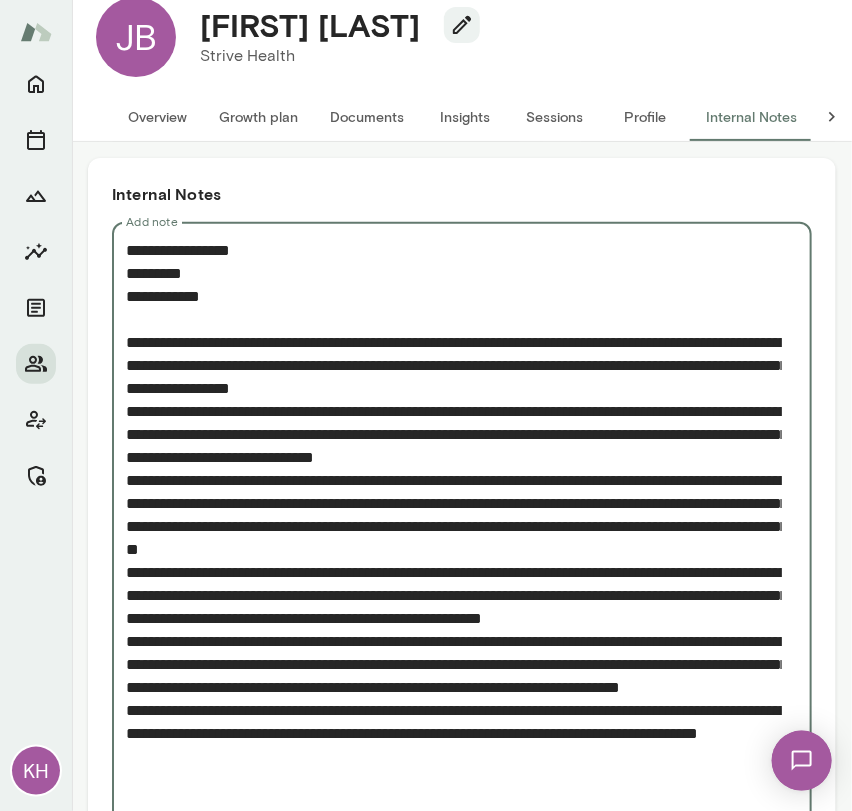 click on "* Add note" at bounding box center (462, 526) 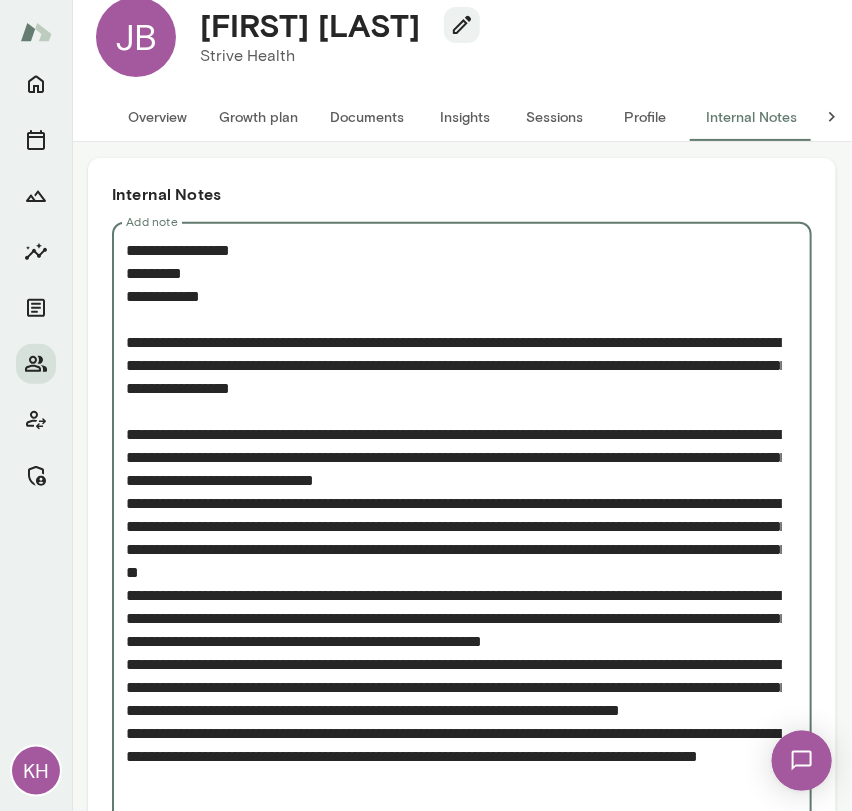 click on "Add note" at bounding box center (454, 538) 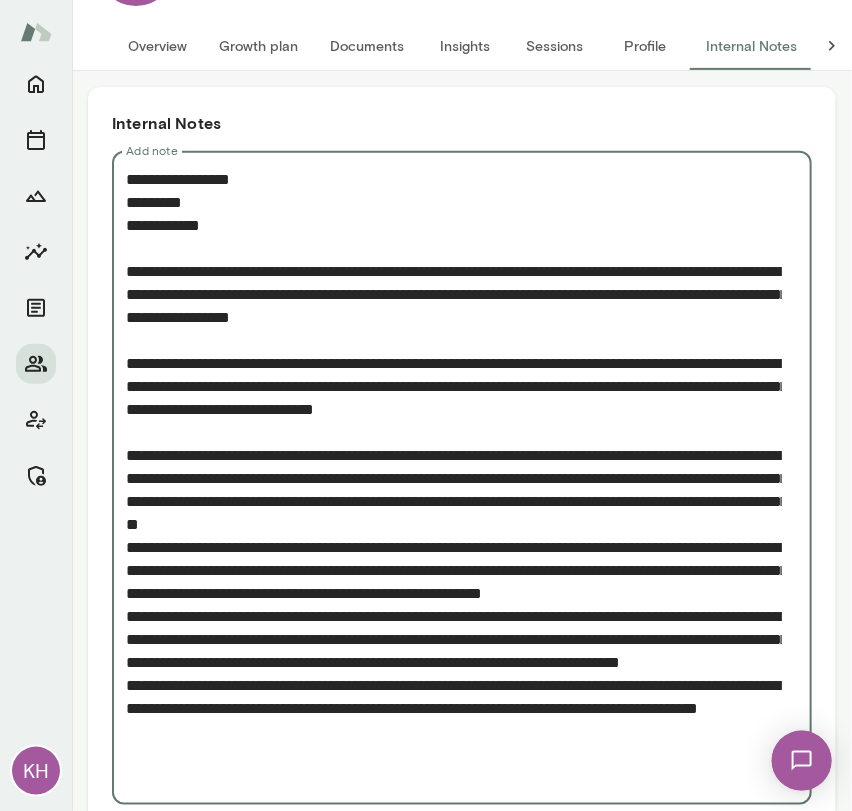 scroll, scrollTop: 117, scrollLeft: 0, axis: vertical 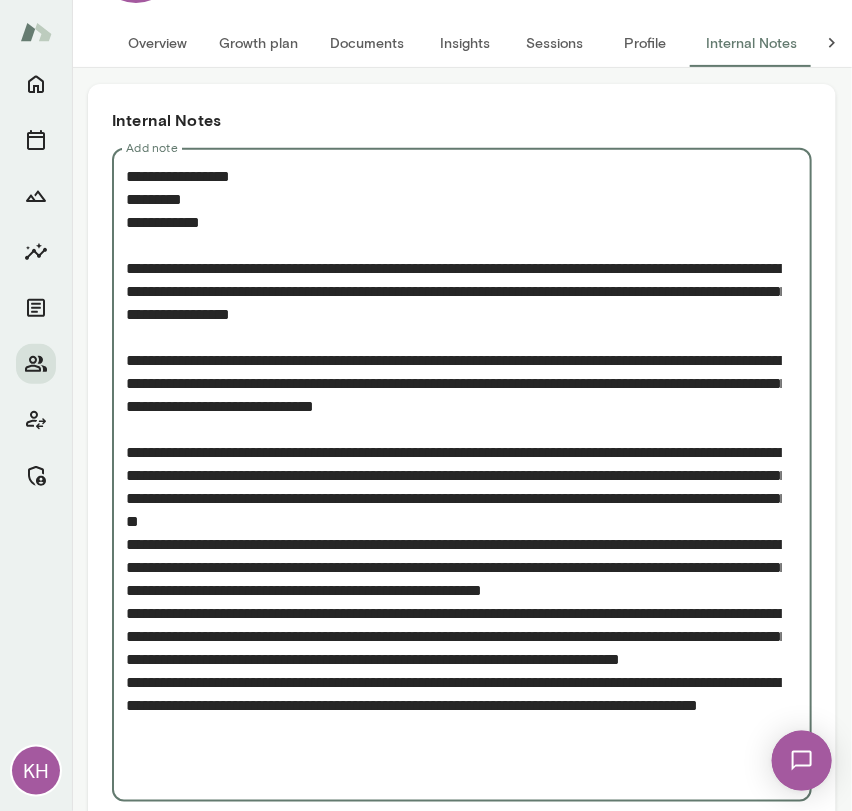 click on "Add note" at bounding box center [454, 475] 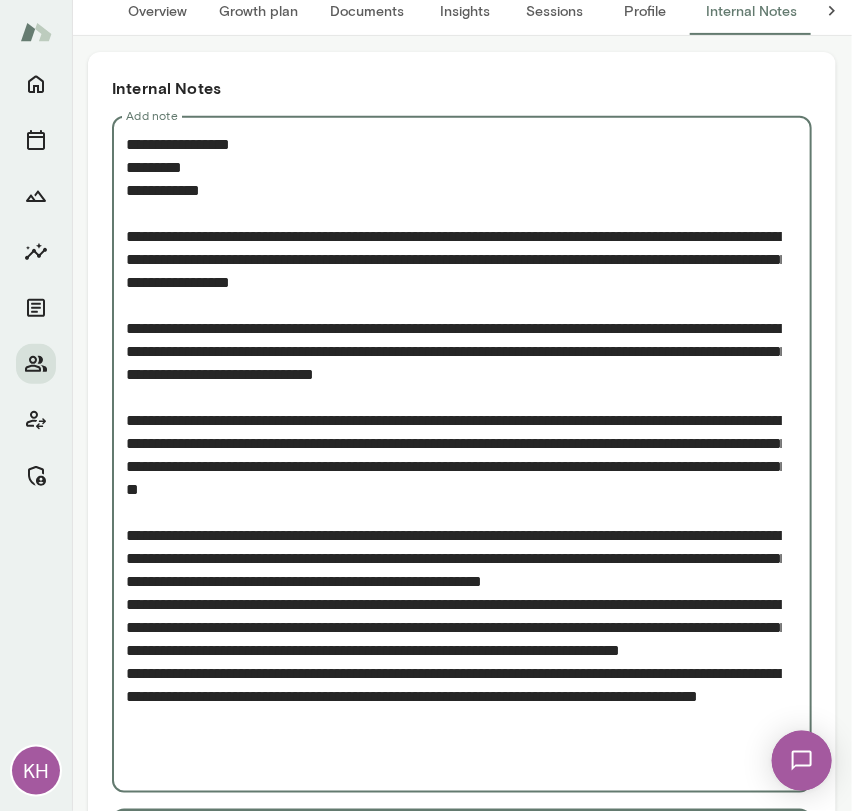 scroll, scrollTop: 151, scrollLeft: 0, axis: vertical 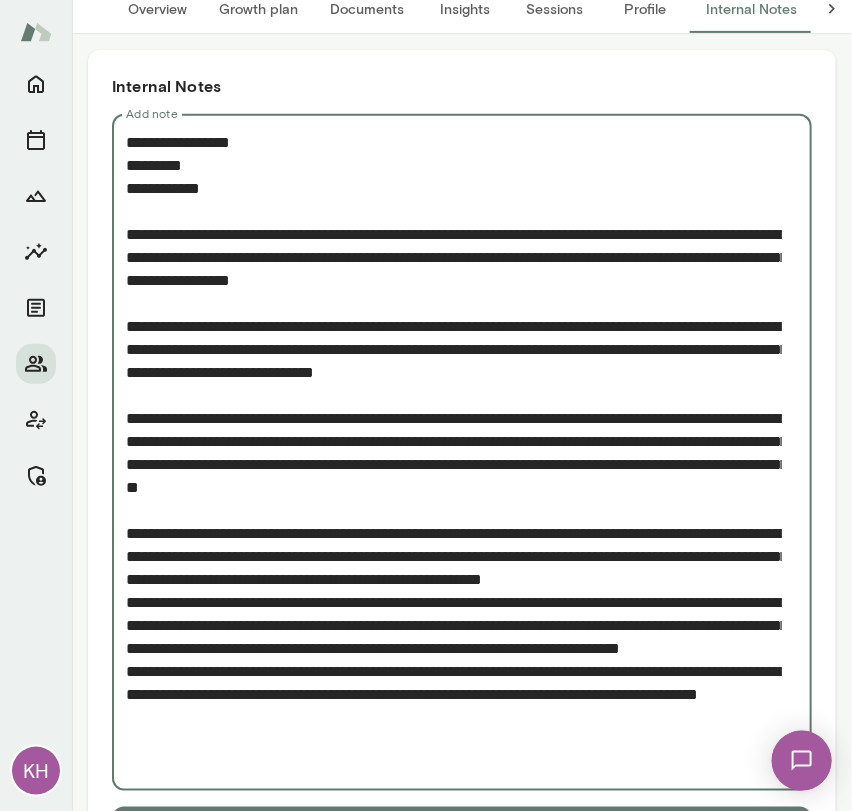 click on "Add note" at bounding box center [454, 453] 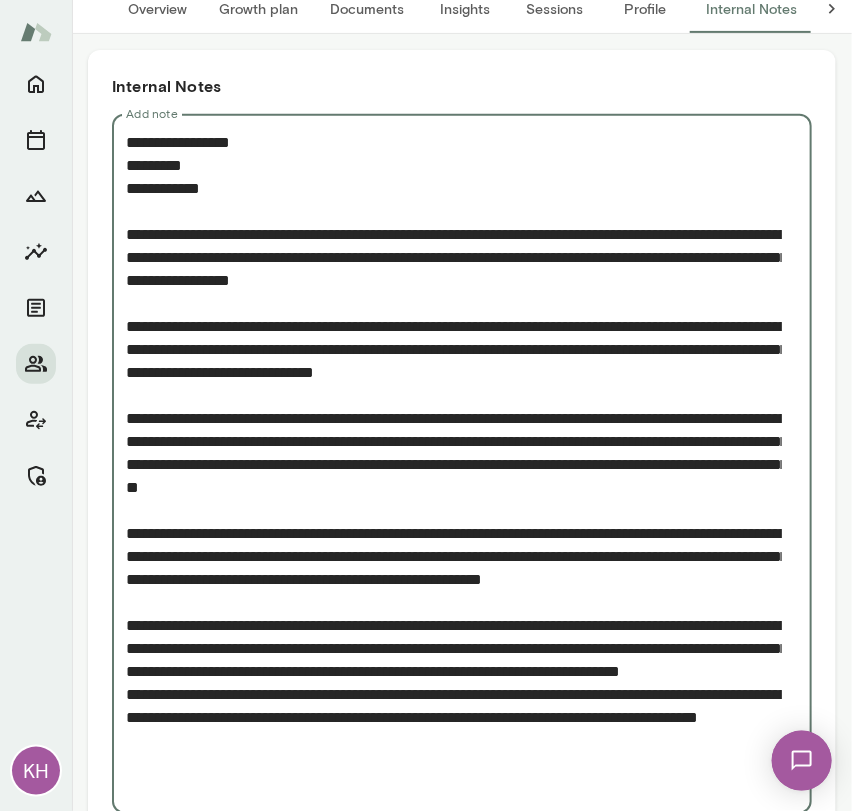 click on "Add note" at bounding box center [454, 464] 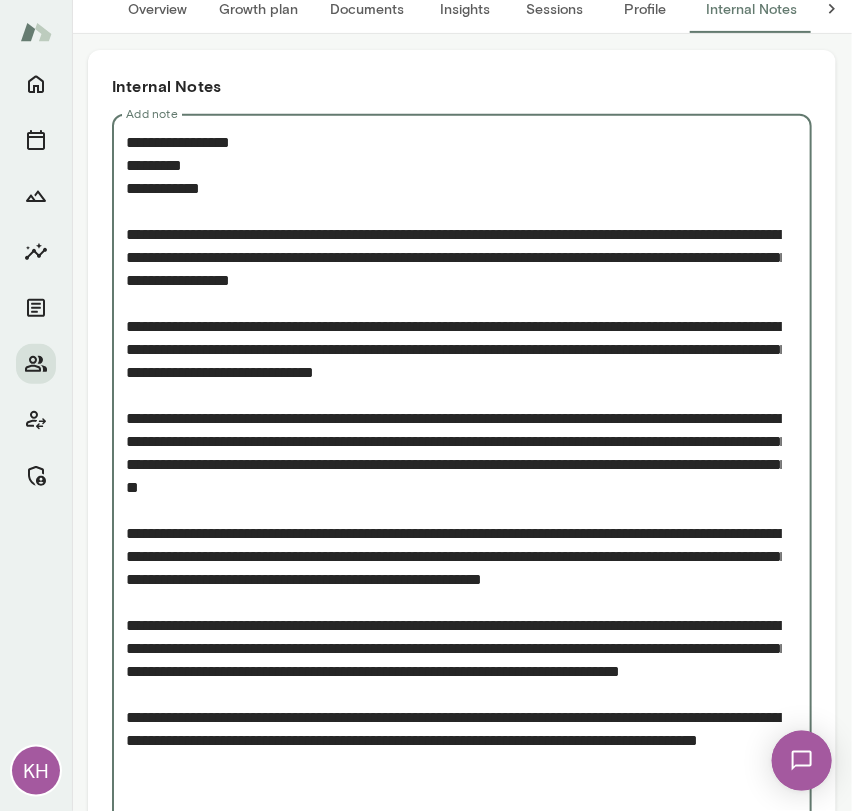 scroll, scrollTop: 275, scrollLeft: 0, axis: vertical 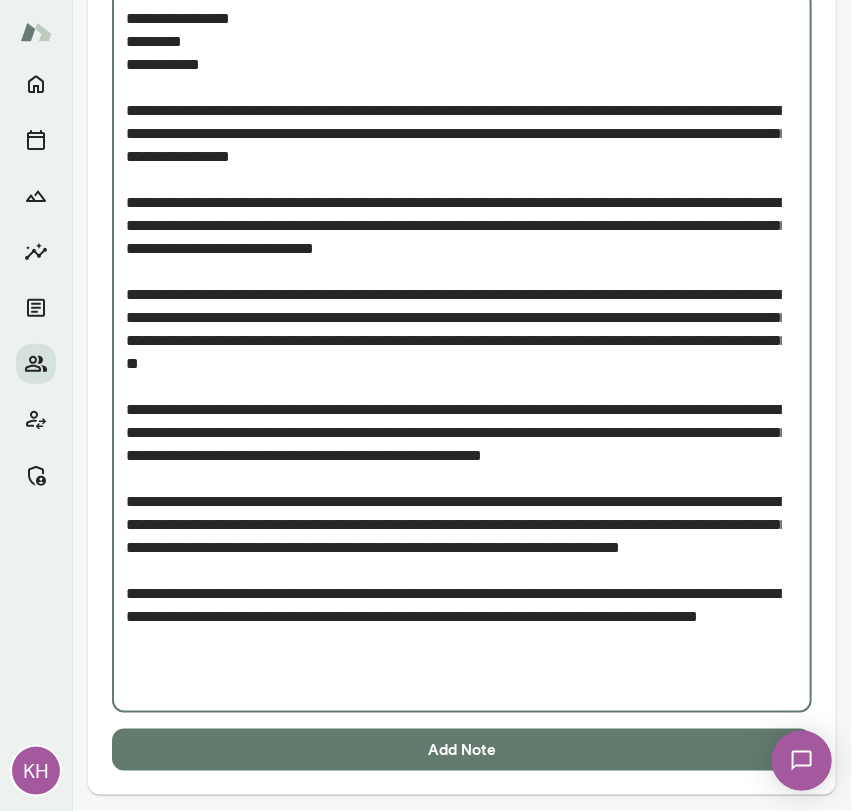 type on "**********" 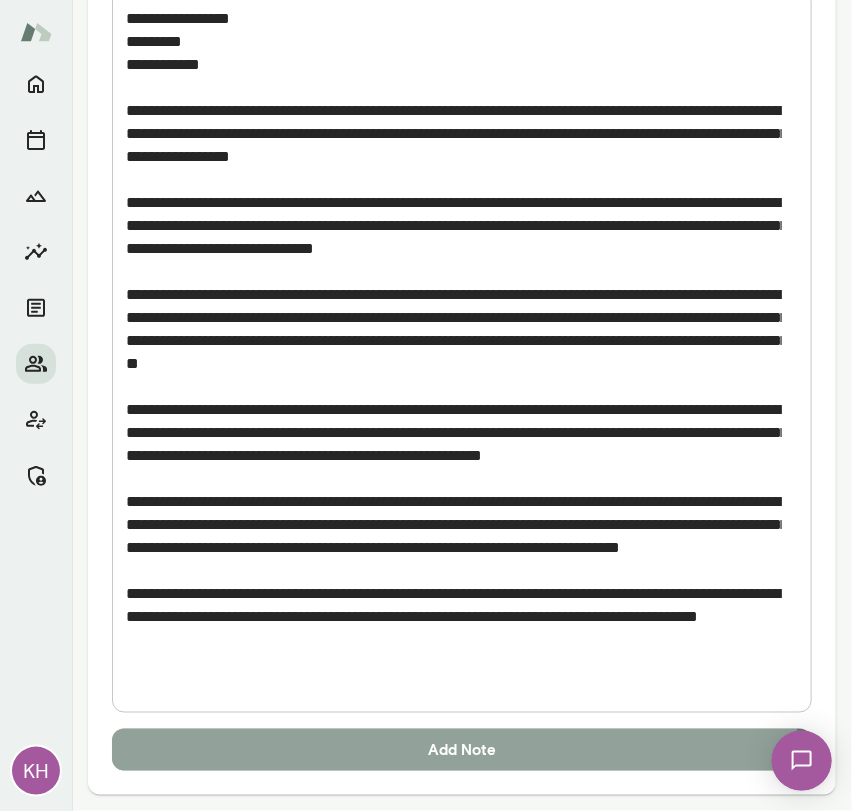 click on "Add Note" at bounding box center (462, 750) 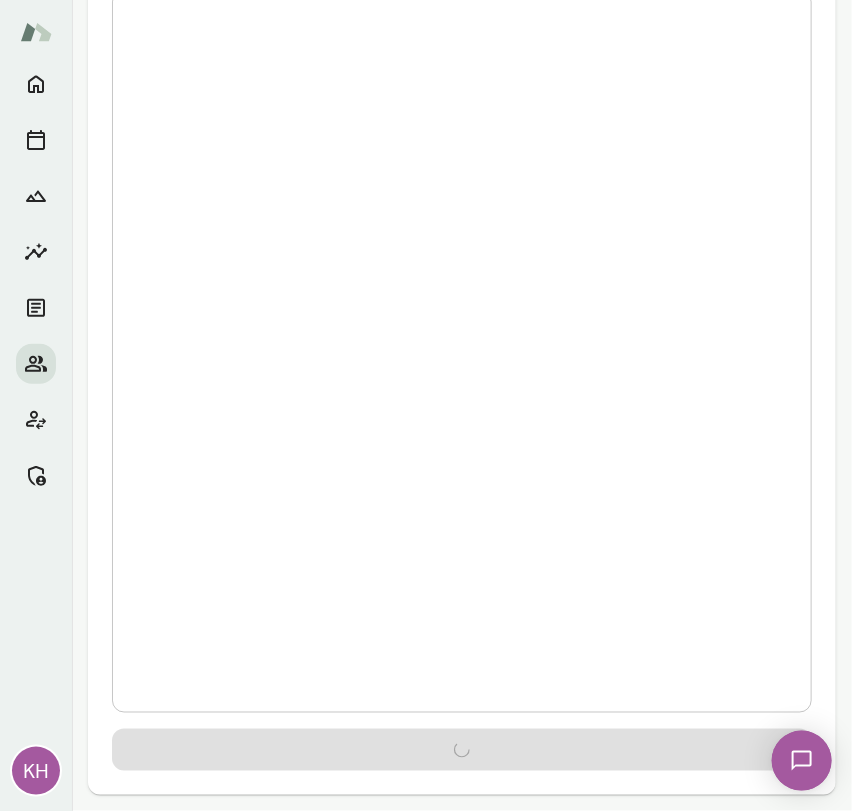 scroll, scrollTop: 0, scrollLeft: 0, axis: both 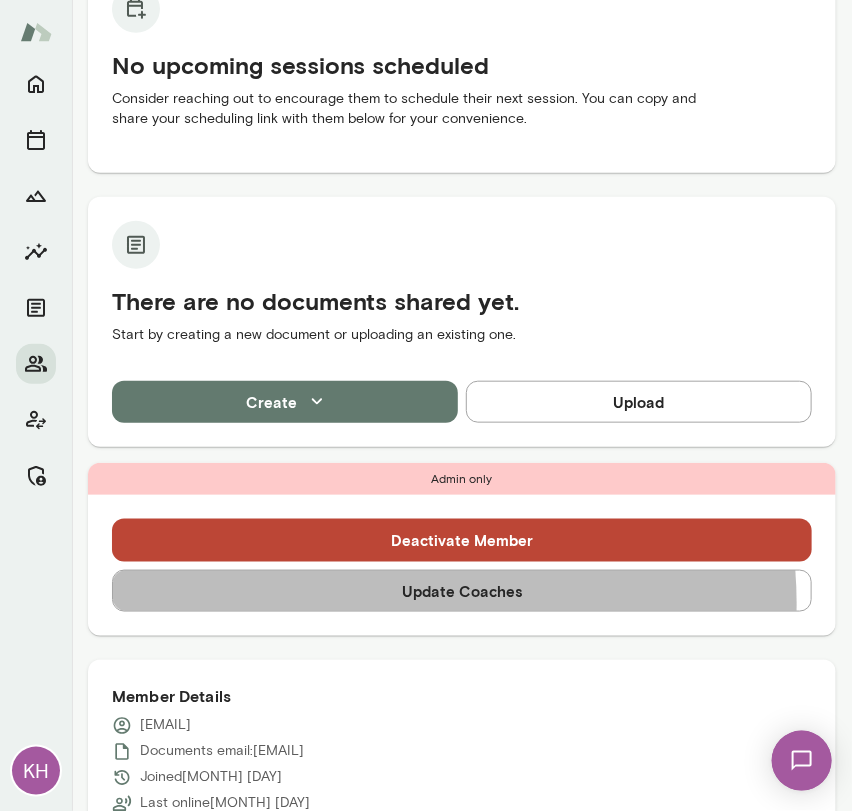 click on "Update Coaches" at bounding box center [462, 591] 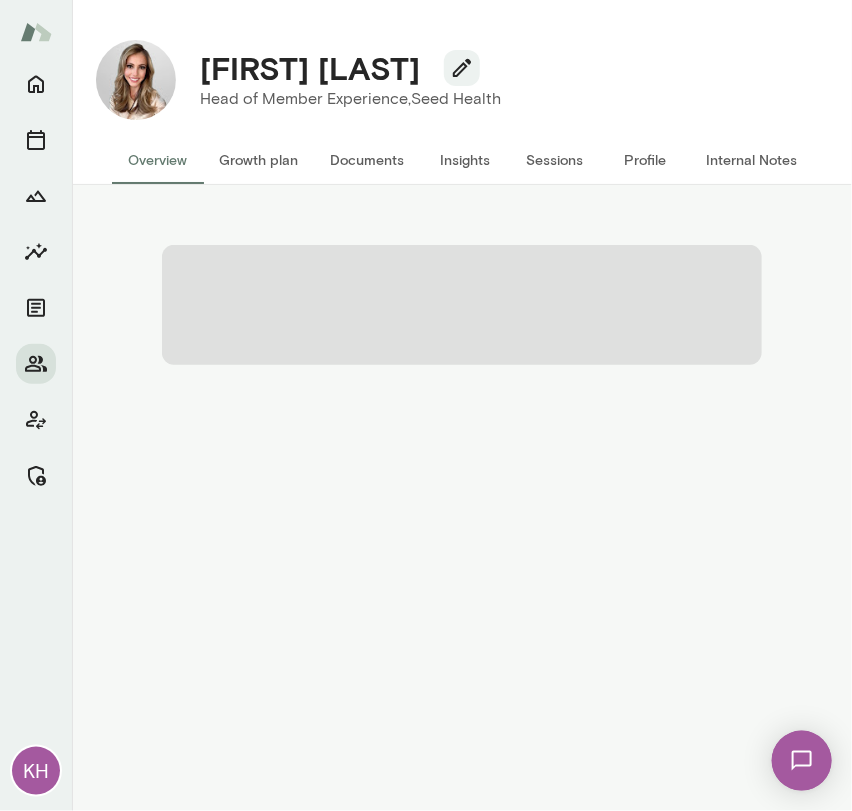 scroll, scrollTop: 0, scrollLeft: 0, axis: both 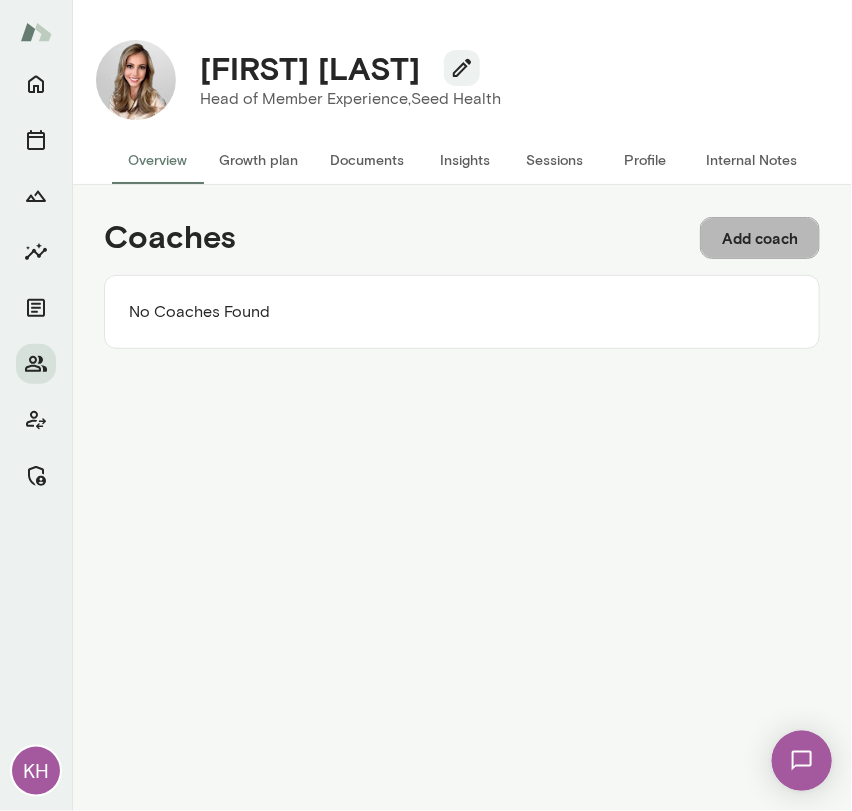 click on "Add coach" at bounding box center (760, 238) 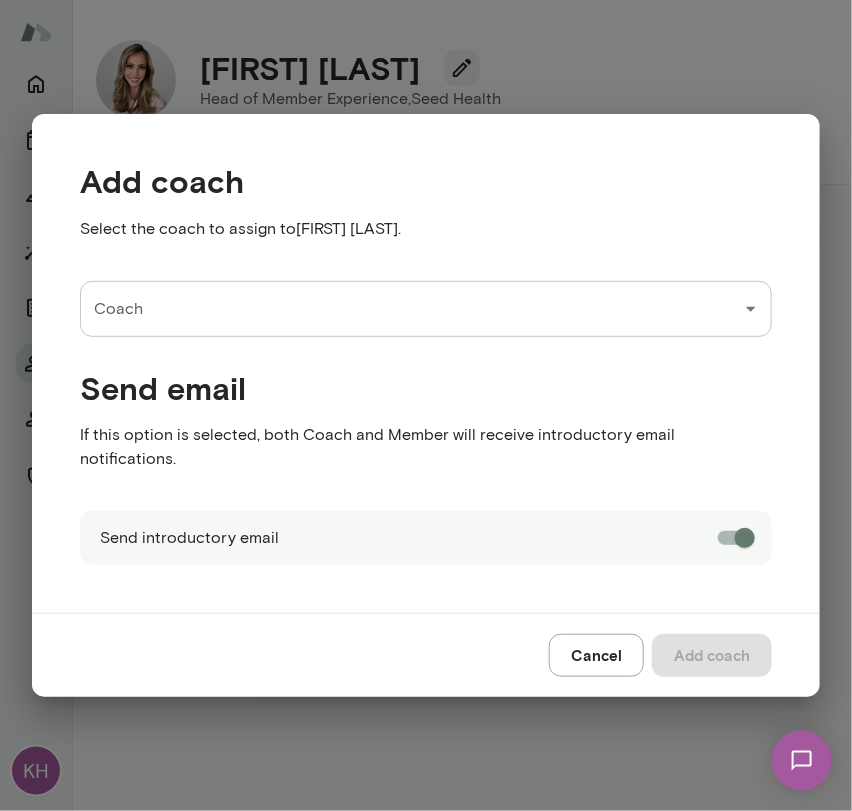 click on "Coach" at bounding box center [411, 309] 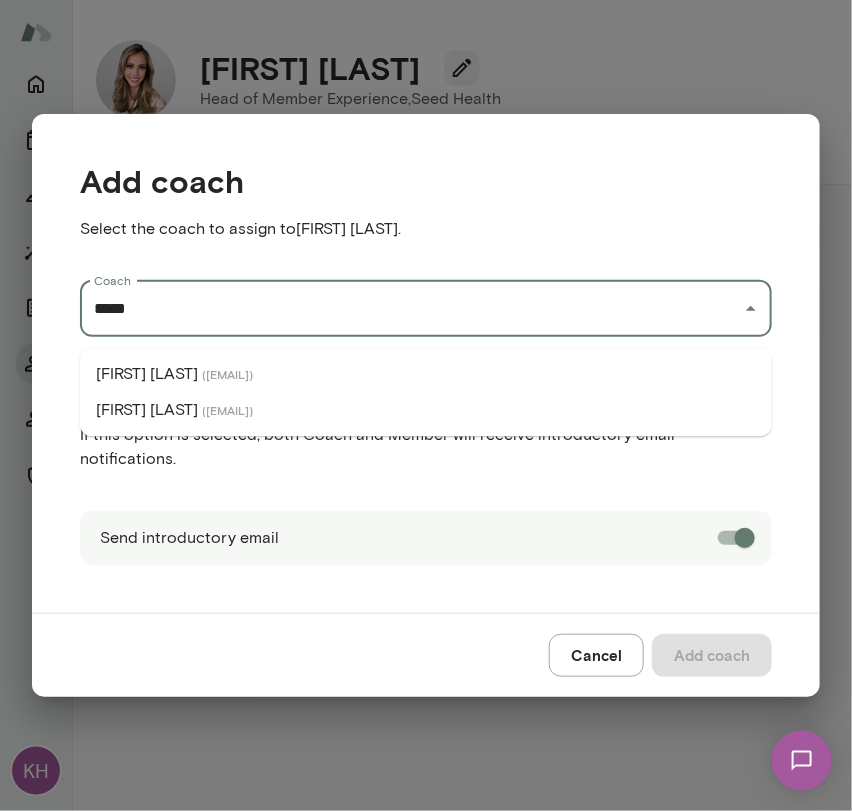 click on "( melissalemberg@mento.co )" at bounding box center (227, 410) 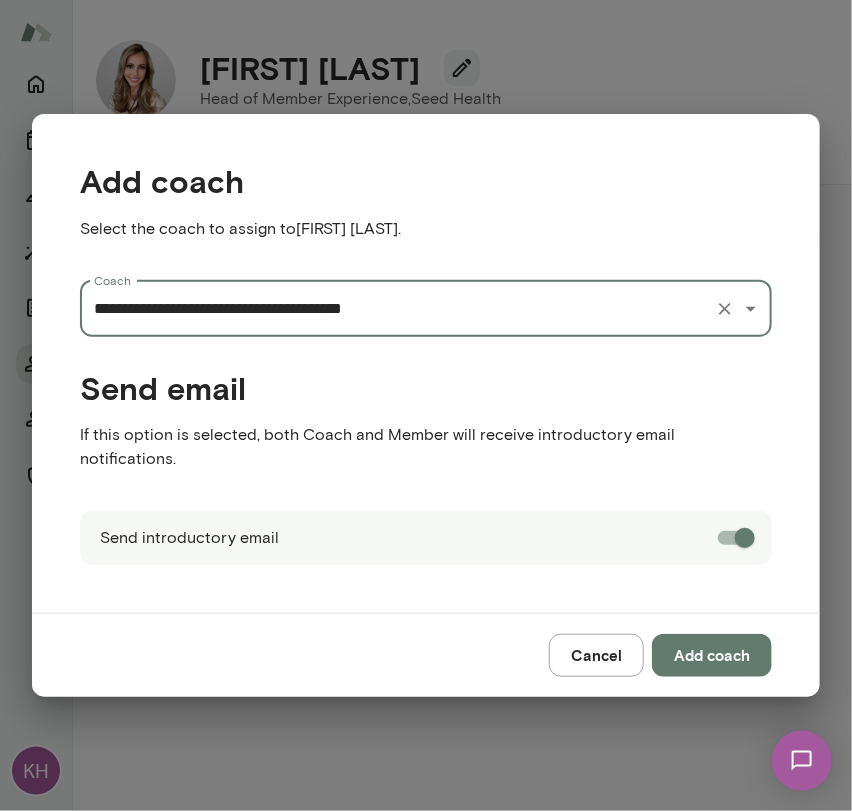 type on "**********" 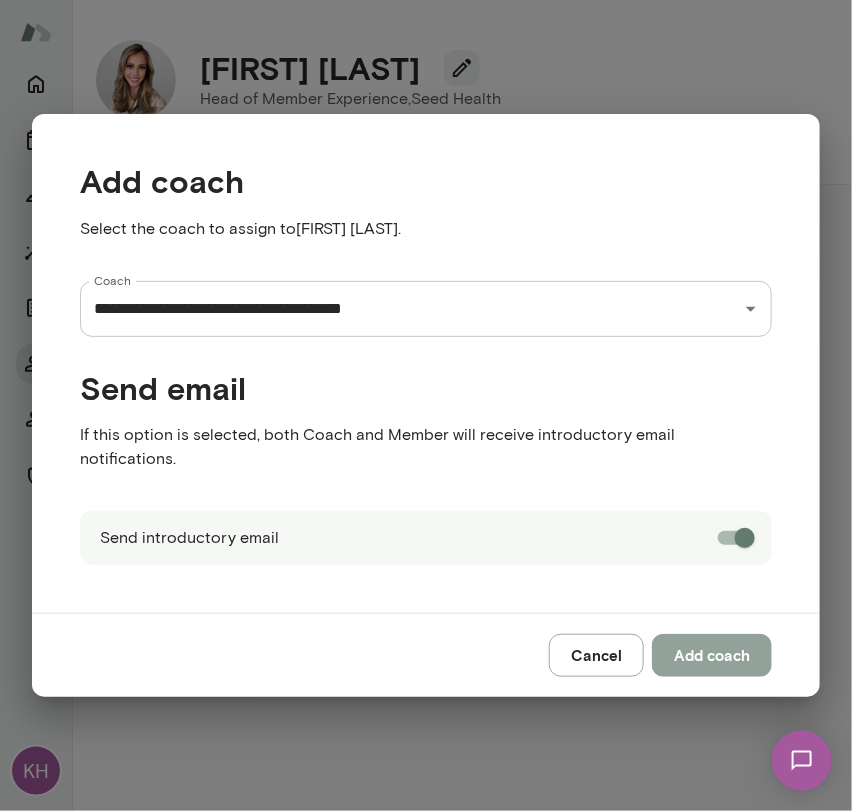 click on "Add coach" at bounding box center [712, 655] 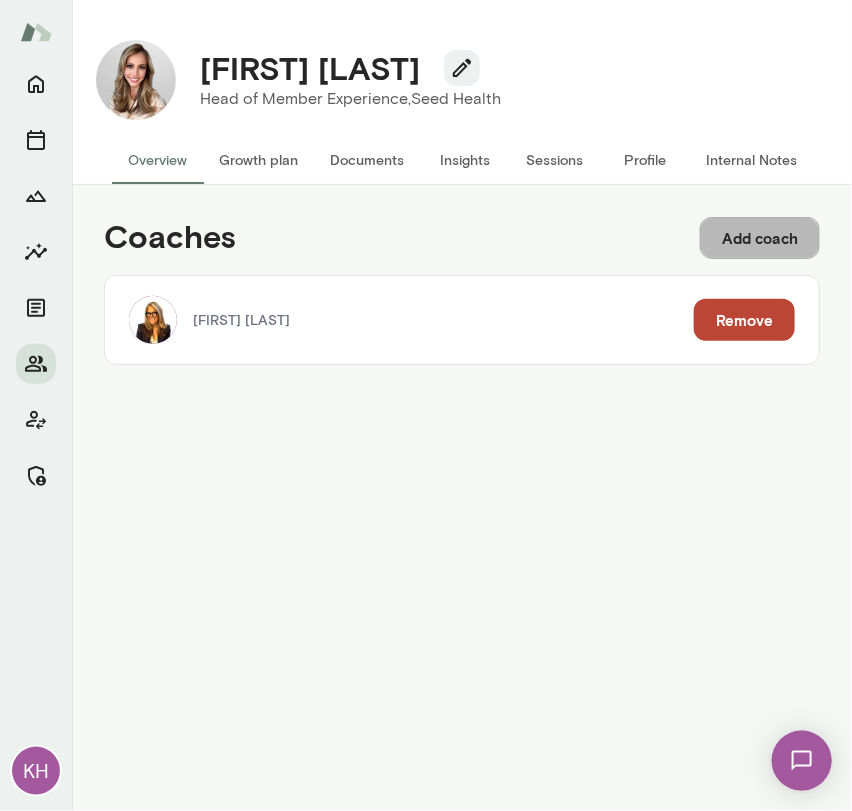 click on "Add coach" at bounding box center [760, 238] 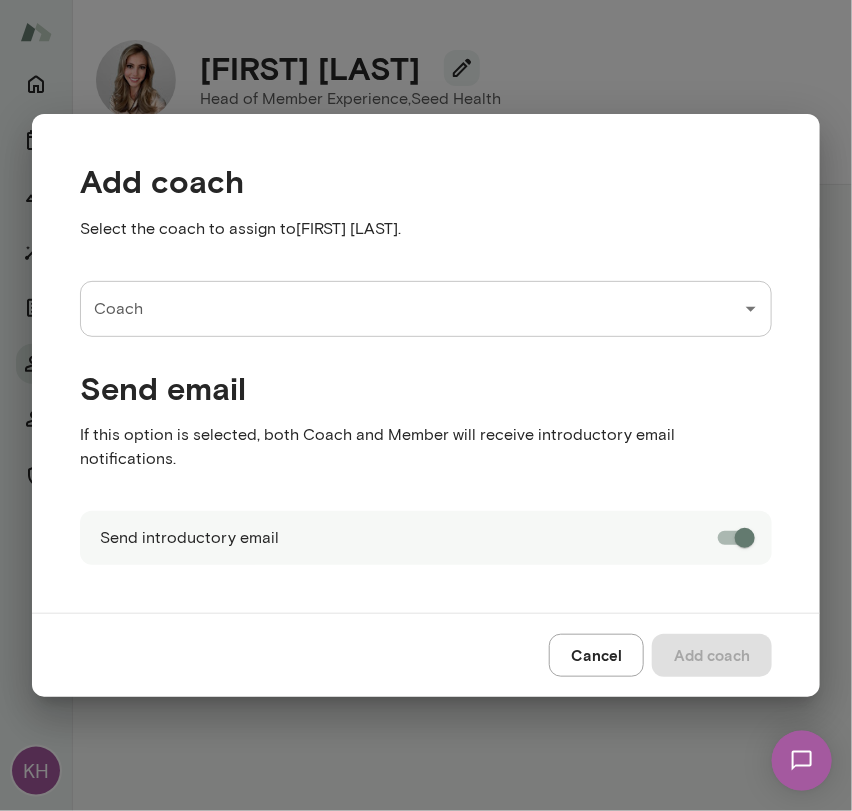 click on "Coach" at bounding box center [411, 309] 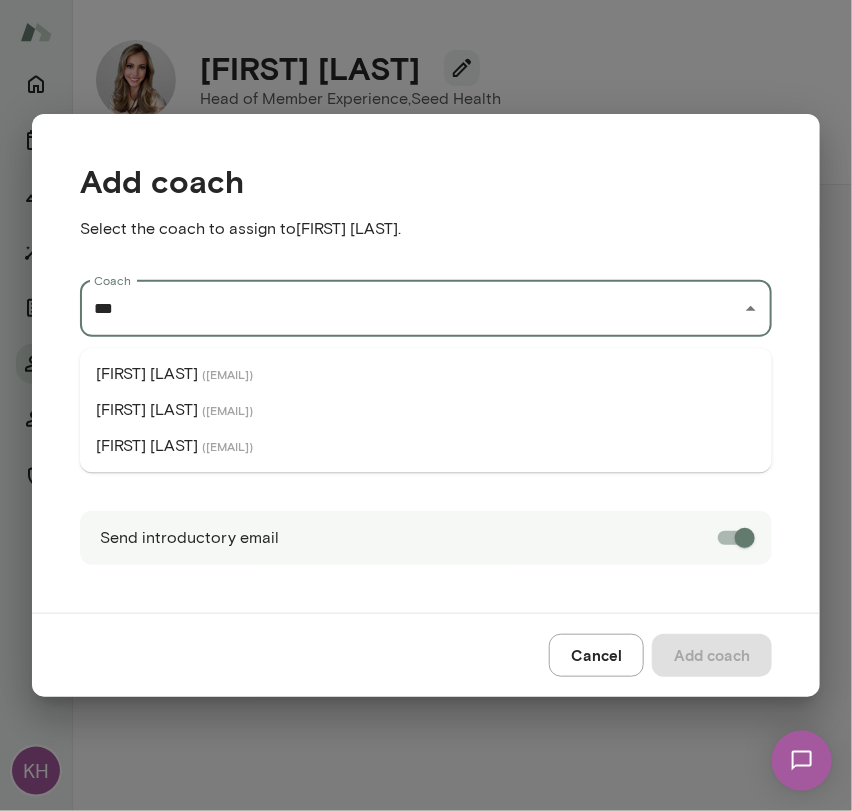 click on "( albertvillarde@mento.co )" at bounding box center (227, 374) 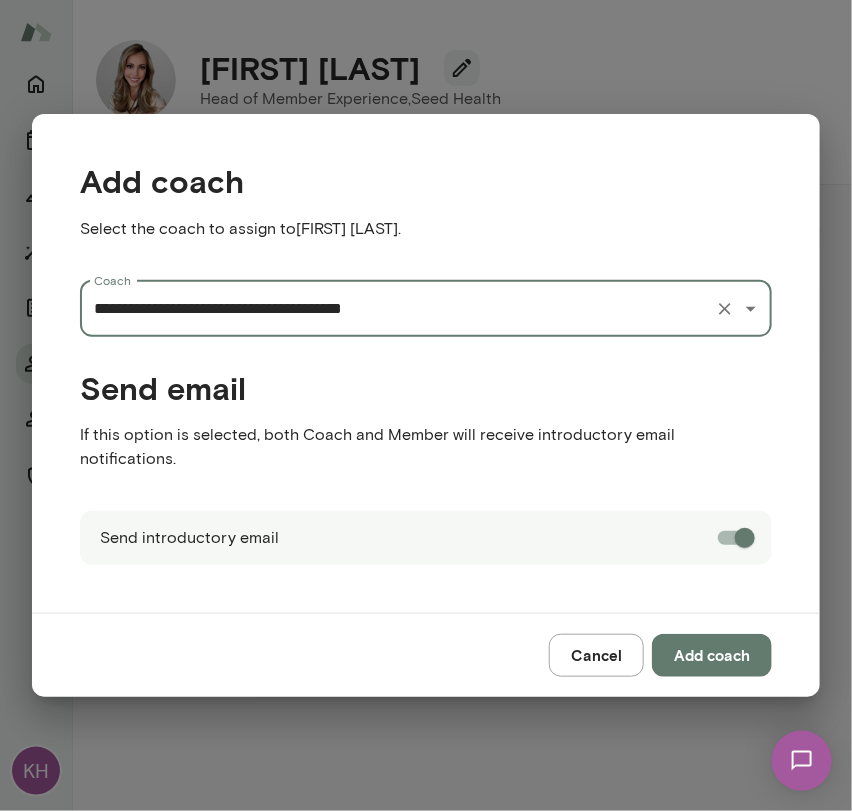 type on "**********" 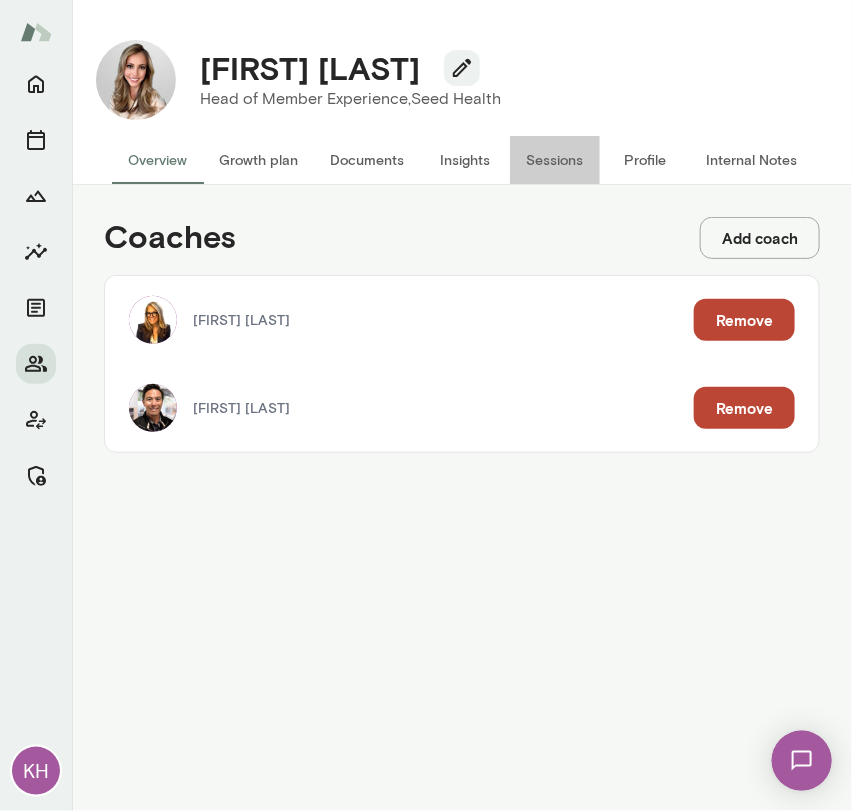 click on "Sessions" at bounding box center [555, 160] 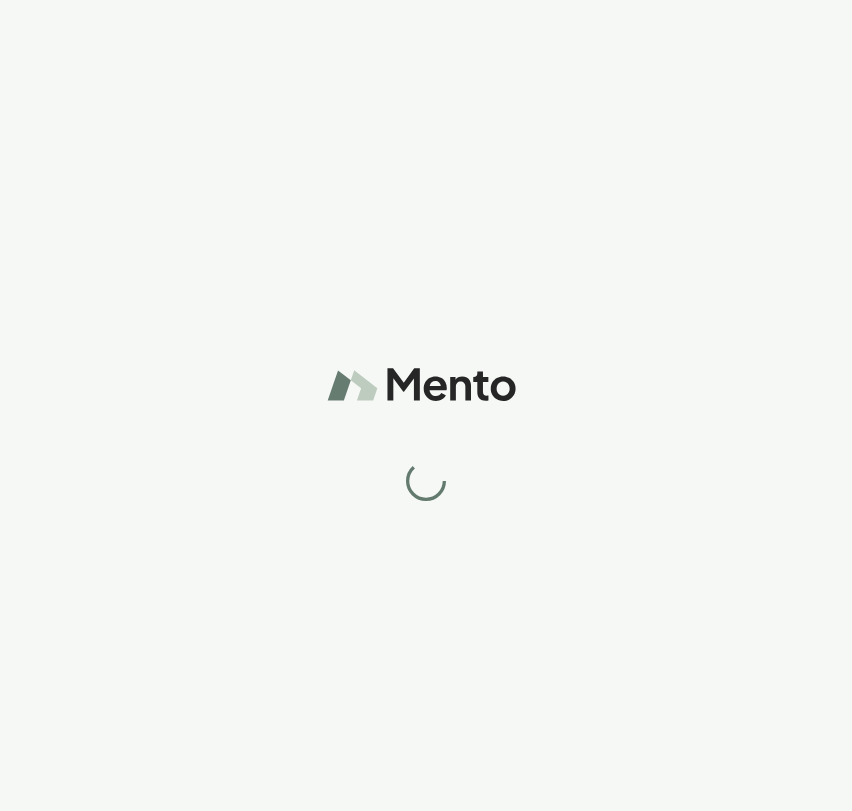 scroll, scrollTop: 0, scrollLeft: 0, axis: both 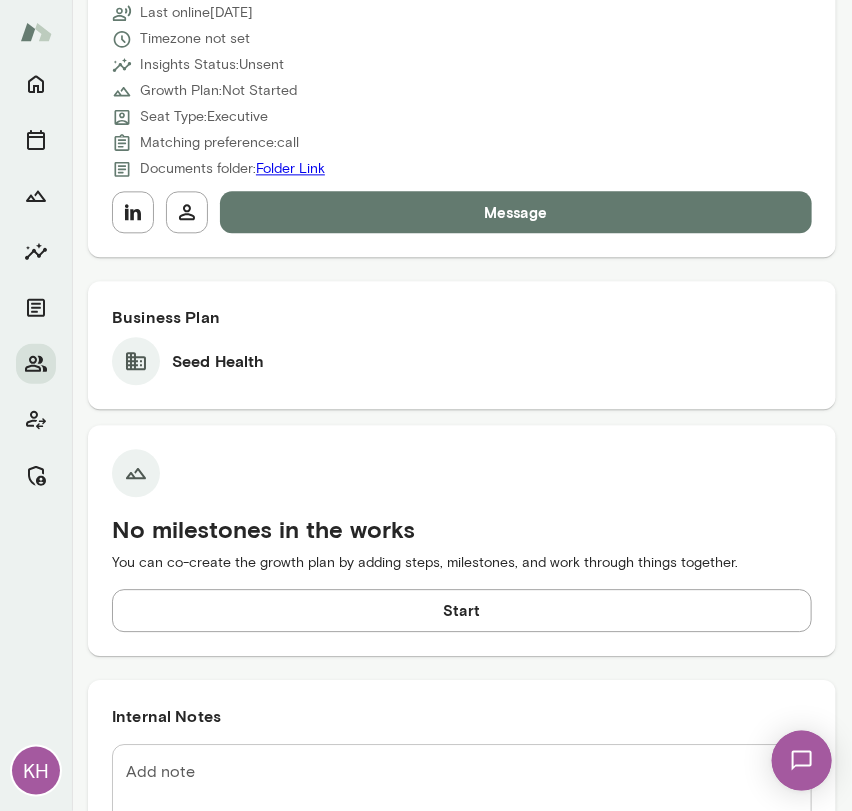 click on "Member Details   [EMAIL] Documents email:  [EMAIL] Joined  [DATE] Last online  [DATE] Timezone not set Insights Status:  Unsent Growth Plan:  Not Started Seat Type:  Executive Matching preference:  call Documents folder:  Folder Link Message" at bounding box center [462, 63] 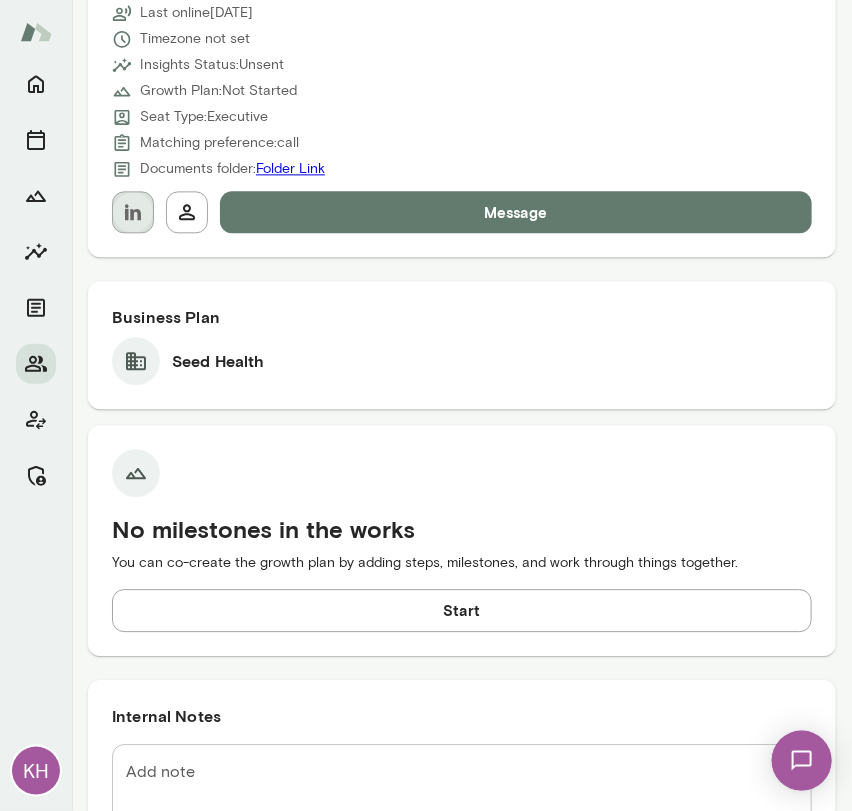 click at bounding box center (133, 212) 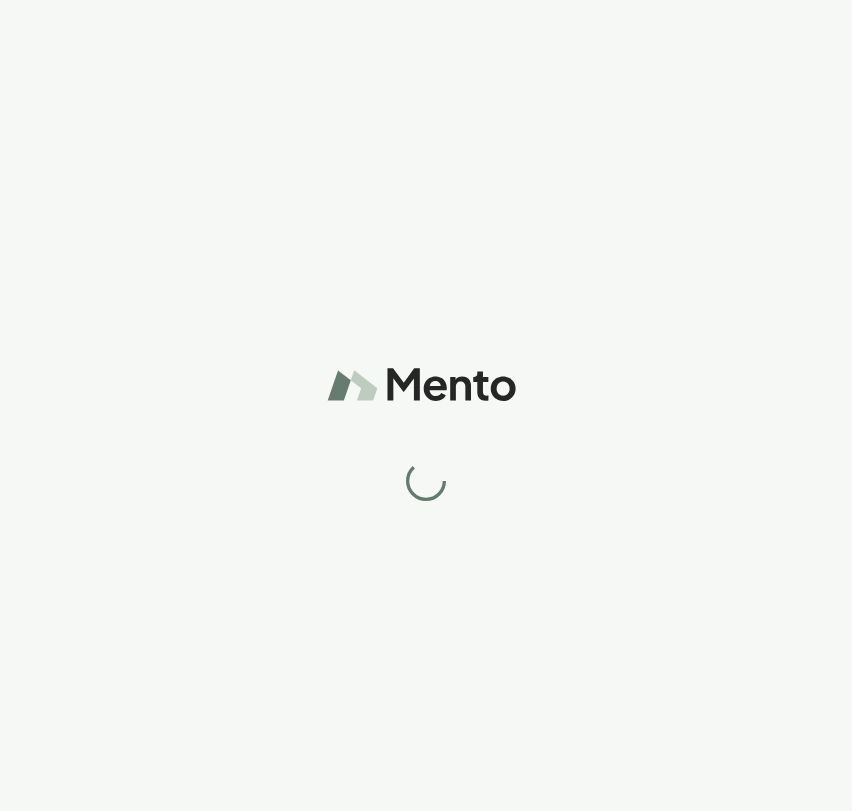scroll, scrollTop: 0, scrollLeft: 0, axis: both 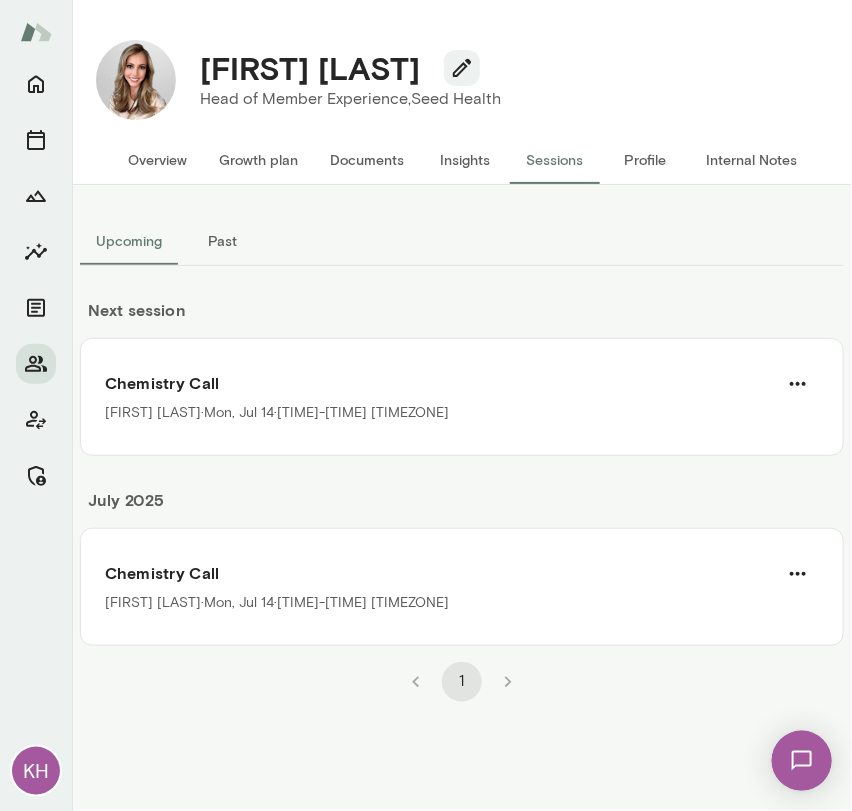 click on "Internal Notes" at bounding box center (751, 160) 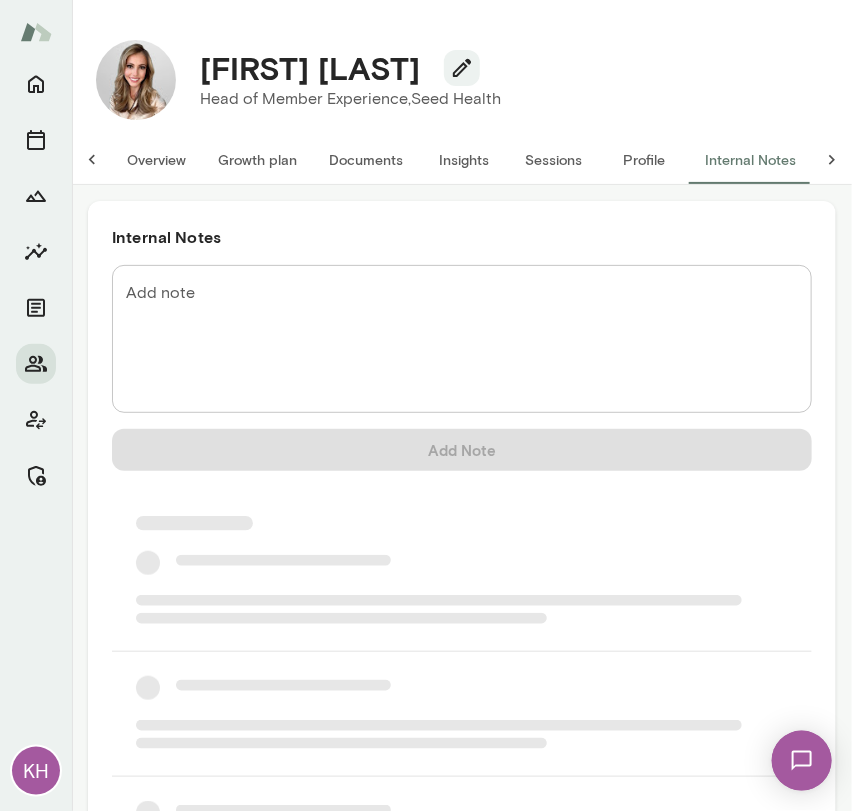 scroll, scrollTop: 0, scrollLeft: 0, axis: both 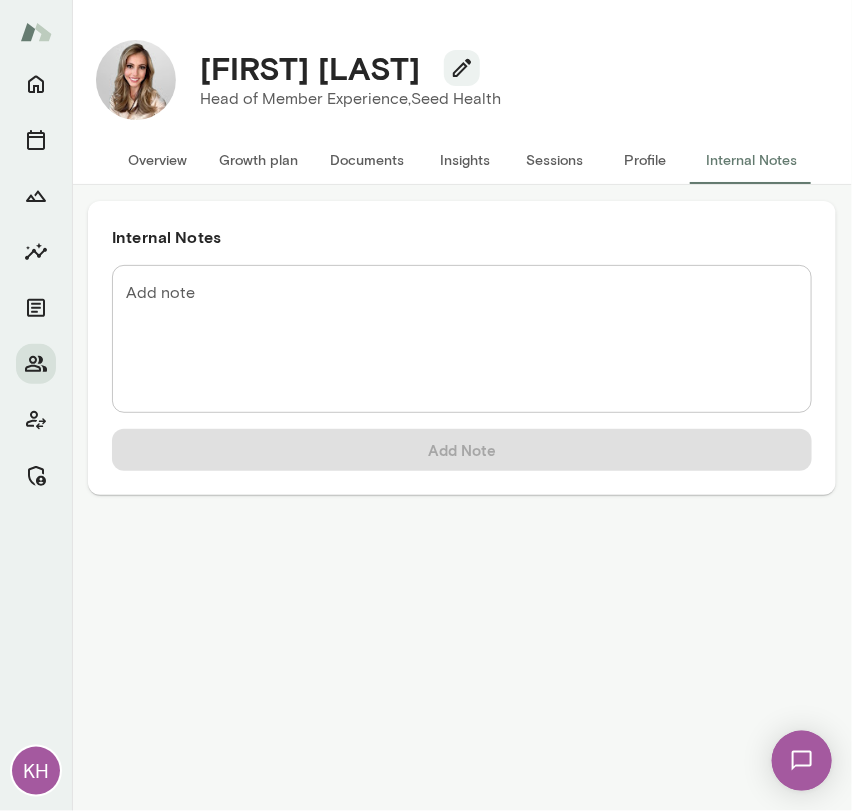 click on "Add note" at bounding box center [462, 339] 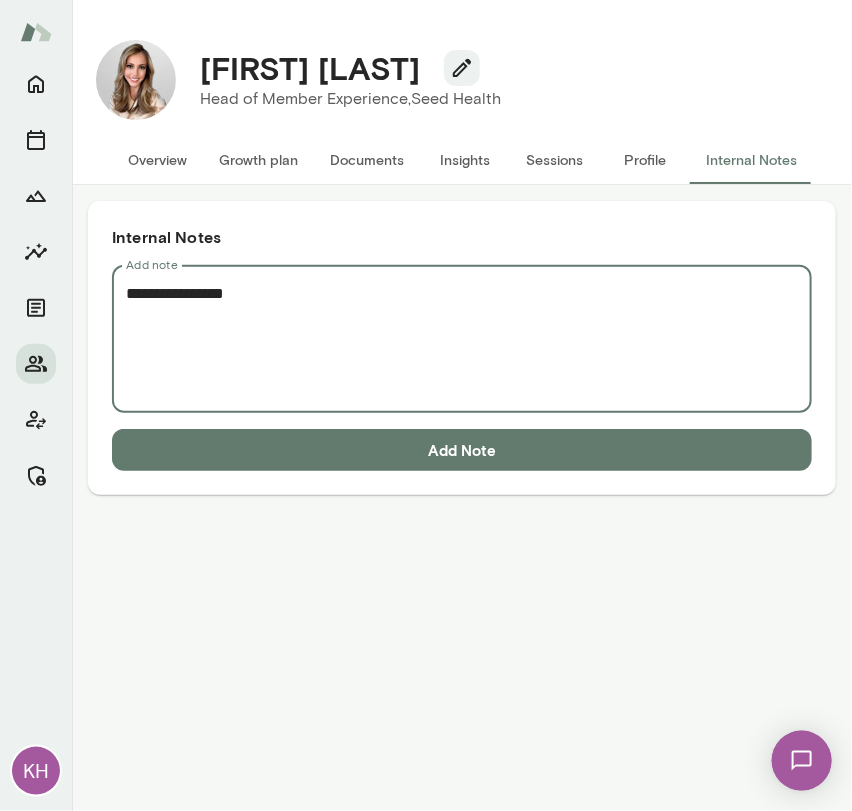 click on "**********" at bounding box center [462, 339] 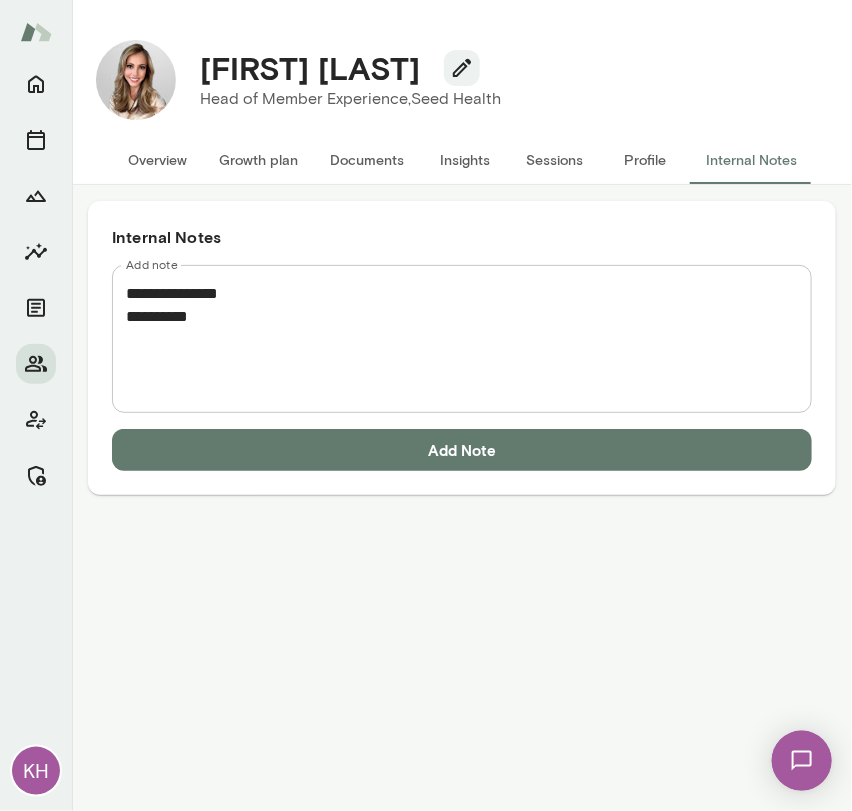 click on "**********" at bounding box center (462, 339) 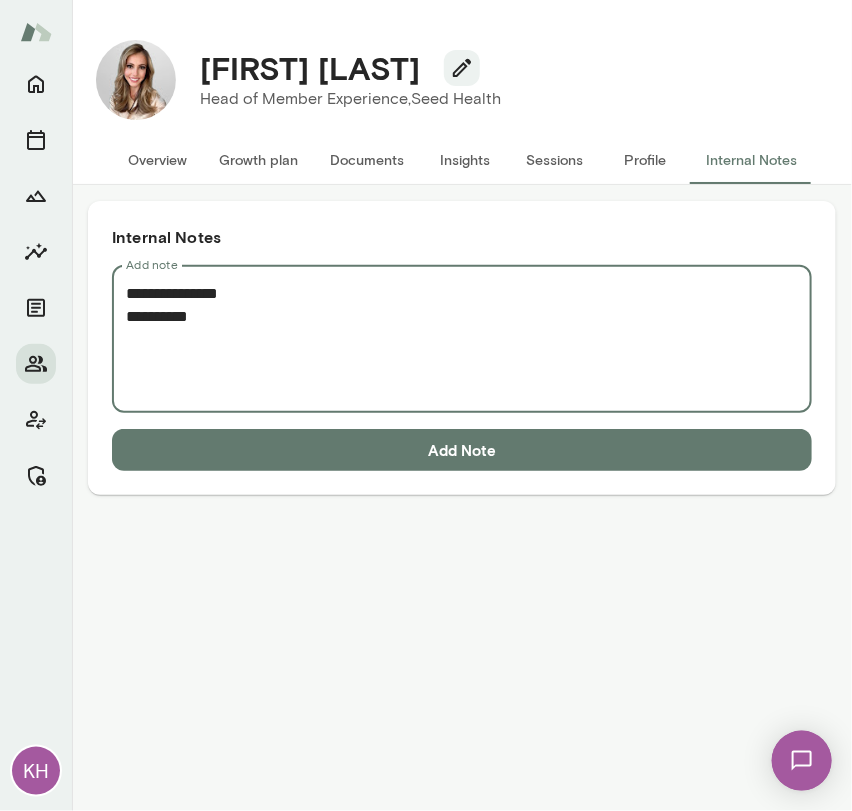 click on "**********" at bounding box center [462, 339] 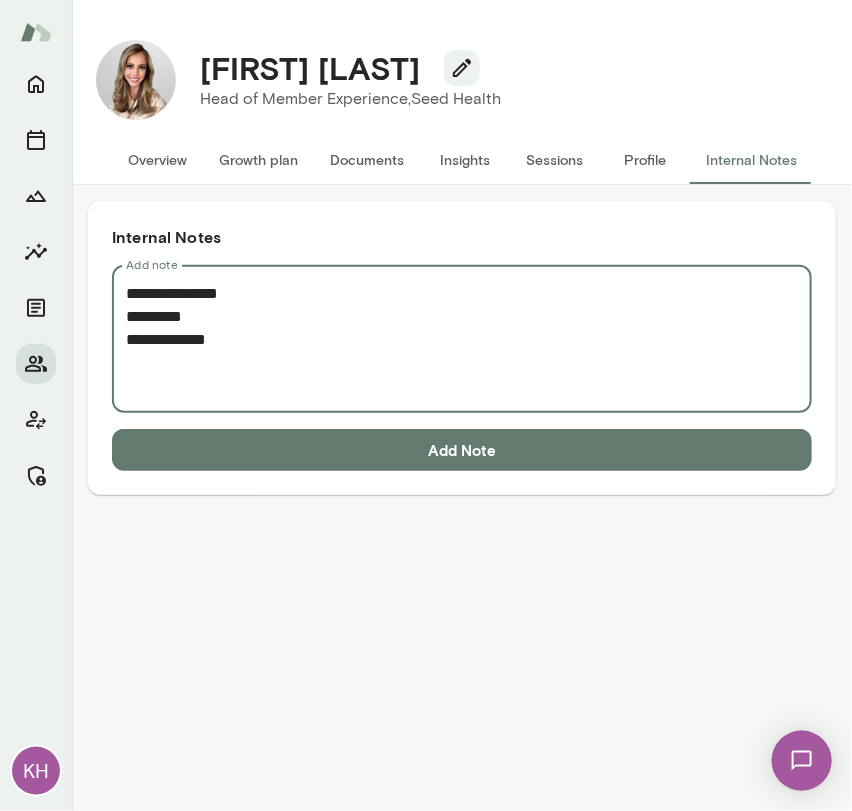 paste on "**********" 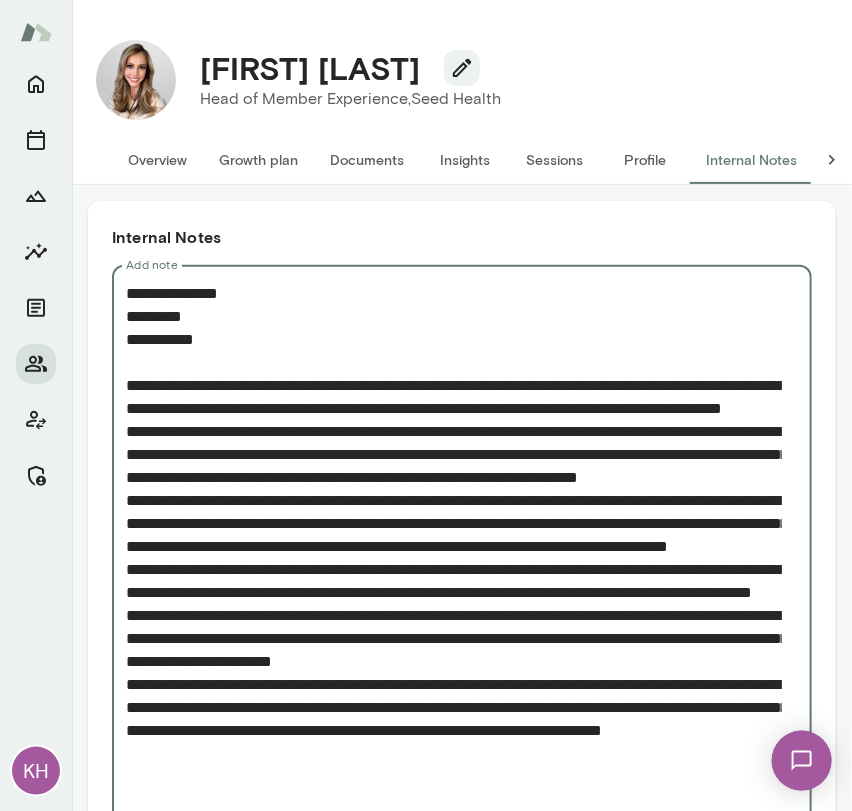 click on "Add note" at bounding box center [454, 581] 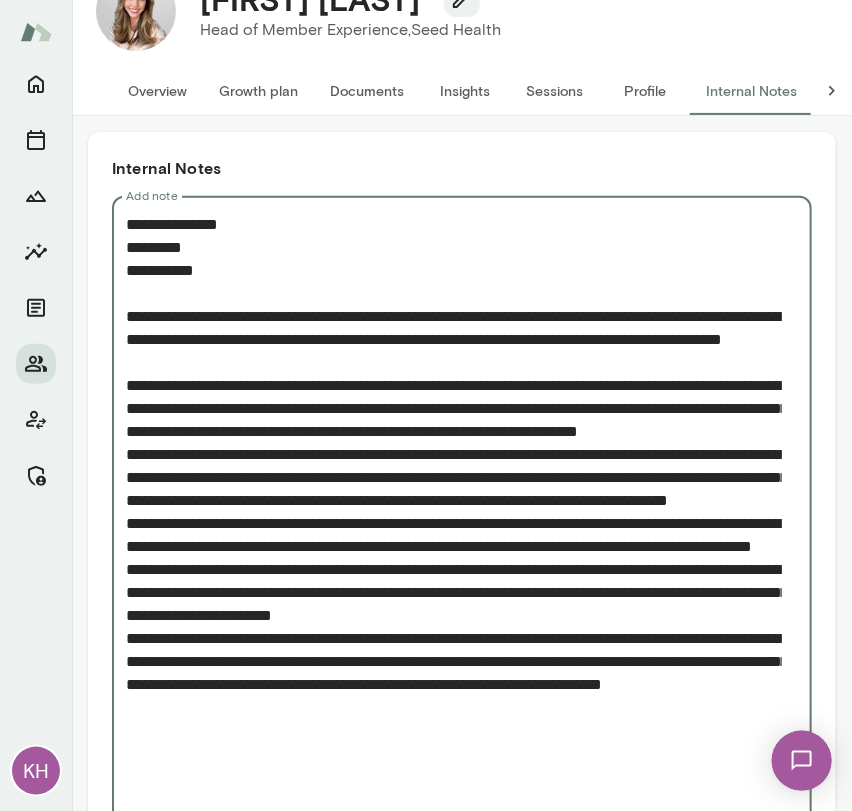 scroll, scrollTop: 74, scrollLeft: 0, axis: vertical 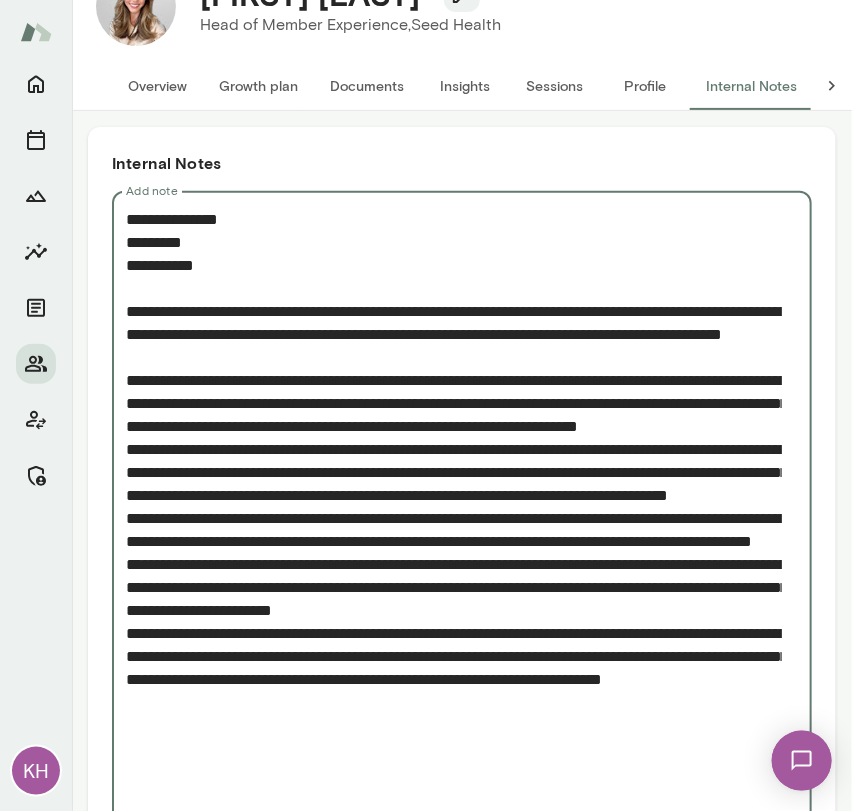click on "Add note" at bounding box center (454, 518) 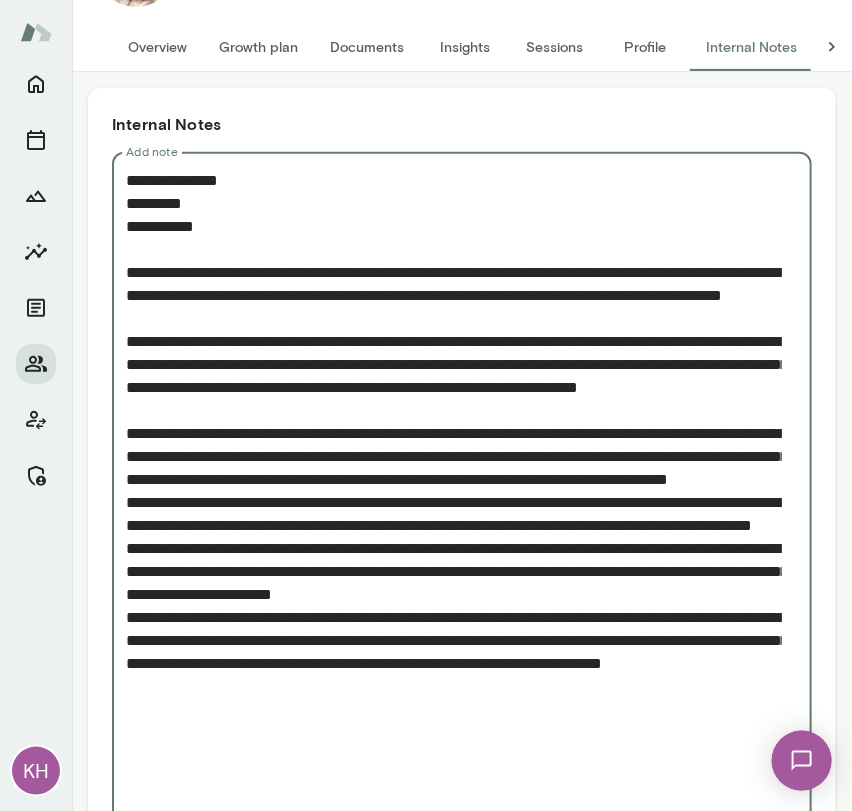 scroll, scrollTop: 149, scrollLeft: 0, axis: vertical 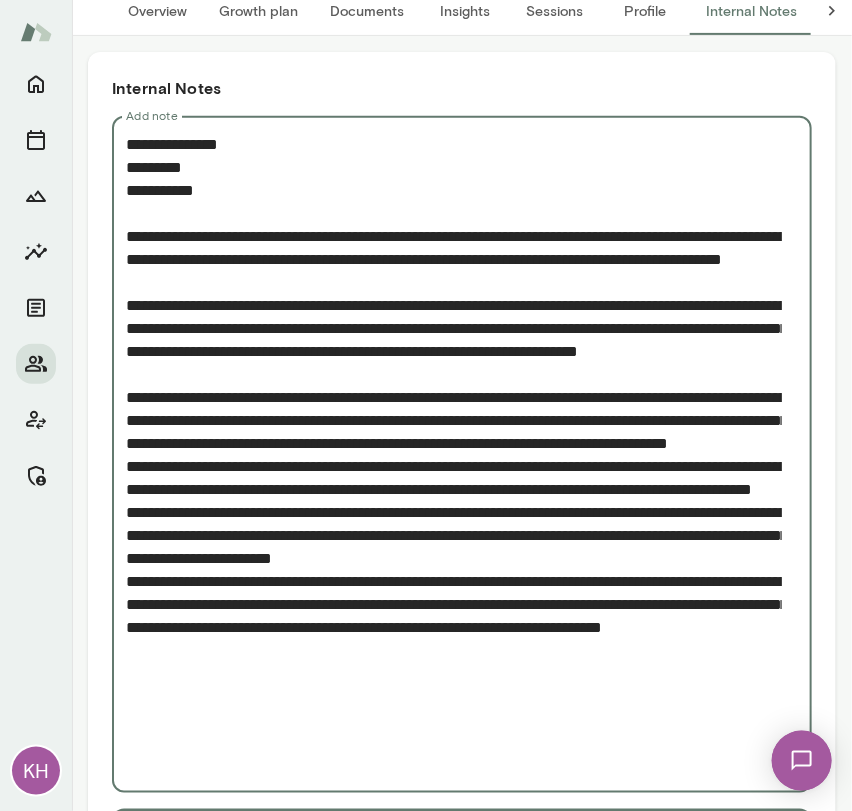 click on "Add note" at bounding box center [454, 455] 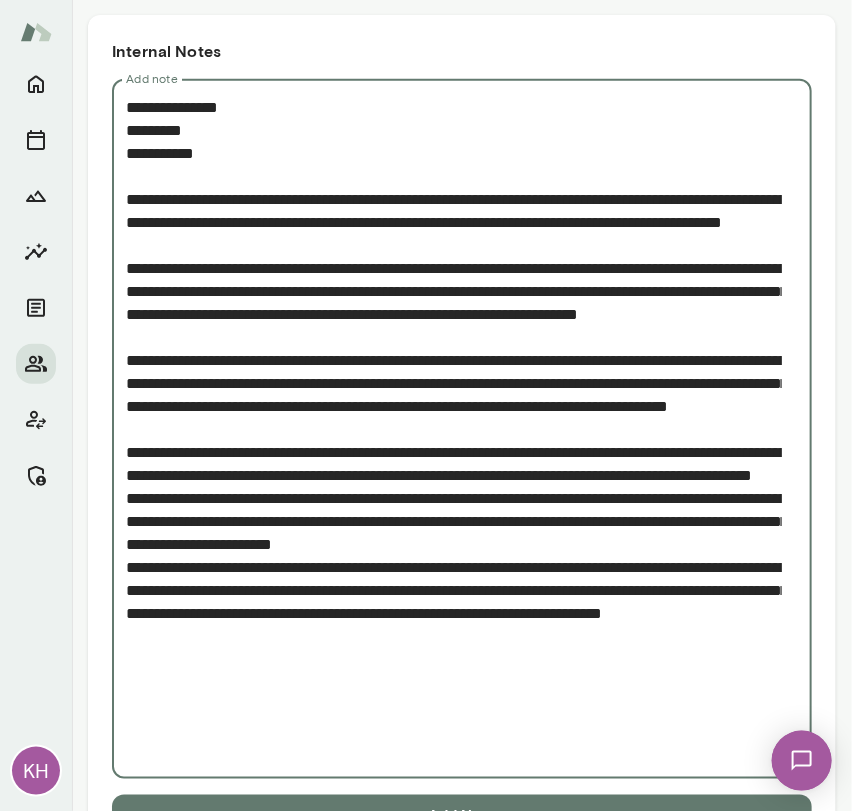 scroll, scrollTop: 190, scrollLeft: 0, axis: vertical 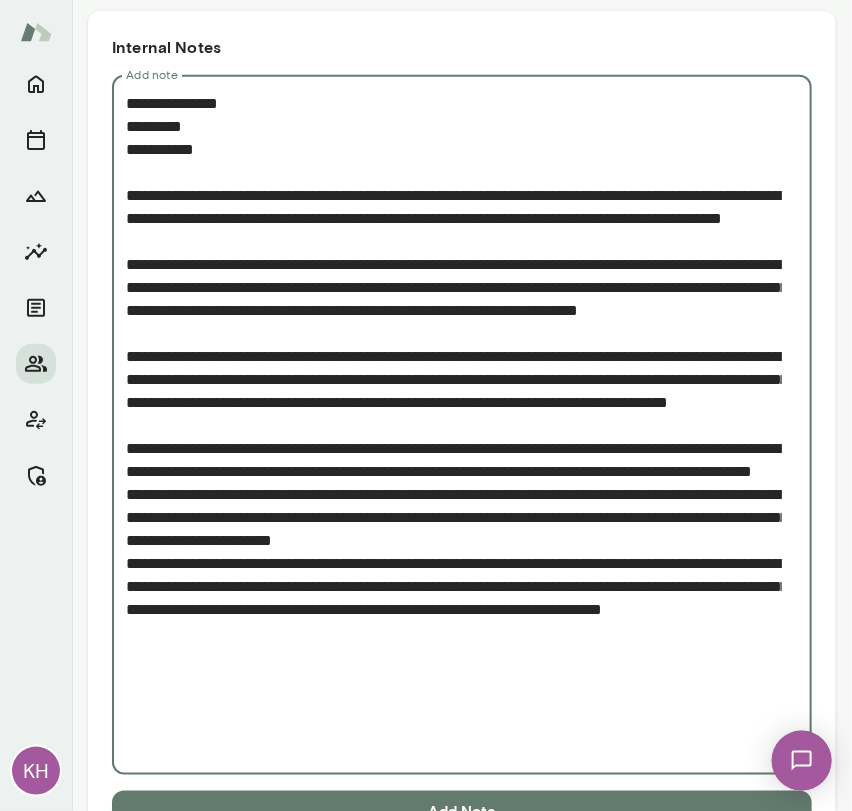click on "Add note" at bounding box center (454, 425) 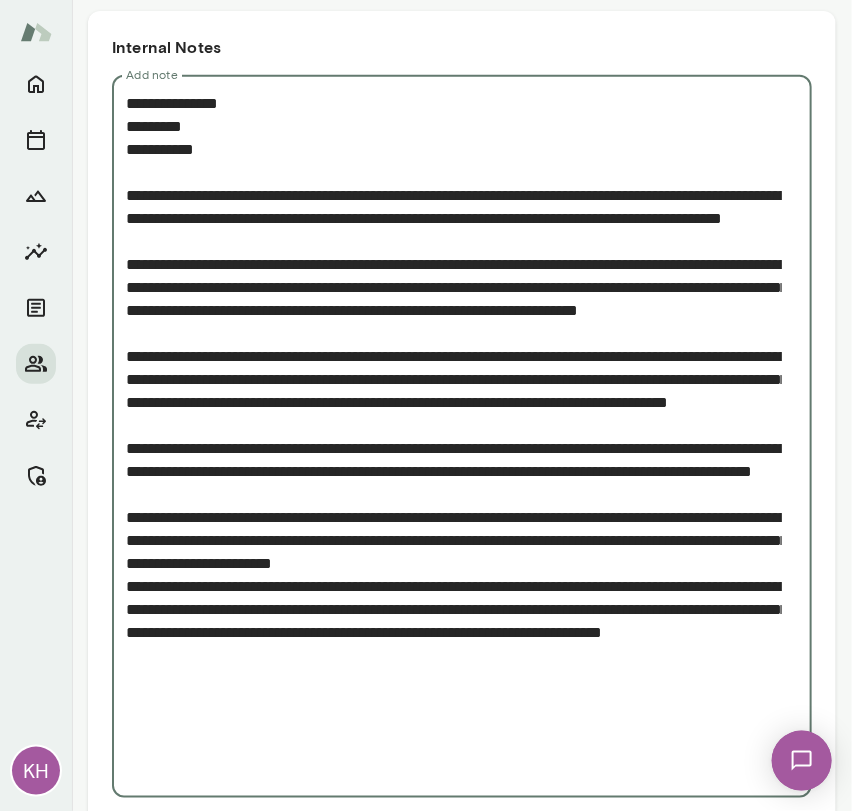 click on "Add note" at bounding box center (454, 437) 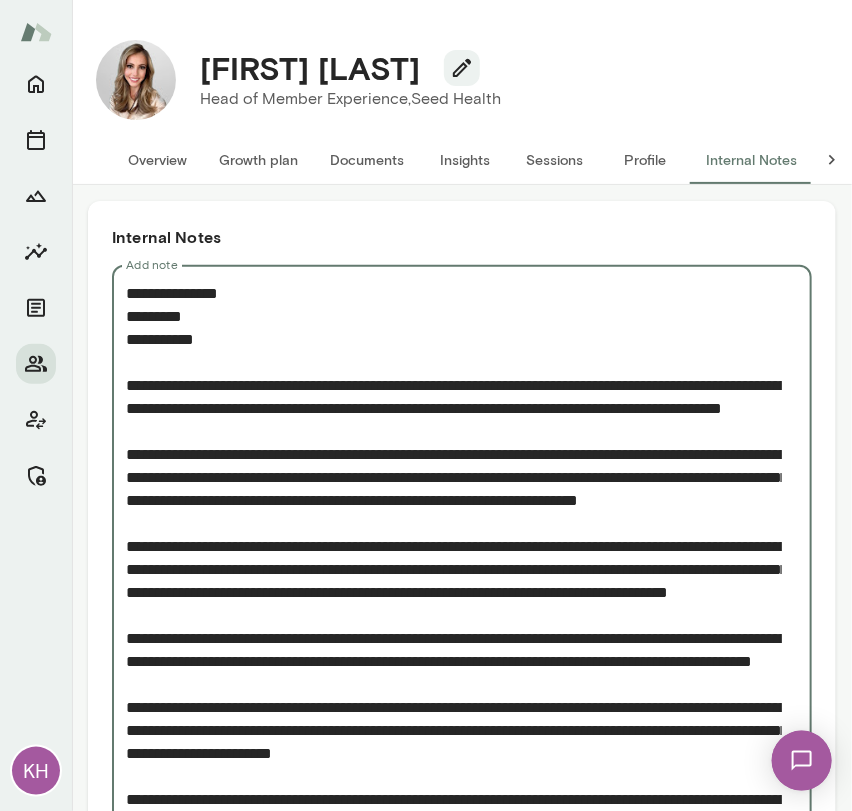 scroll, scrollTop: 298, scrollLeft: 0, axis: vertical 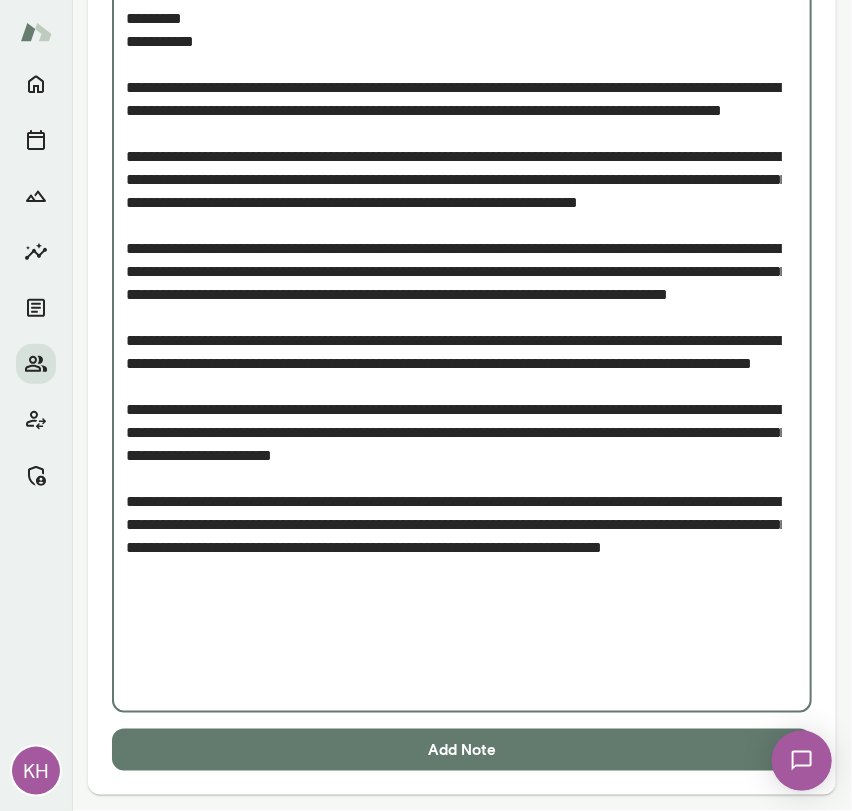 type on "**********" 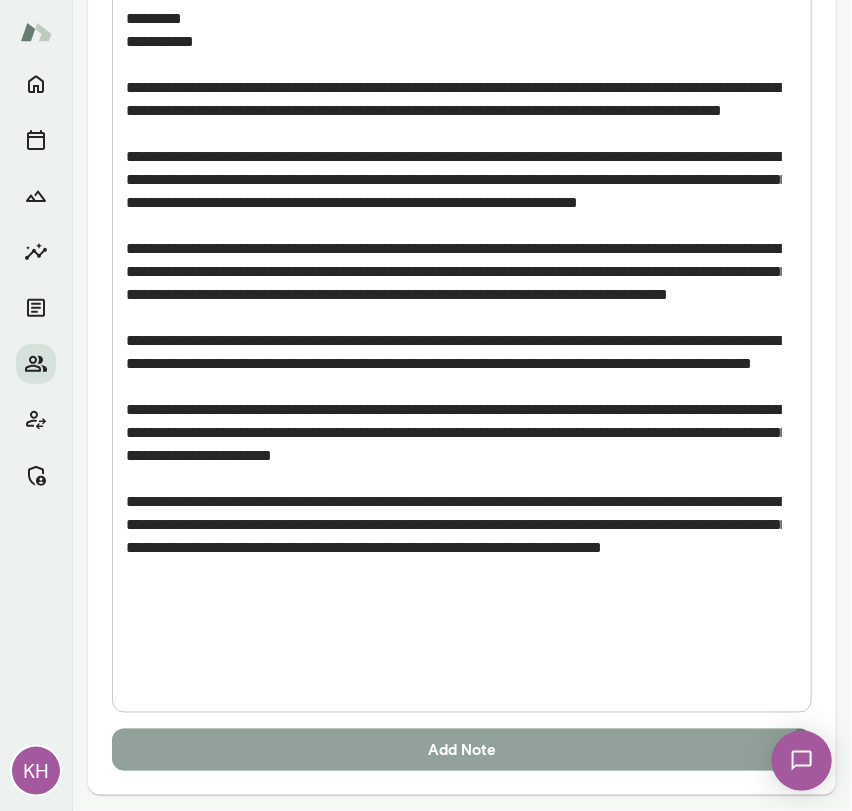 click on "Add Note" at bounding box center [462, 750] 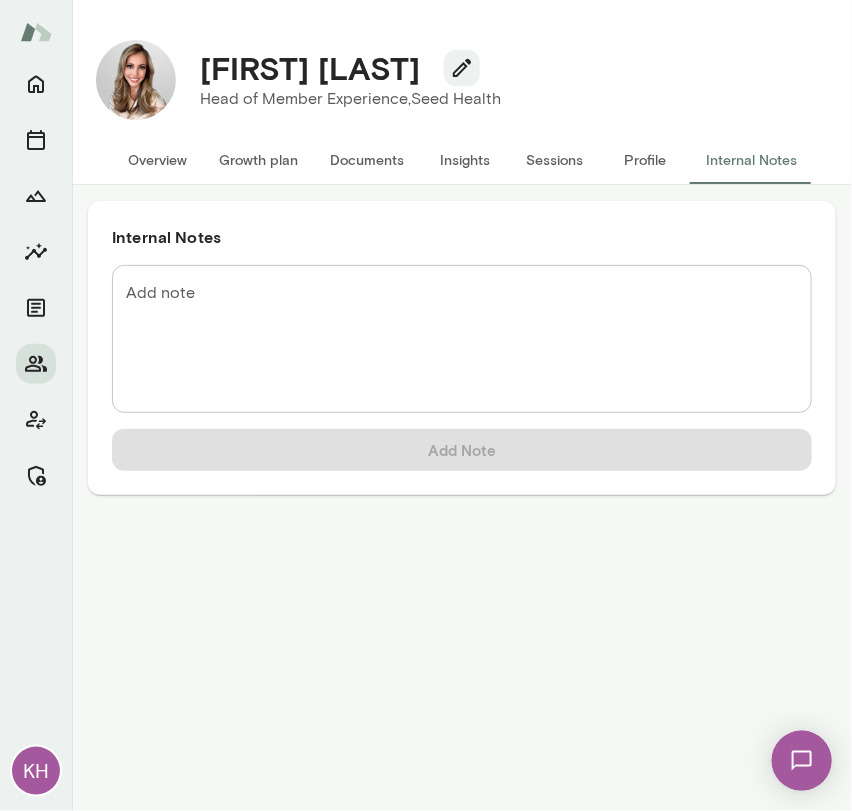 scroll, scrollTop: 0, scrollLeft: 0, axis: both 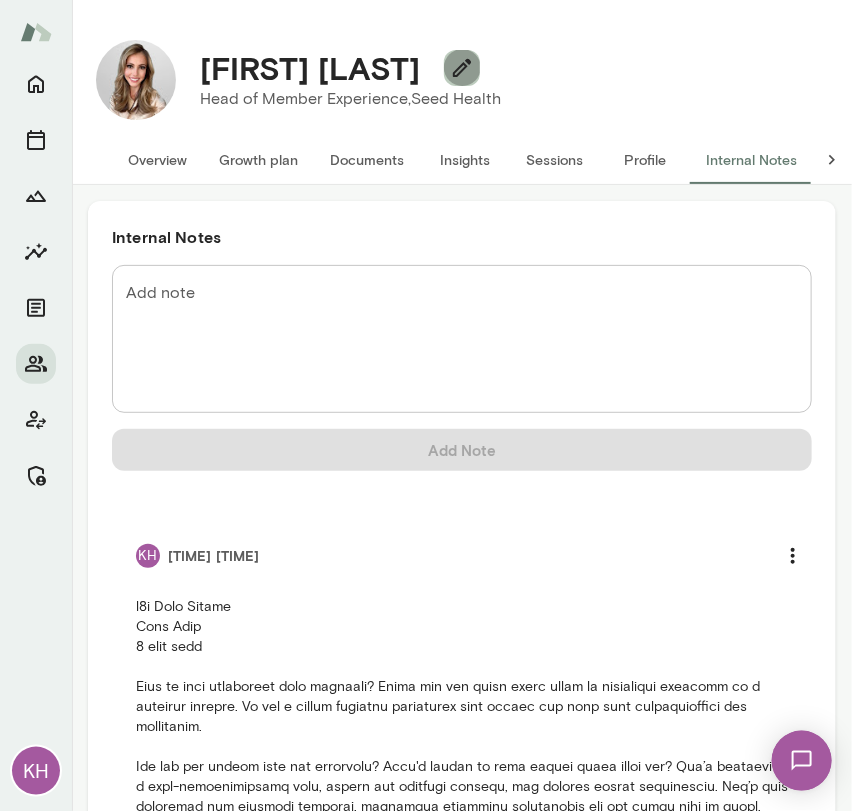 click at bounding box center (462, 68) 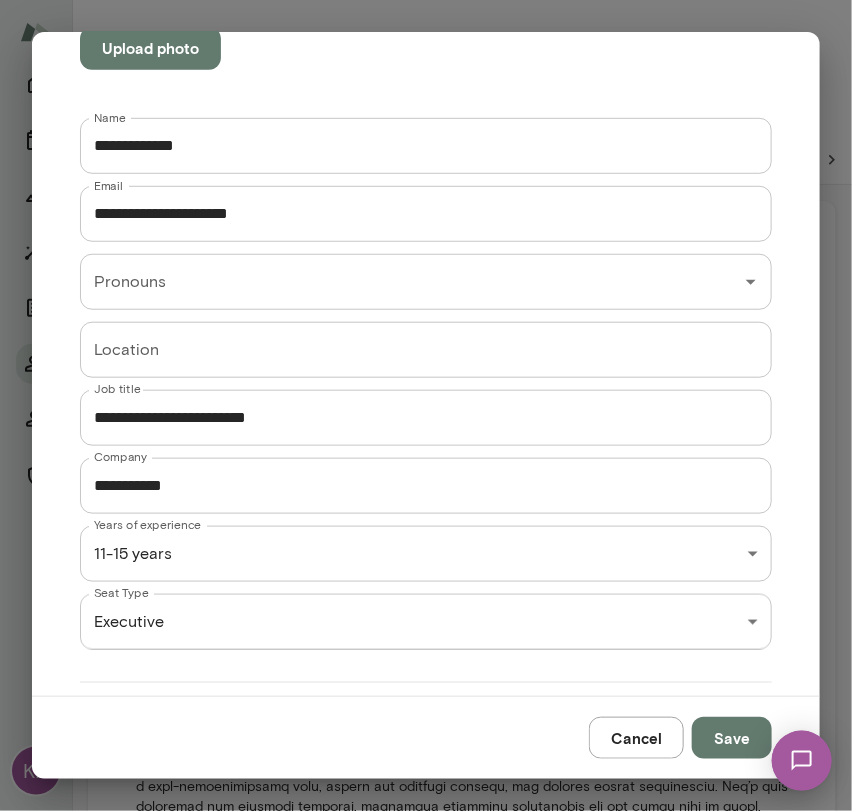 scroll, scrollTop: 260, scrollLeft: 0, axis: vertical 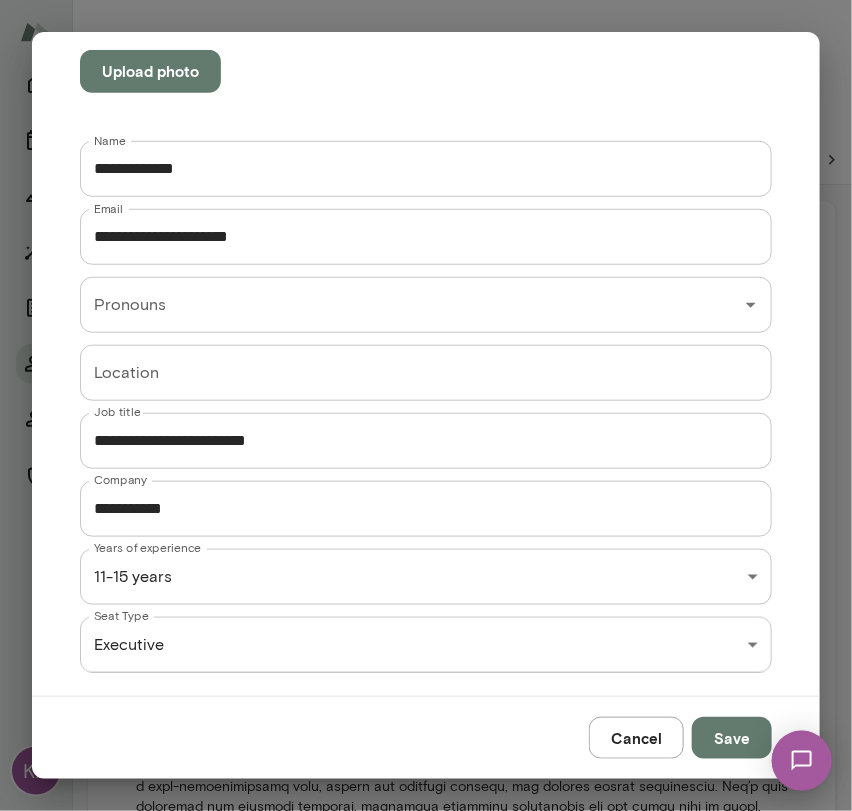 click on "Cancel" at bounding box center (636, 738) 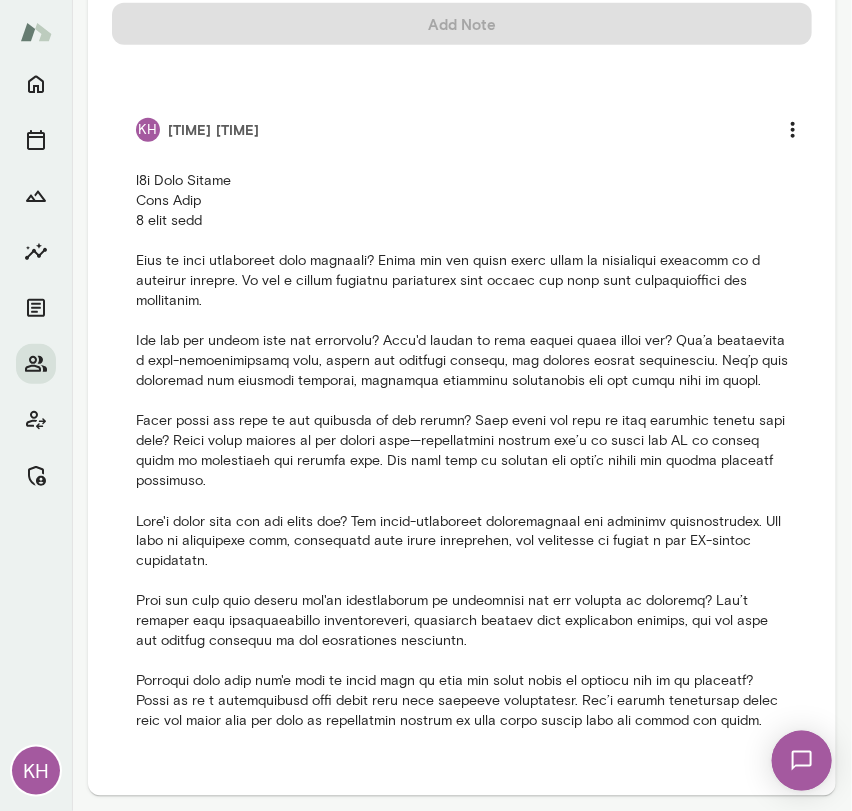 scroll, scrollTop: 0, scrollLeft: 0, axis: both 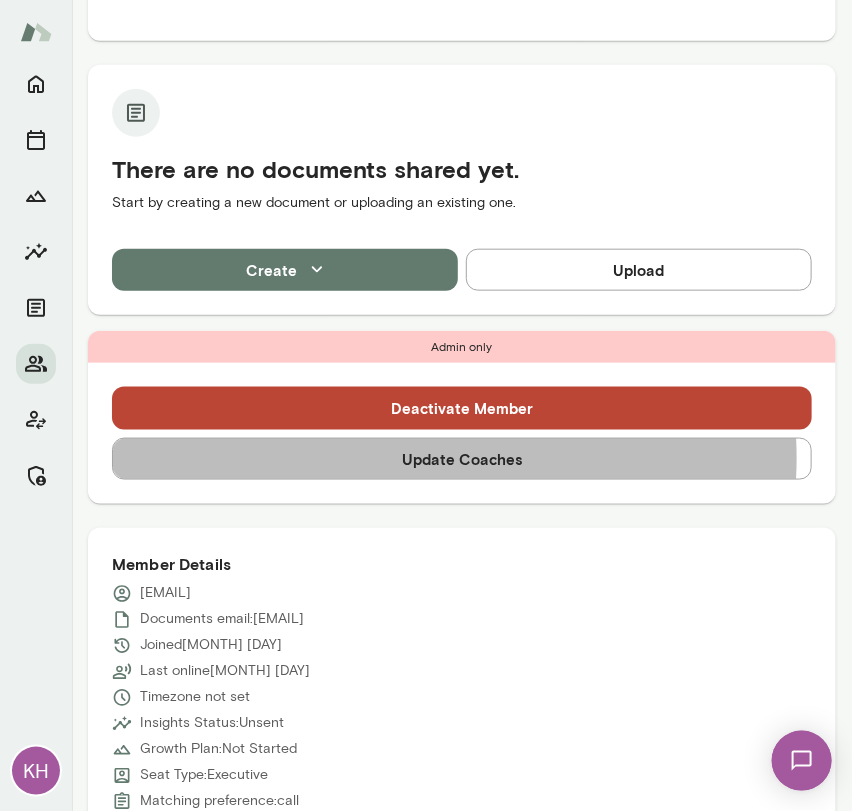 click on "Update Coaches" at bounding box center (462, 459) 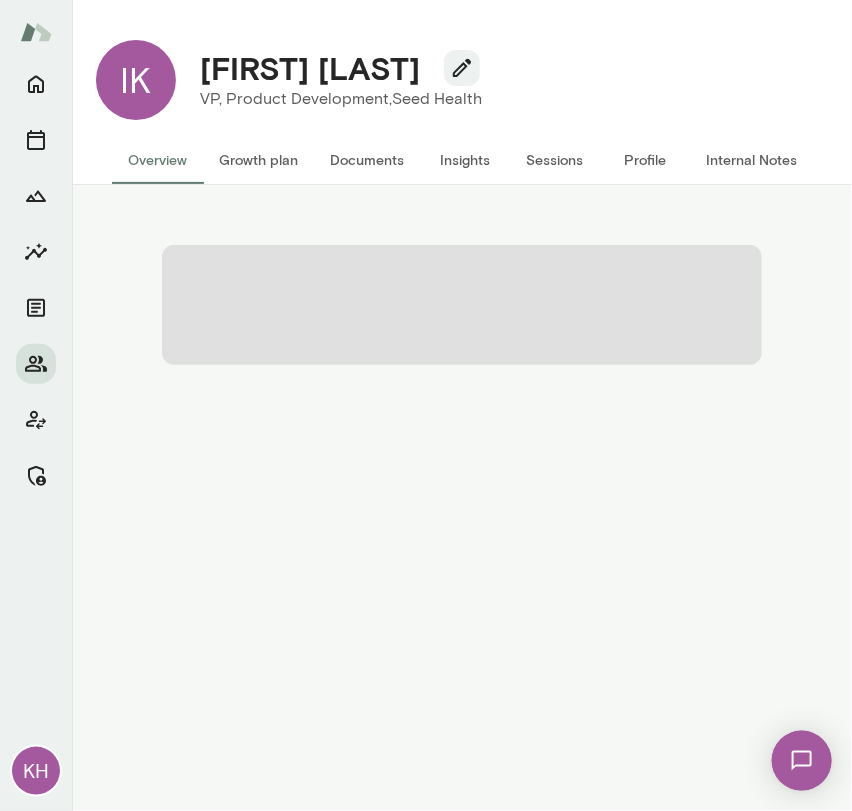 scroll, scrollTop: 0, scrollLeft: 0, axis: both 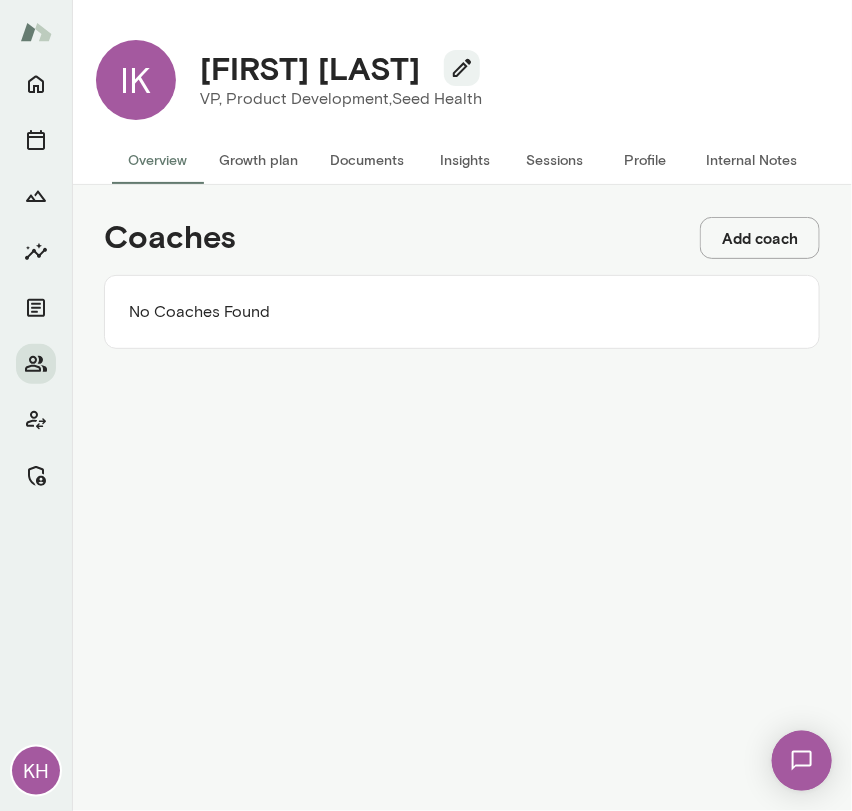 click on "Add coach" at bounding box center [760, 238] 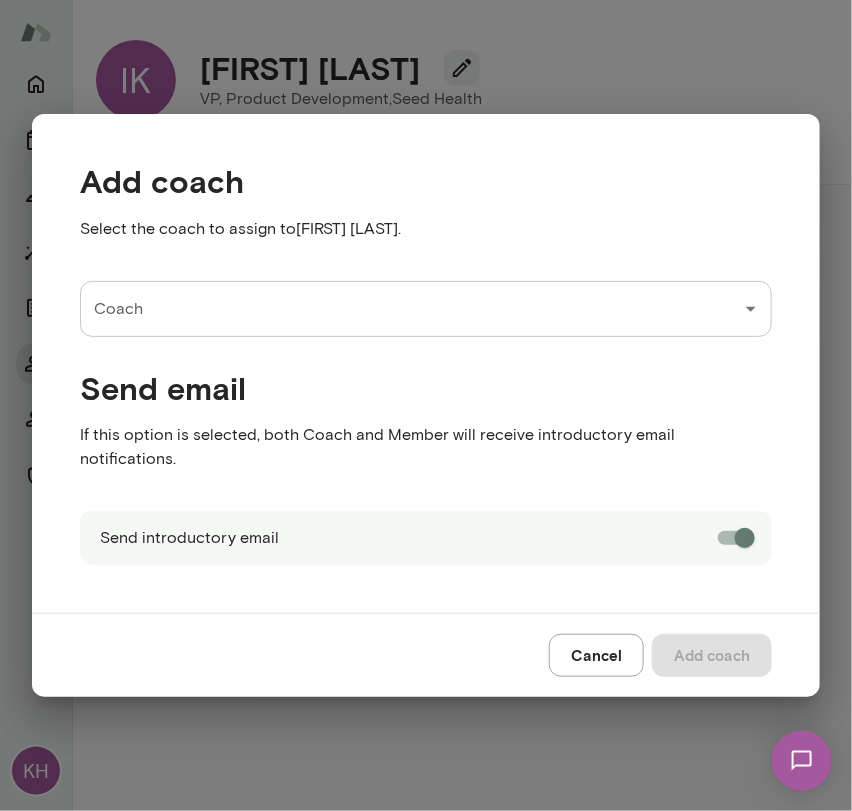 click on "Coach" at bounding box center (426, 309) 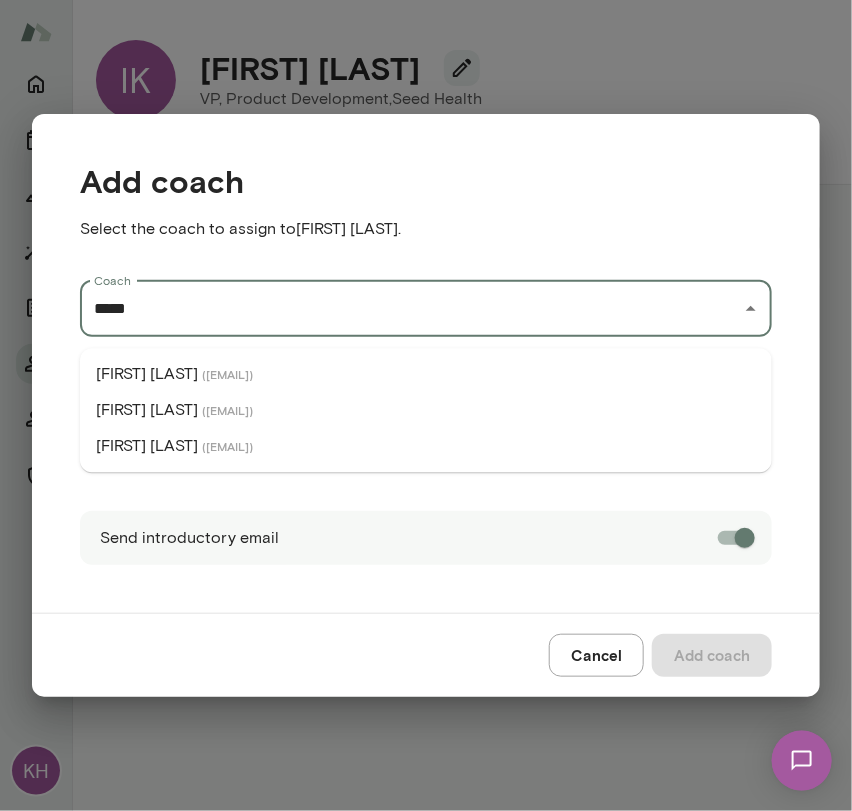 click on "( jenniferalvarez@mento.co )" at bounding box center [227, 410] 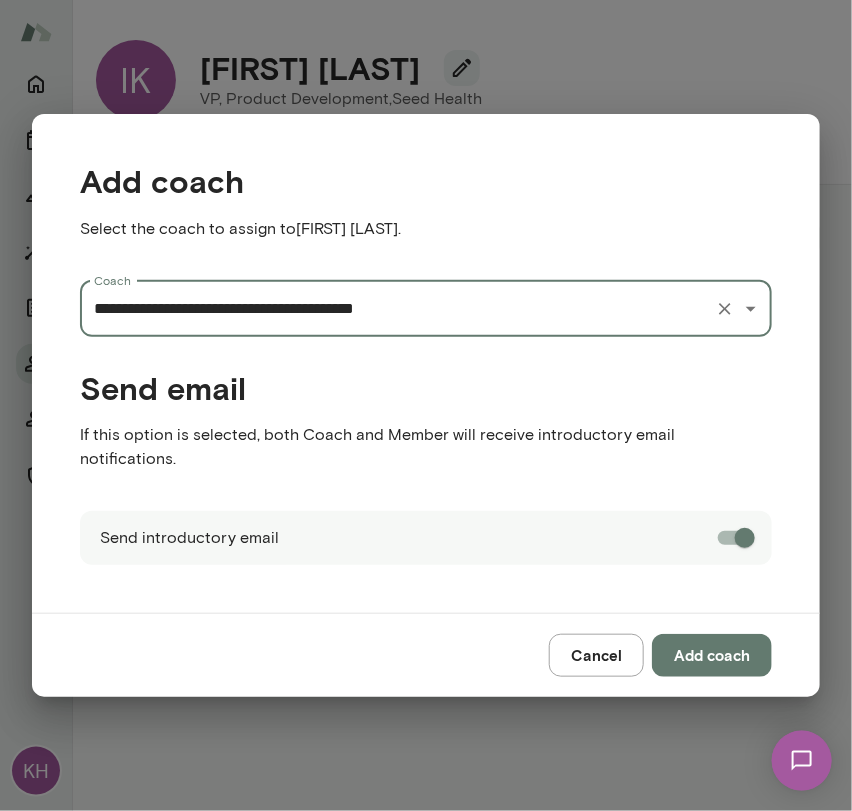 type on "**********" 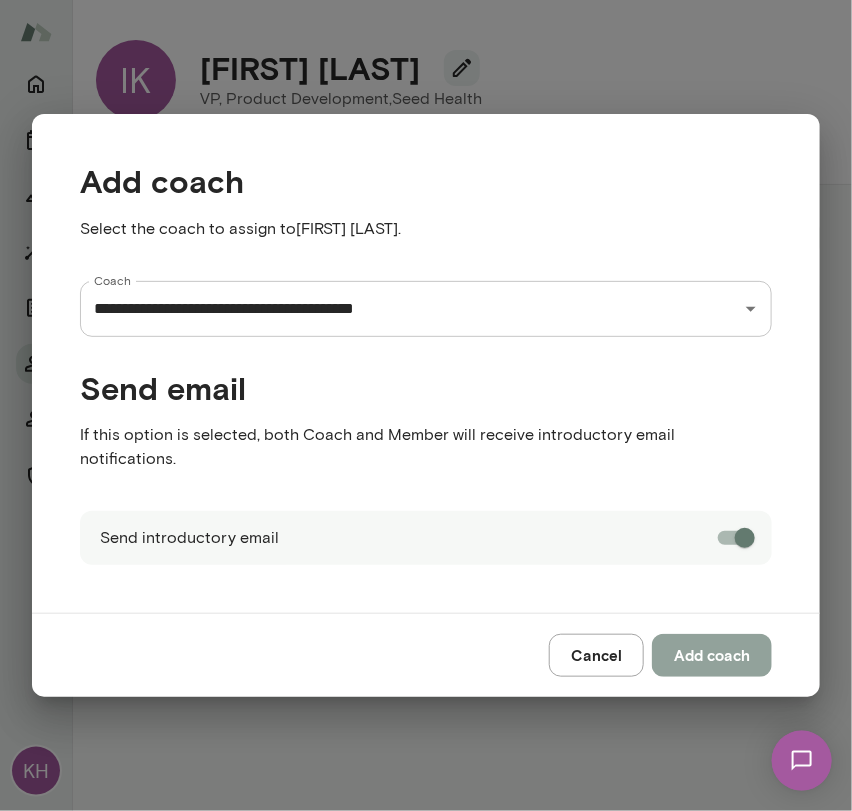 click on "Add coach" at bounding box center [712, 655] 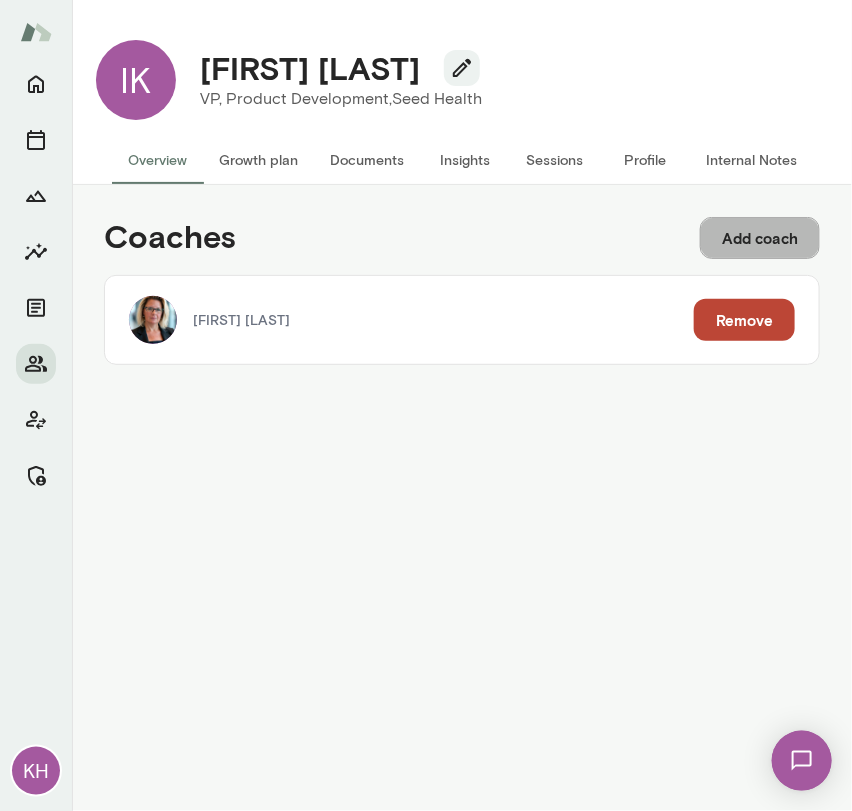 click on "Add coach" at bounding box center (760, 238) 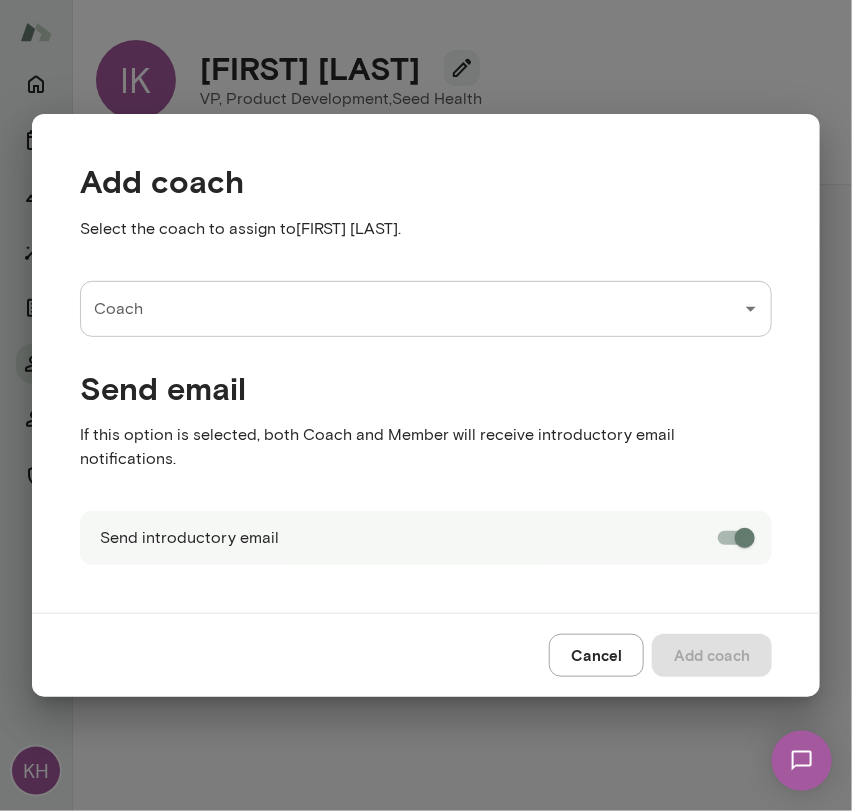 click on "Coach" at bounding box center [411, 309] 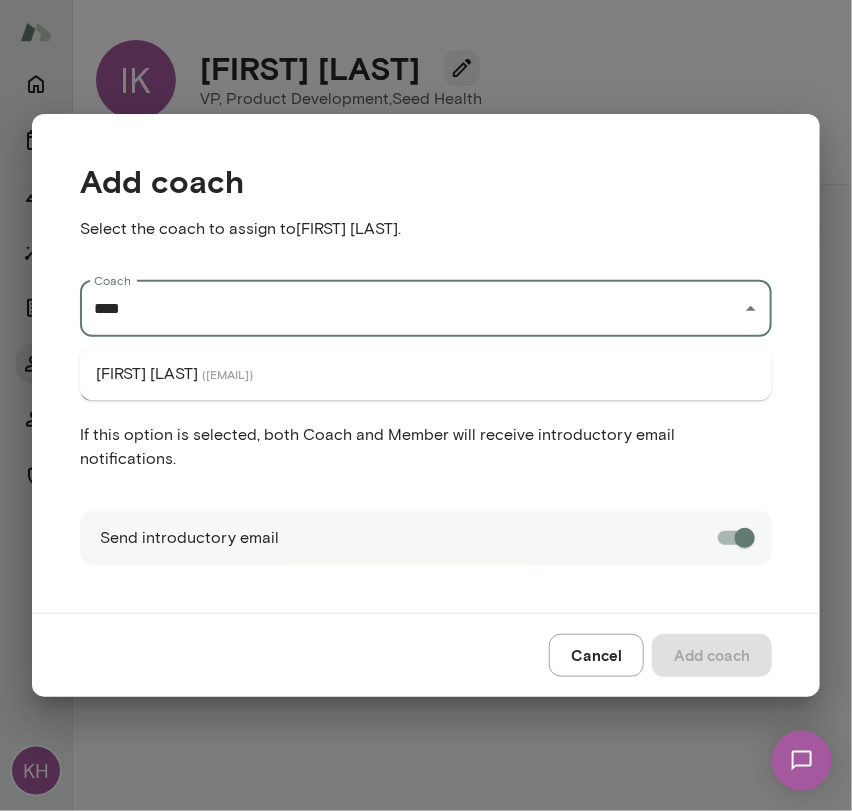 click on "Ming Chen ( mingchen@mento.co )" at bounding box center [426, 374] 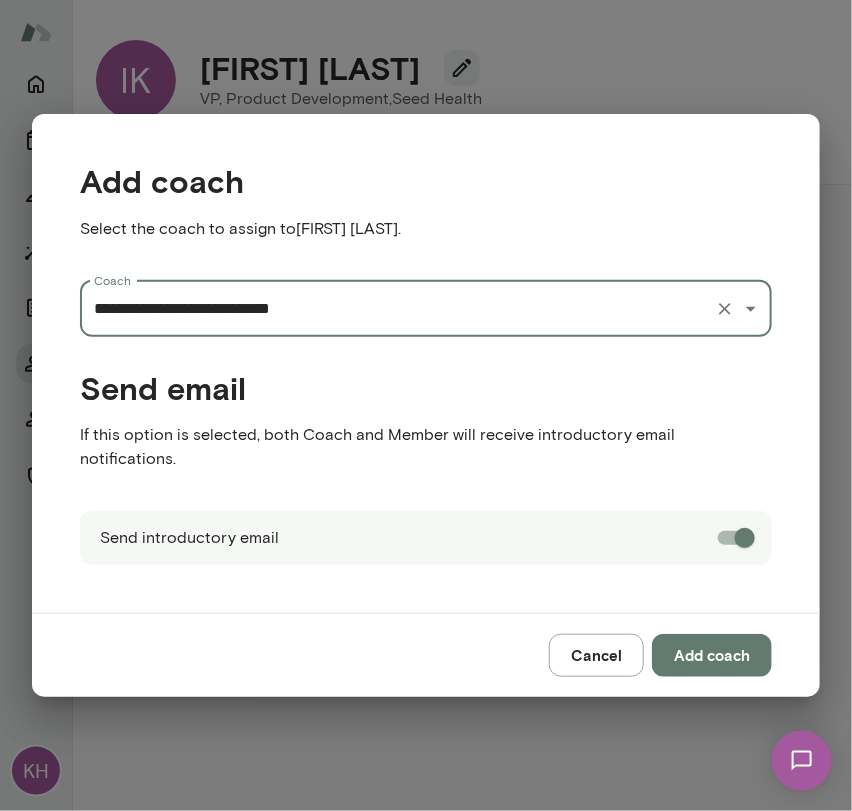 type on "**********" 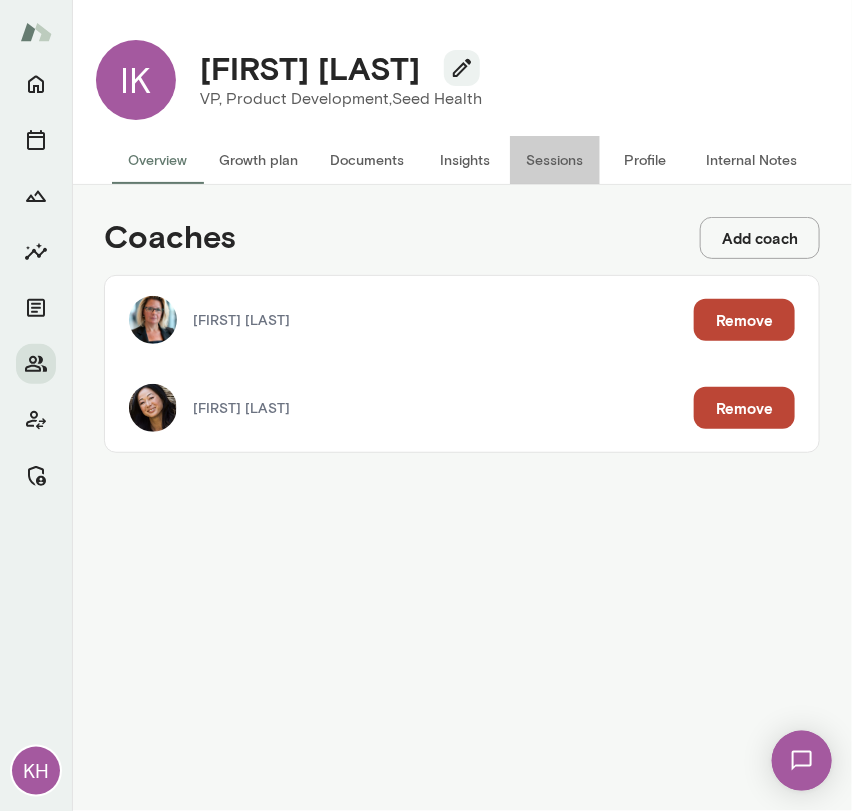 click on "Sessions" at bounding box center [555, 160] 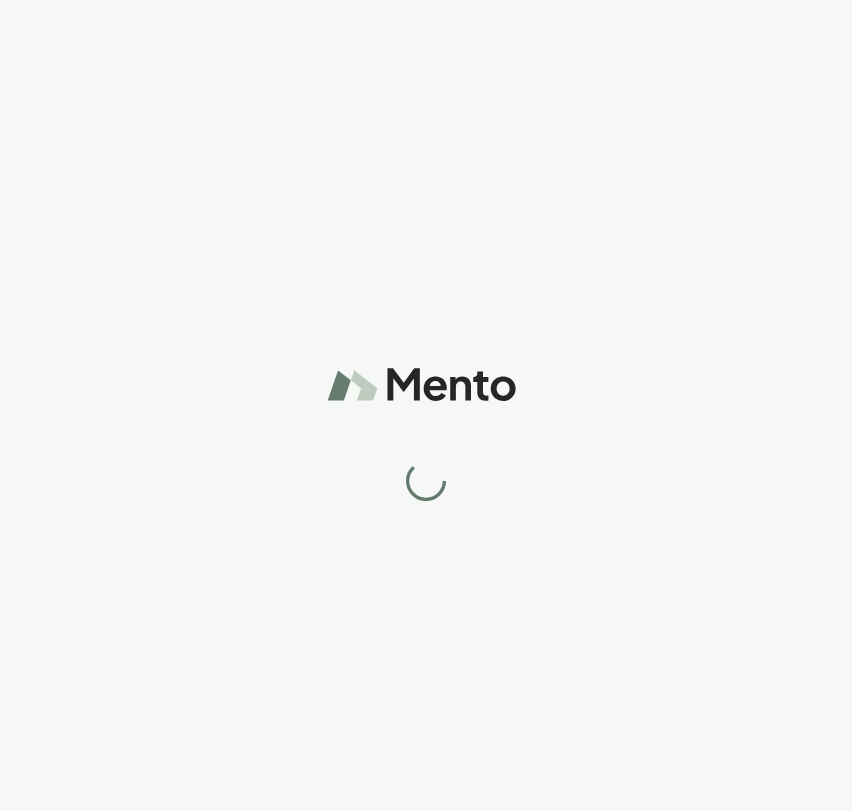 scroll, scrollTop: 0, scrollLeft: 0, axis: both 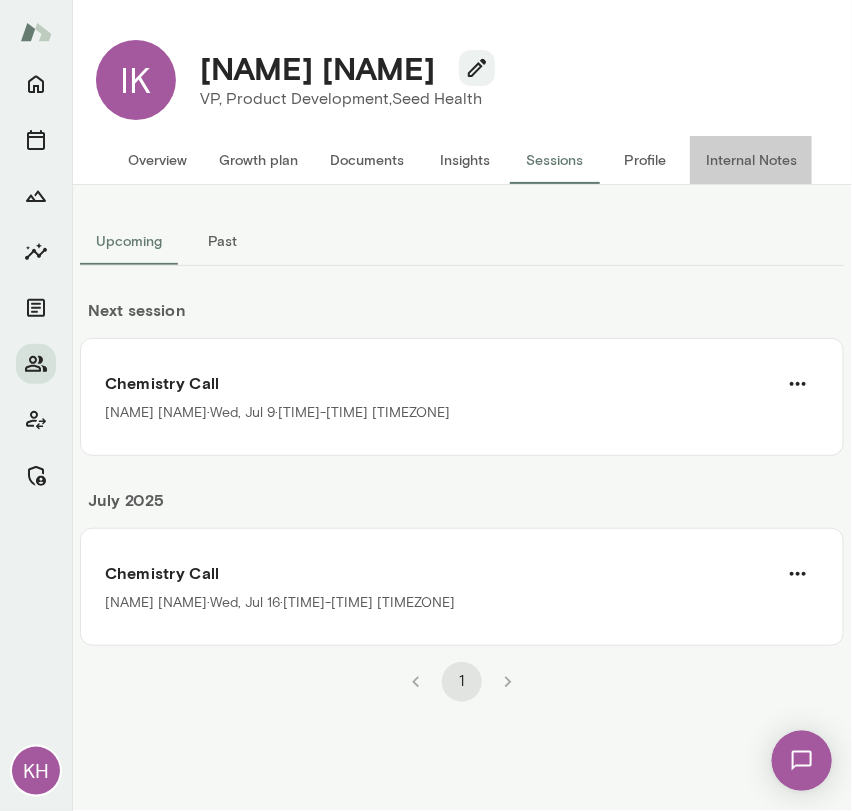 click on "Internal Notes" at bounding box center (751, 160) 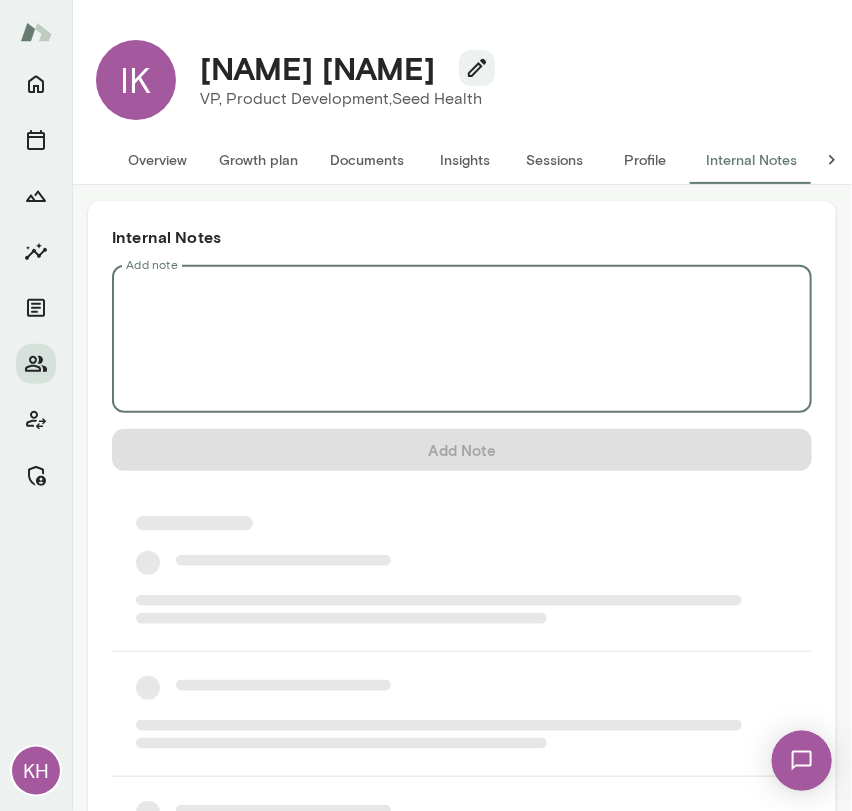 scroll, scrollTop: 0, scrollLeft: 15, axis: horizontal 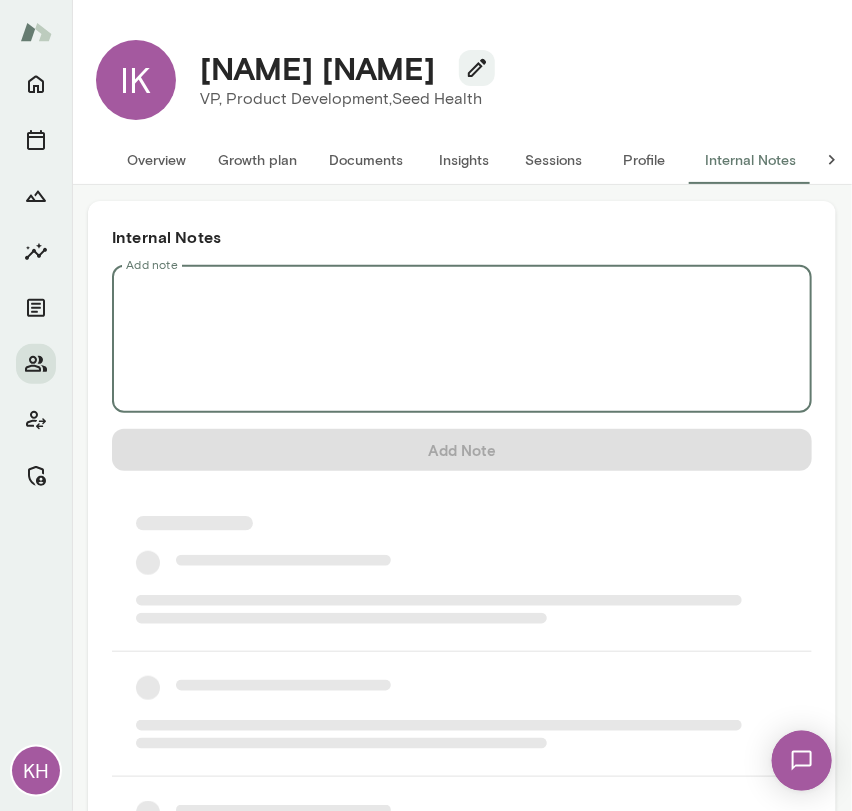click on "Add note" at bounding box center [462, 339] 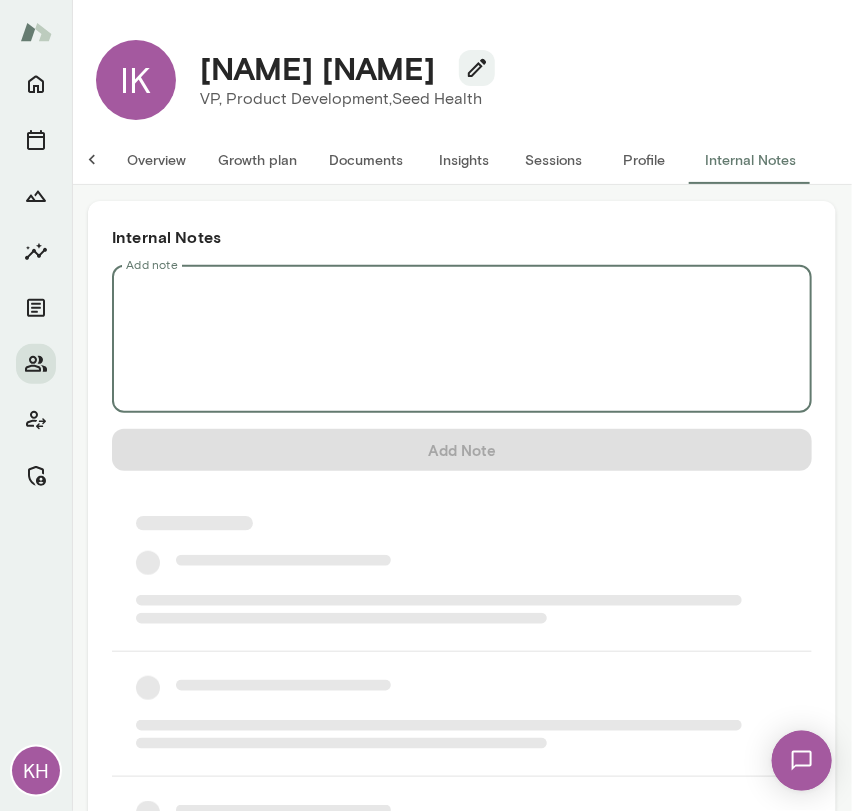 scroll, scrollTop: 0, scrollLeft: 0, axis: both 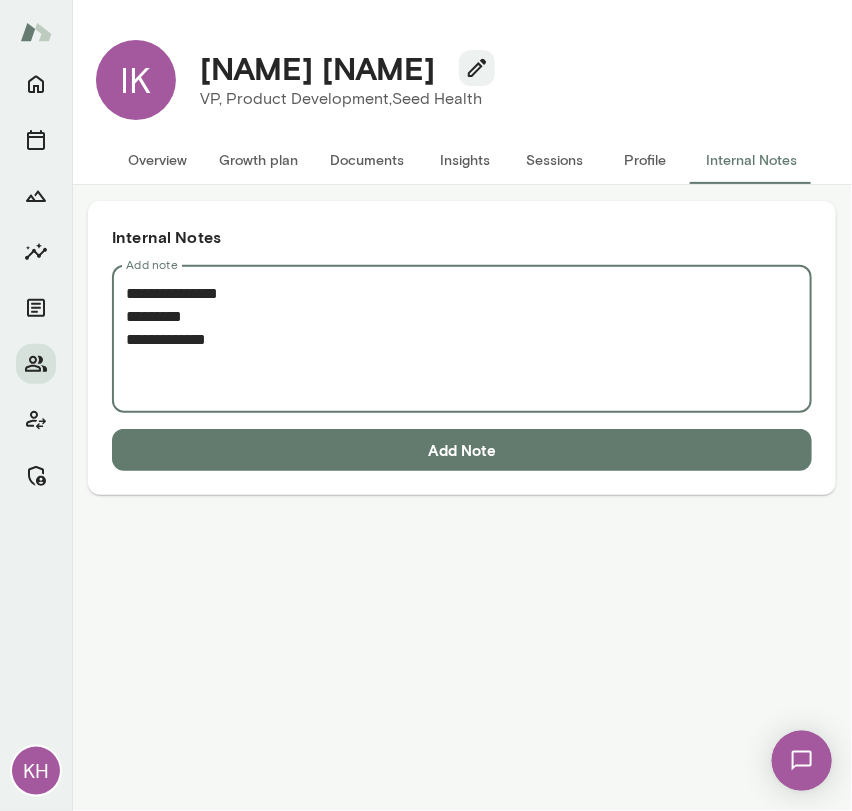 paste on "**********" 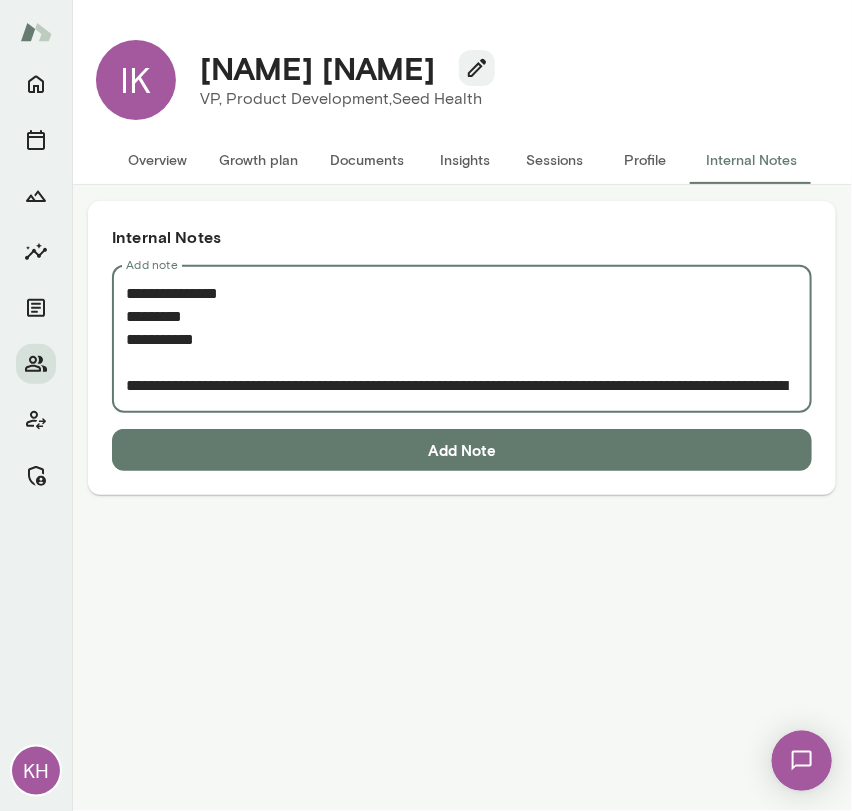 scroll, scrollTop: 136, scrollLeft: 0, axis: vertical 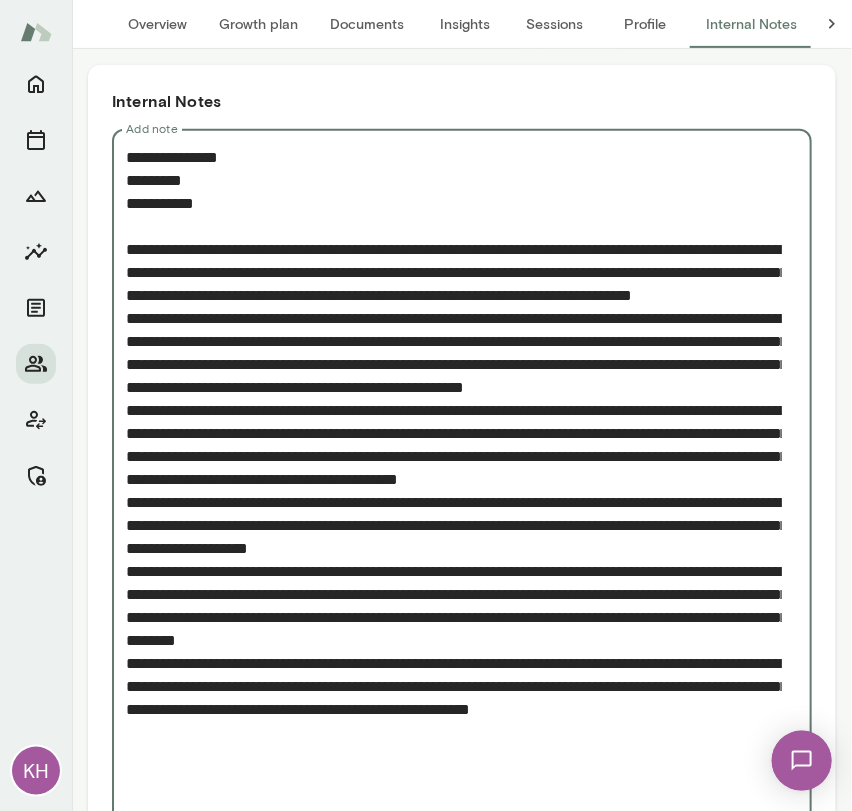 click on "Add note" at bounding box center [454, 479] 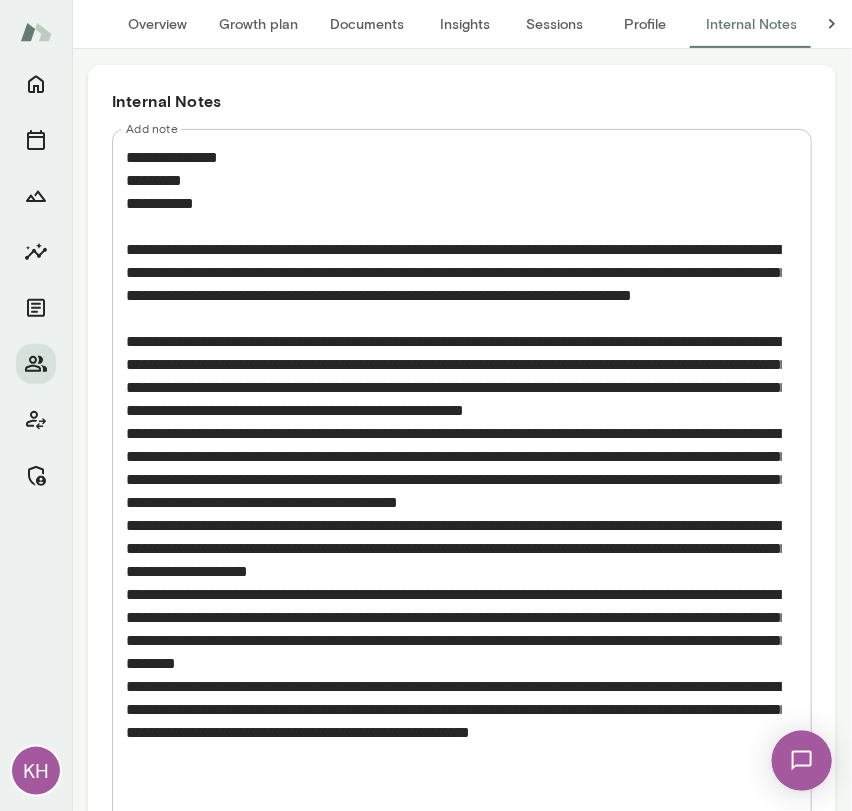 click on "* Add note" at bounding box center [462, 490] 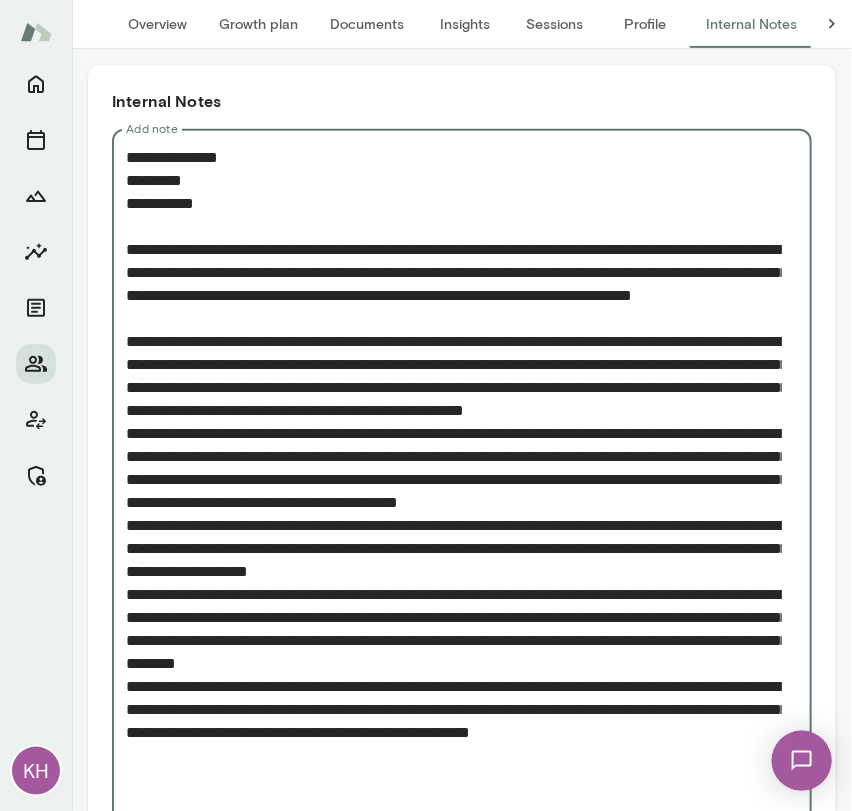 click on "Add note" at bounding box center [454, 491] 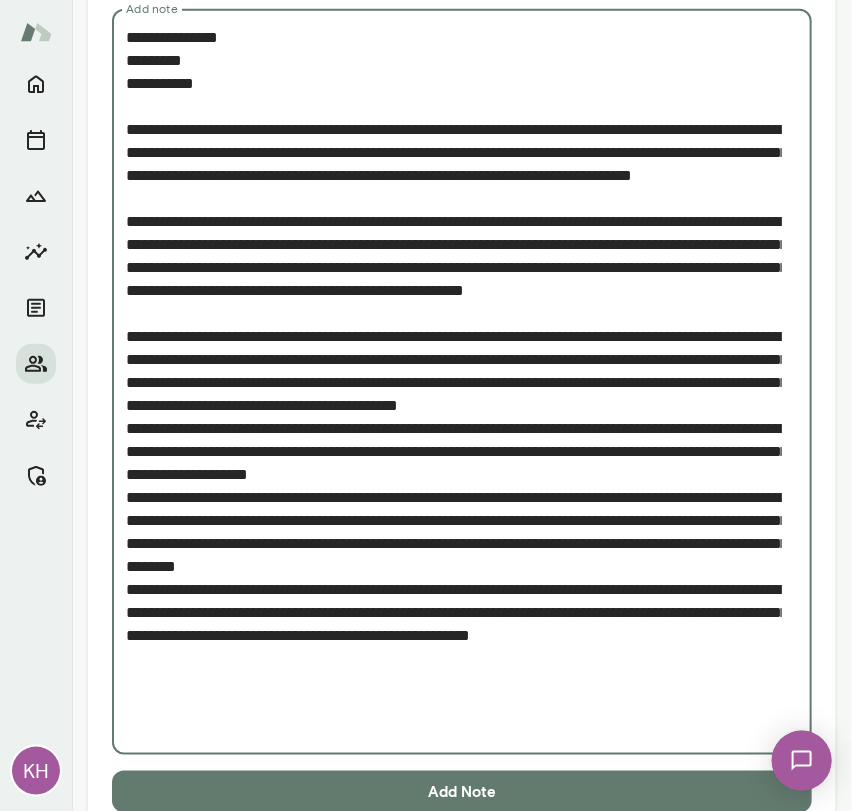 scroll, scrollTop: 282, scrollLeft: 0, axis: vertical 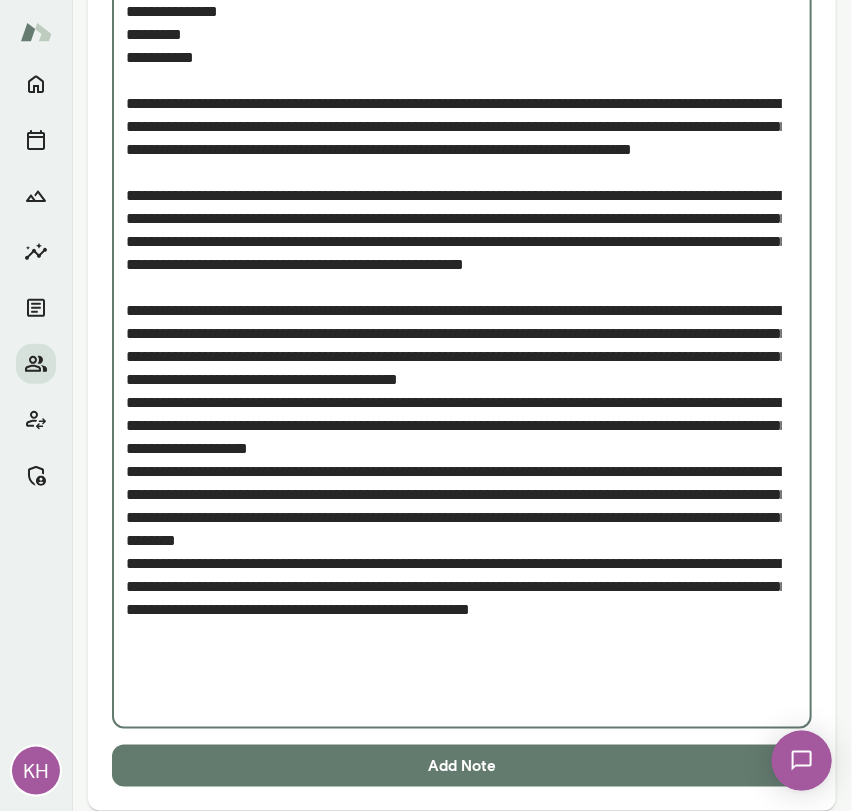 click on "Add note" at bounding box center [454, 356] 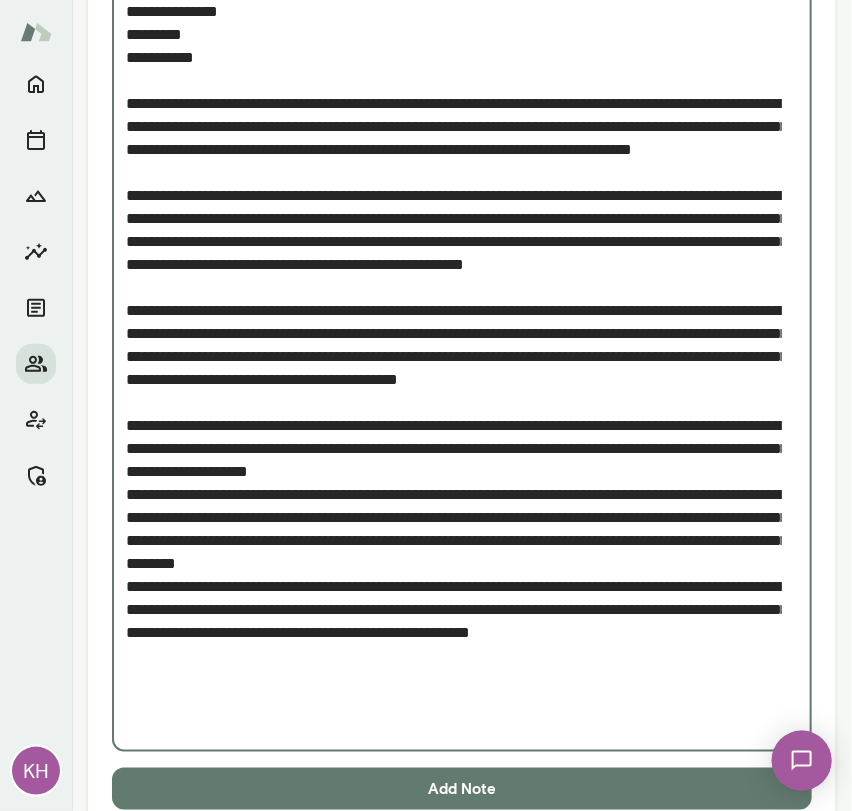 click on "Add note" at bounding box center (454, 368) 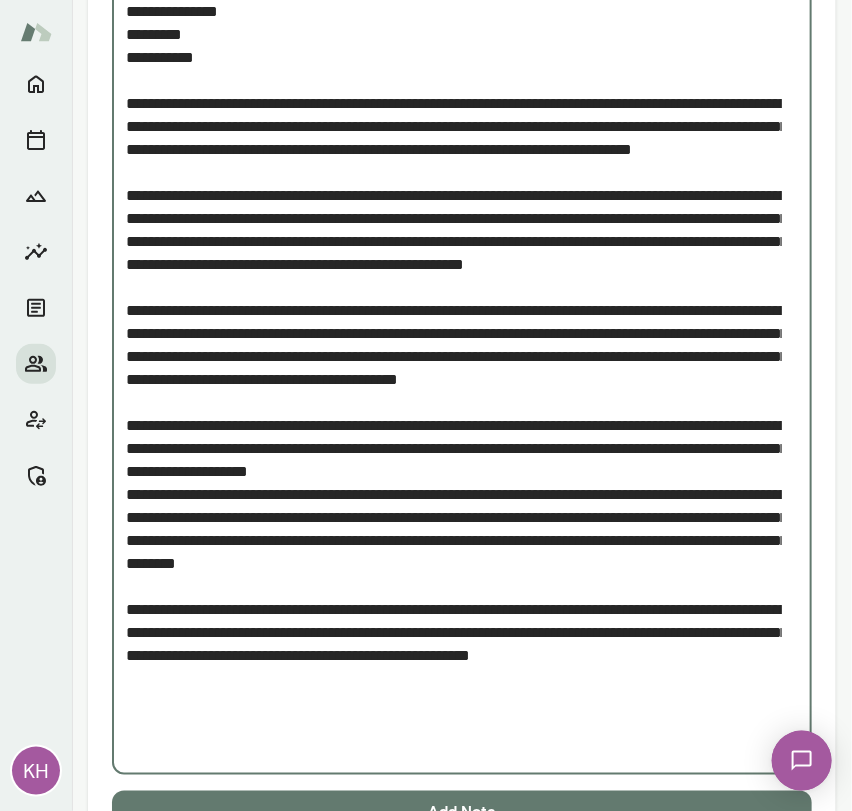 scroll, scrollTop: 344, scrollLeft: 0, axis: vertical 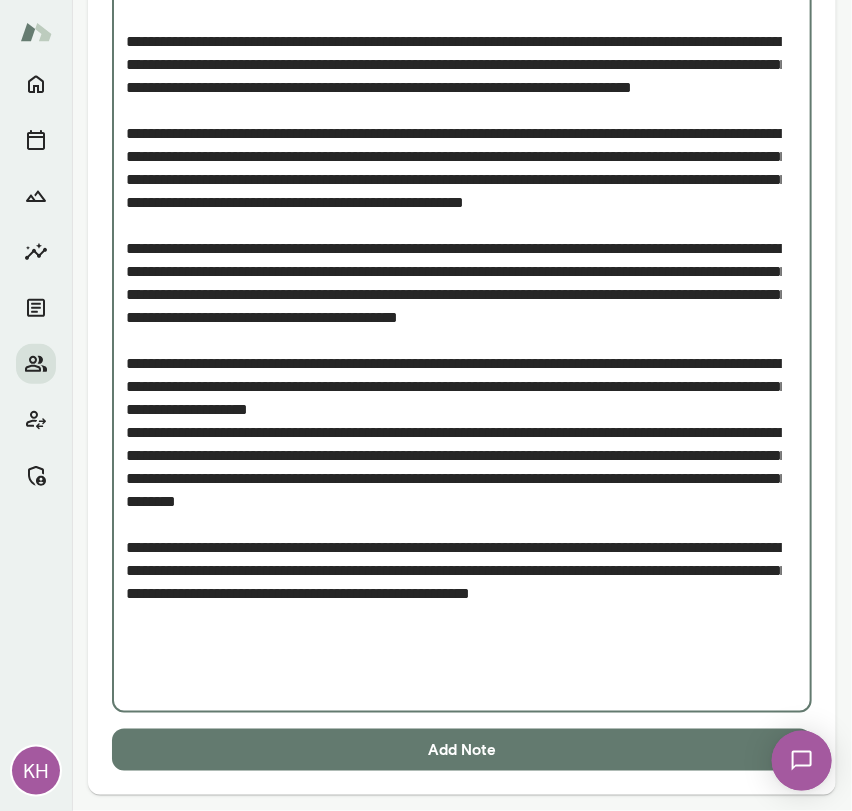 type on "**********" 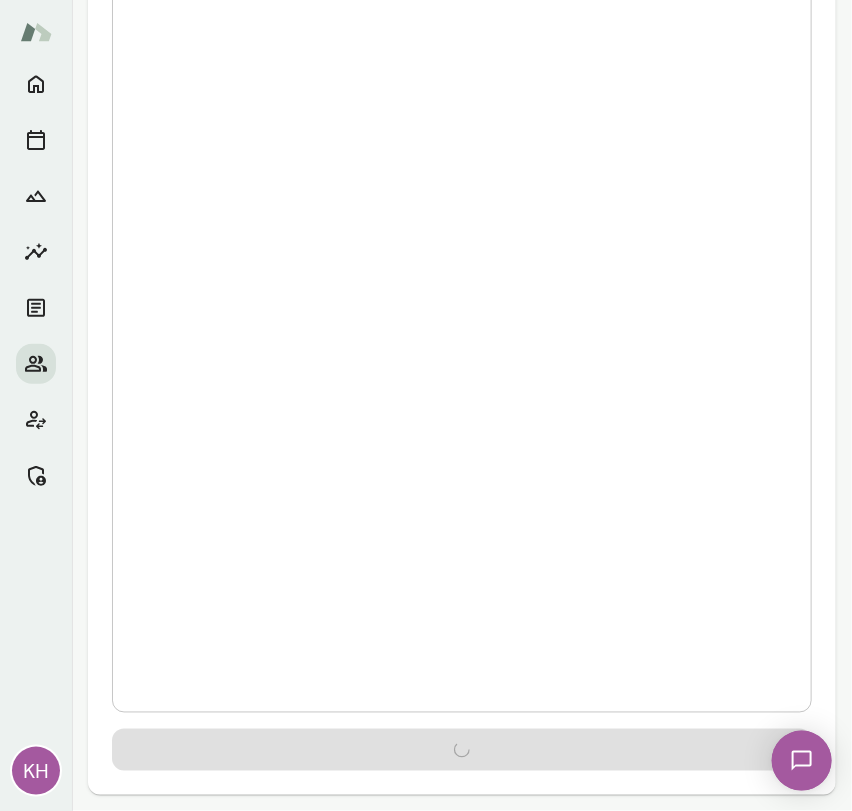 scroll, scrollTop: 0, scrollLeft: 0, axis: both 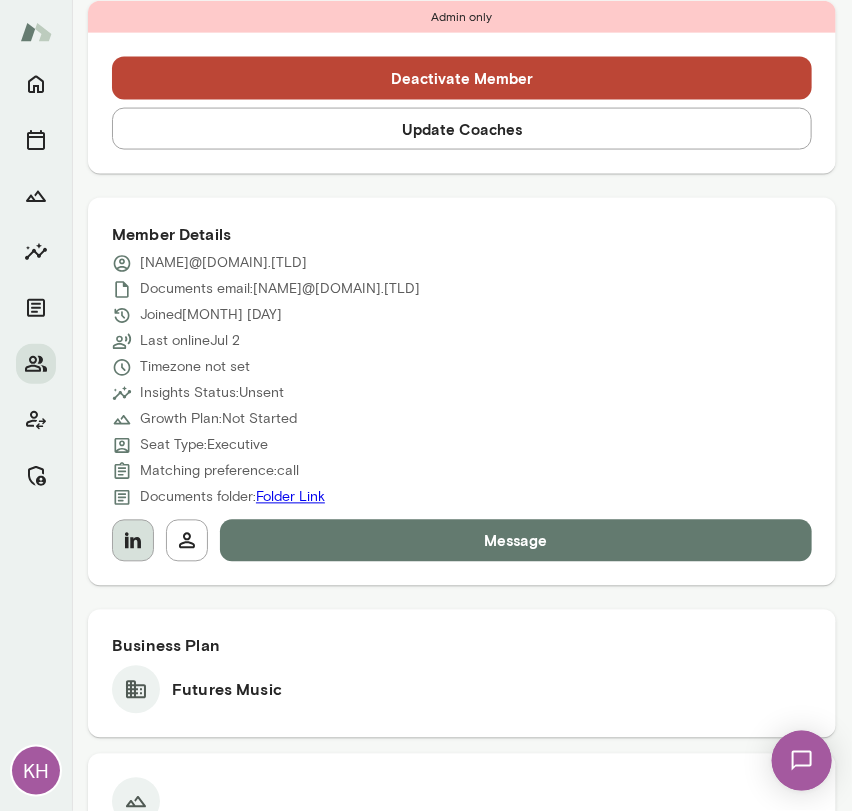 click at bounding box center [133, 541] 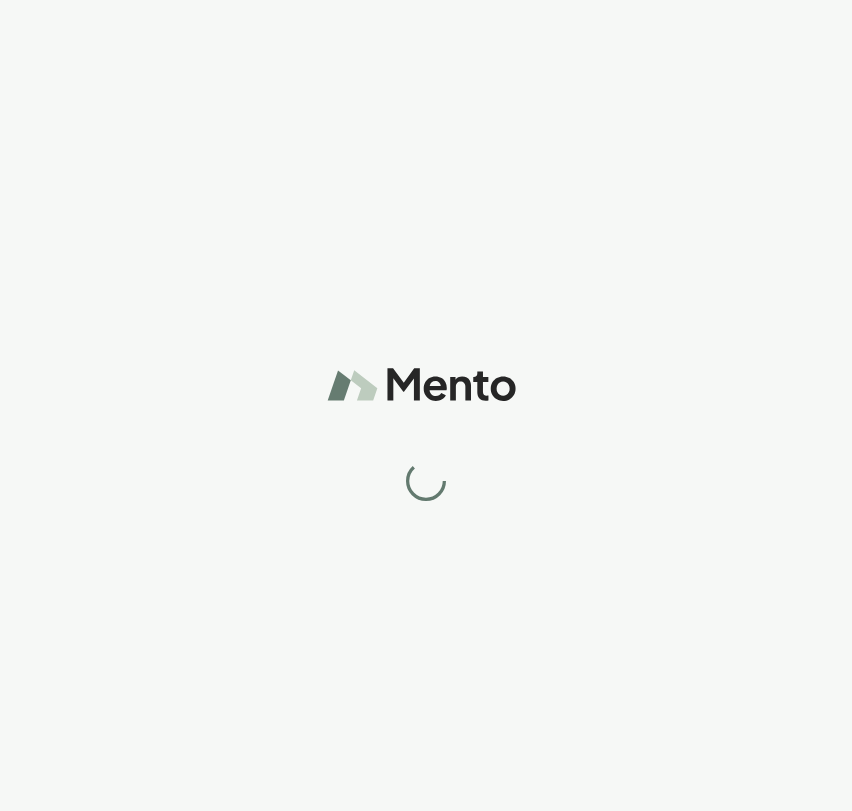 scroll, scrollTop: 0, scrollLeft: 0, axis: both 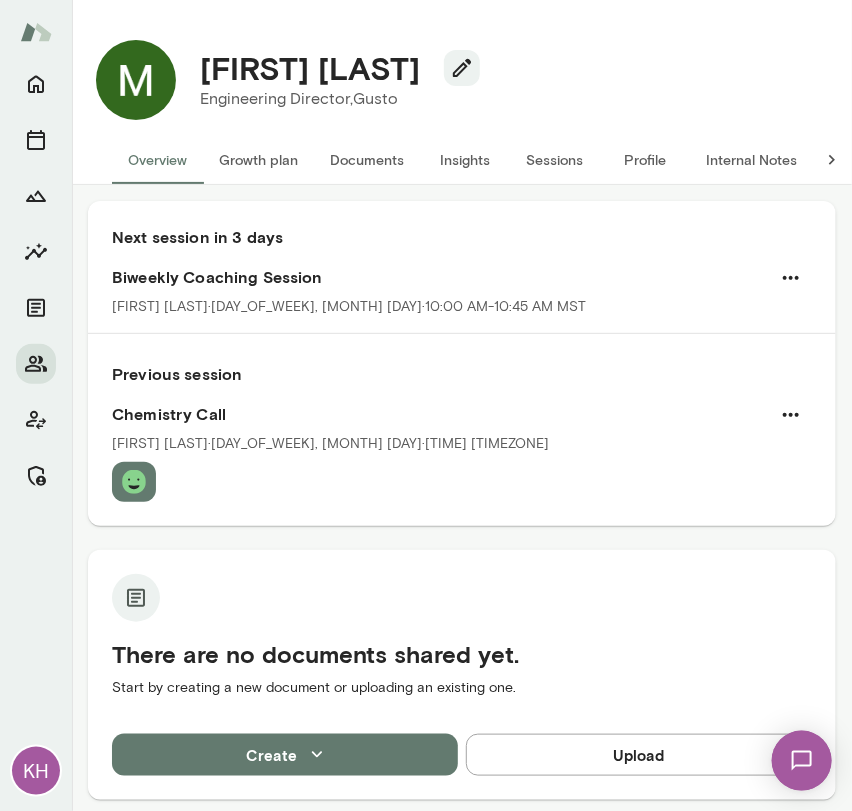 click on "Sessions" at bounding box center (555, 160) 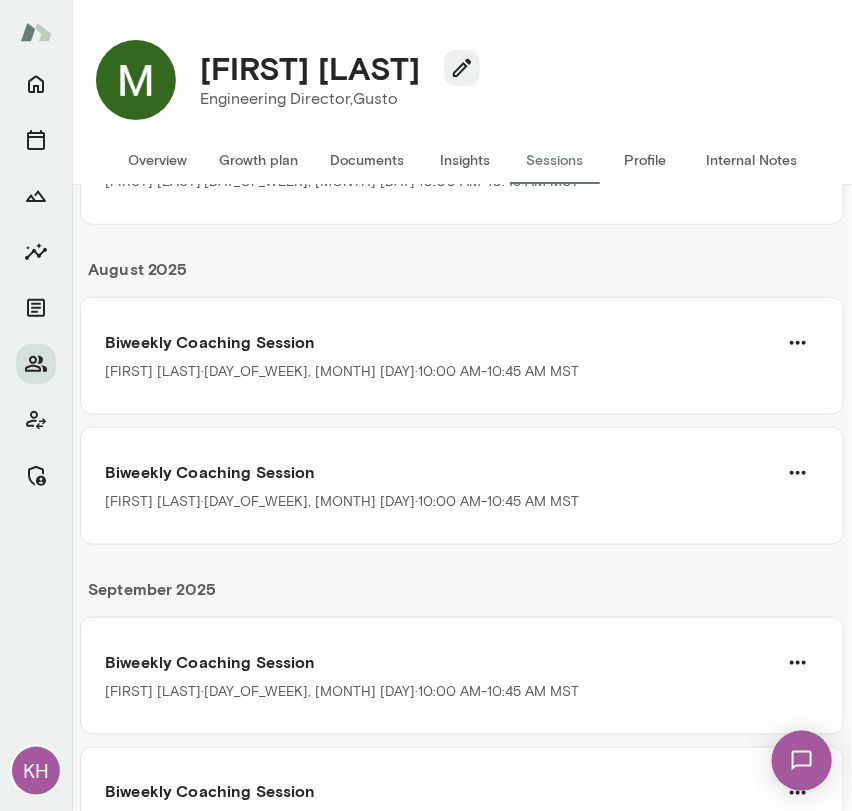 scroll, scrollTop: 0, scrollLeft: 0, axis: both 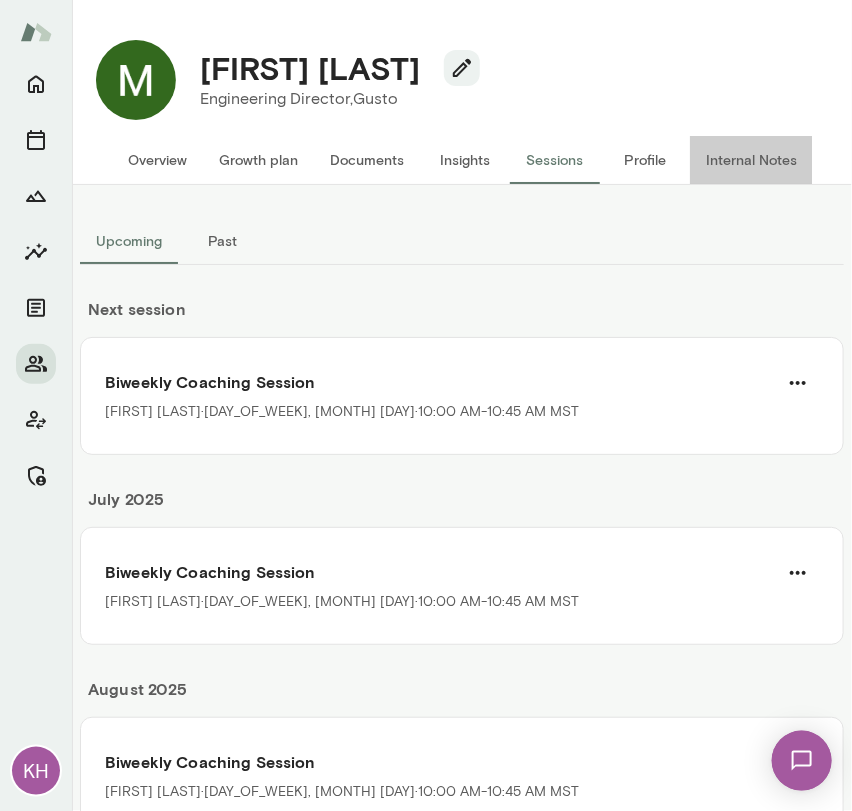 click on "Internal Notes" at bounding box center (751, 160) 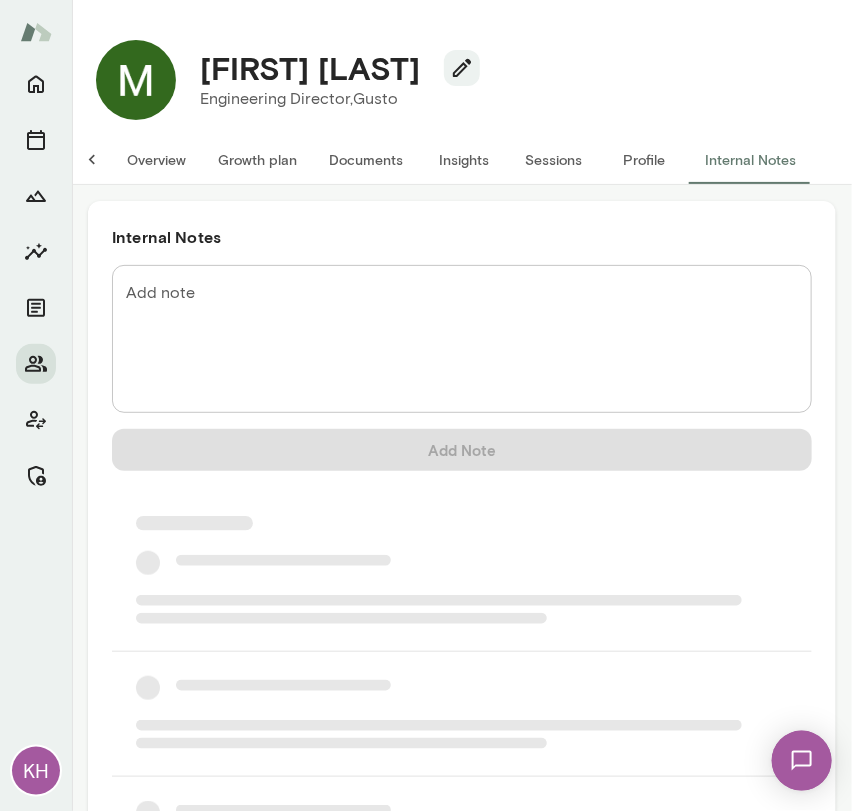 scroll, scrollTop: 0, scrollLeft: 16, axis: horizontal 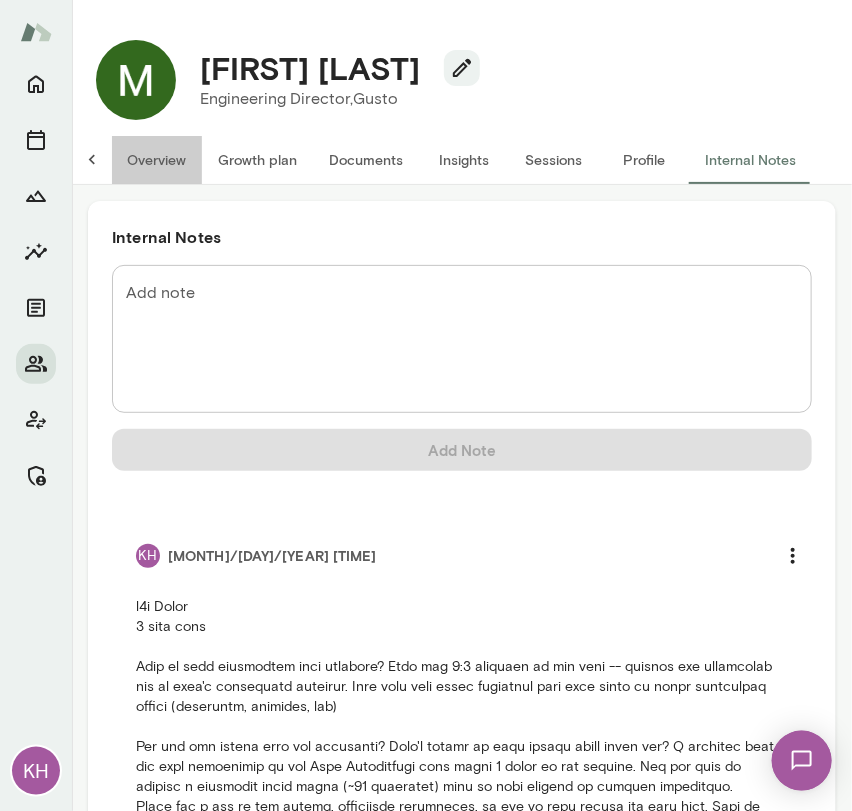 click on "Overview" at bounding box center [156, 160] 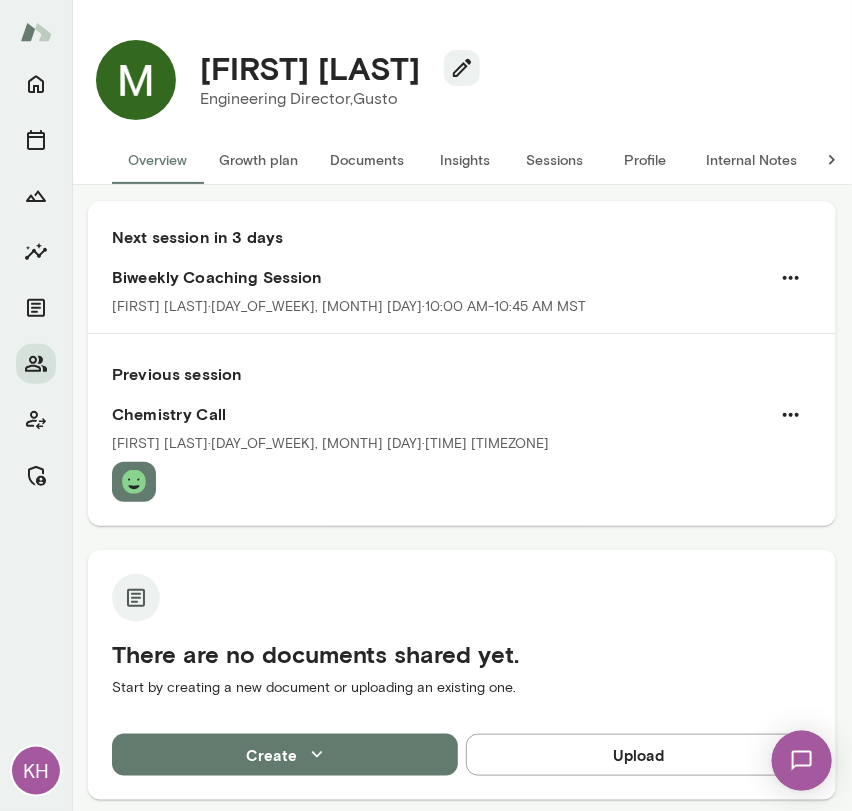 scroll, scrollTop: 0, scrollLeft: 0, axis: both 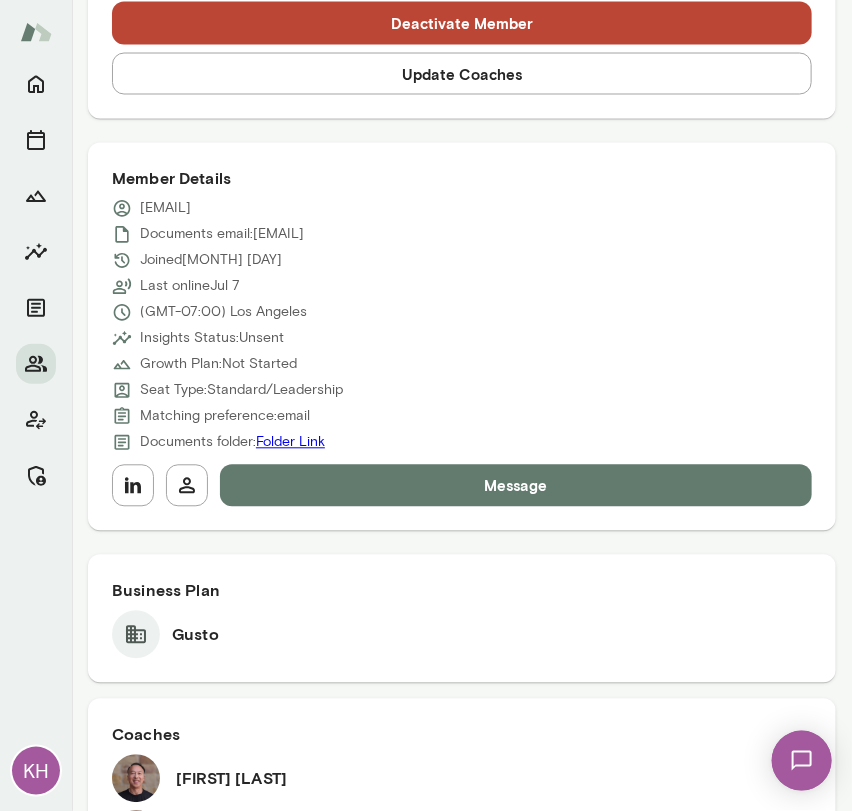 click on "Update Coaches" at bounding box center (462, 74) 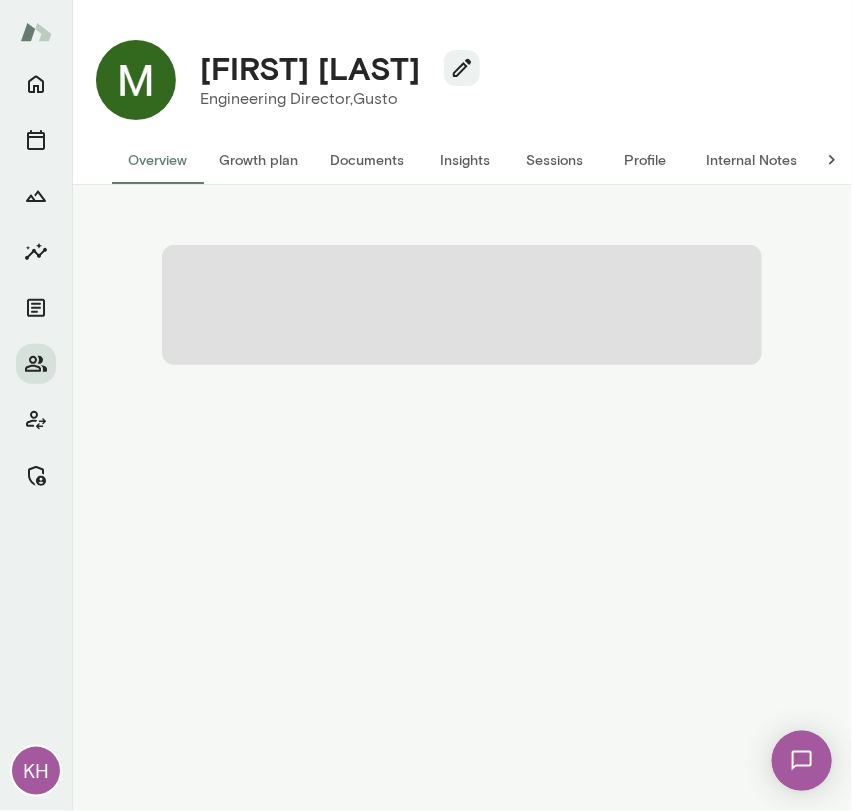 scroll, scrollTop: 0, scrollLeft: 0, axis: both 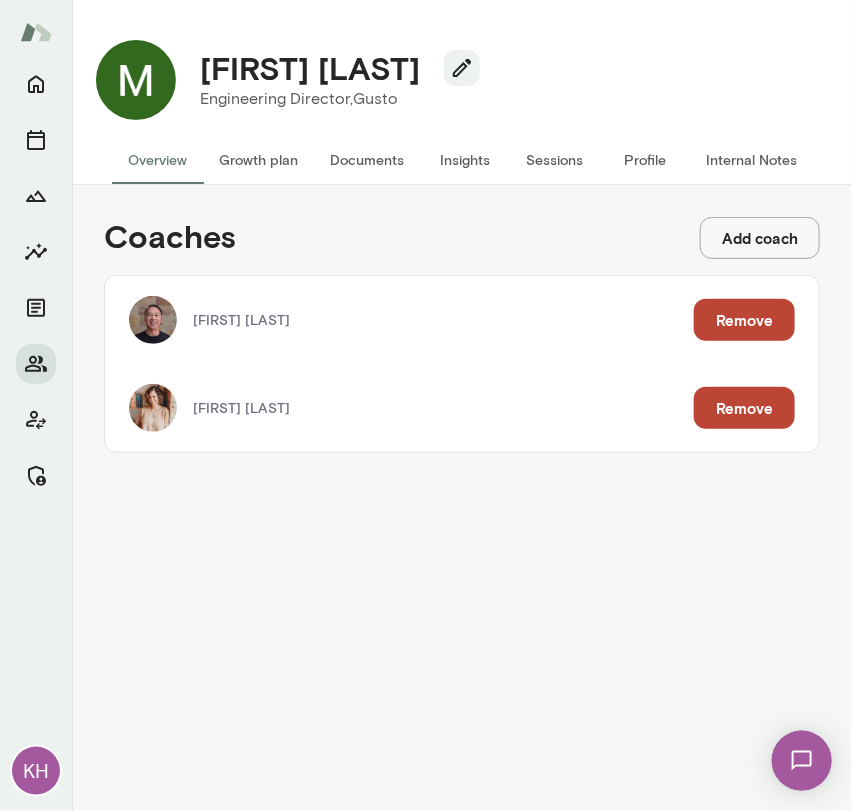 click on "Remove" at bounding box center [744, 408] 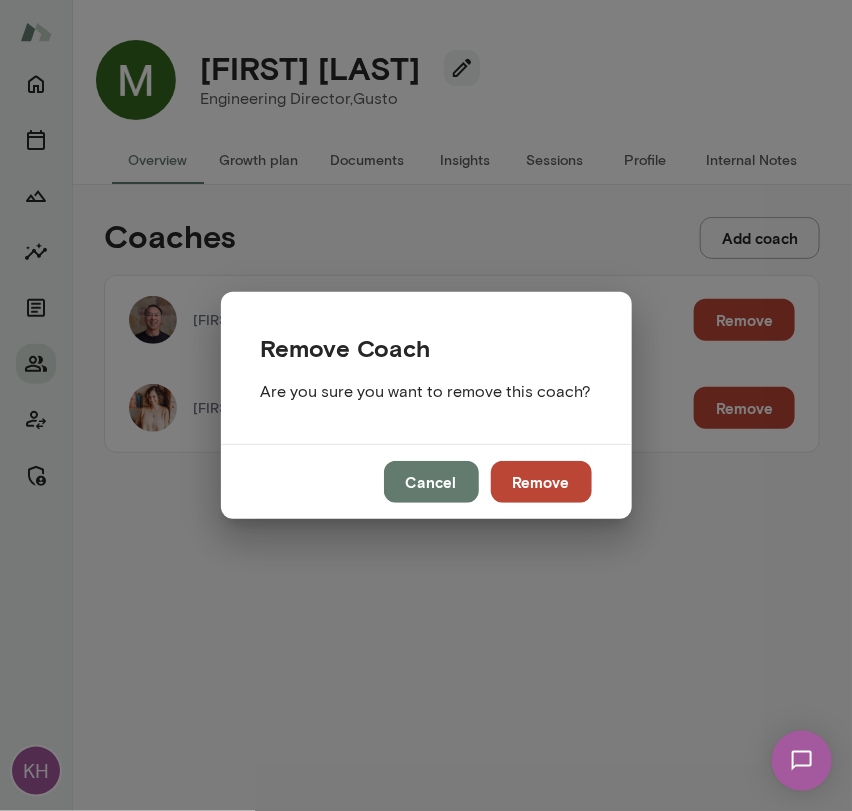 click on "Remove" at bounding box center (541, 482) 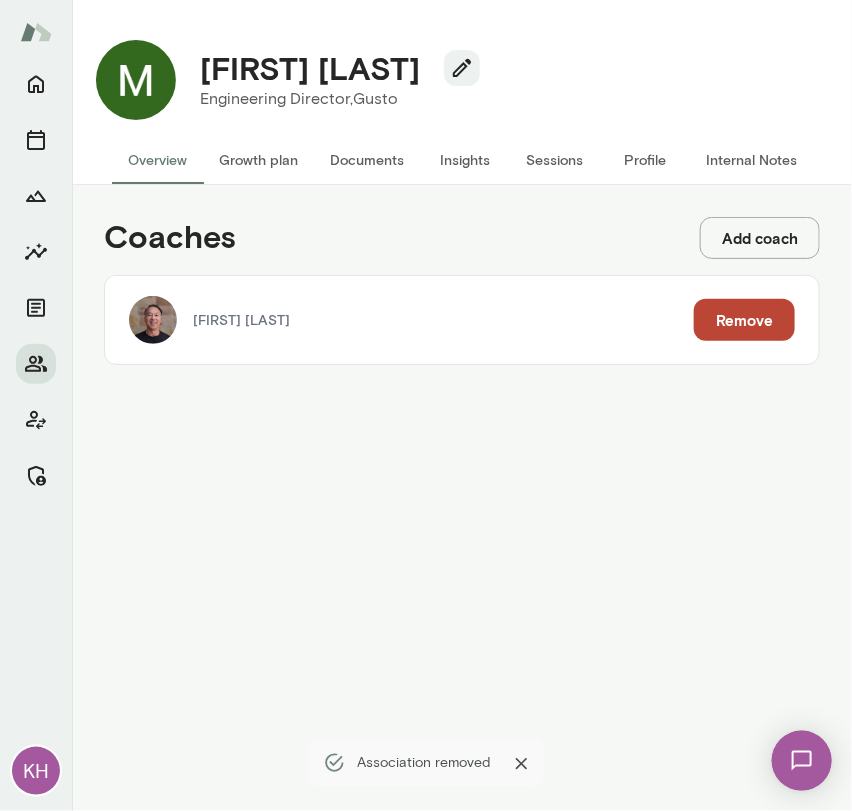click on "Sessions" at bounding box center [555, 160] 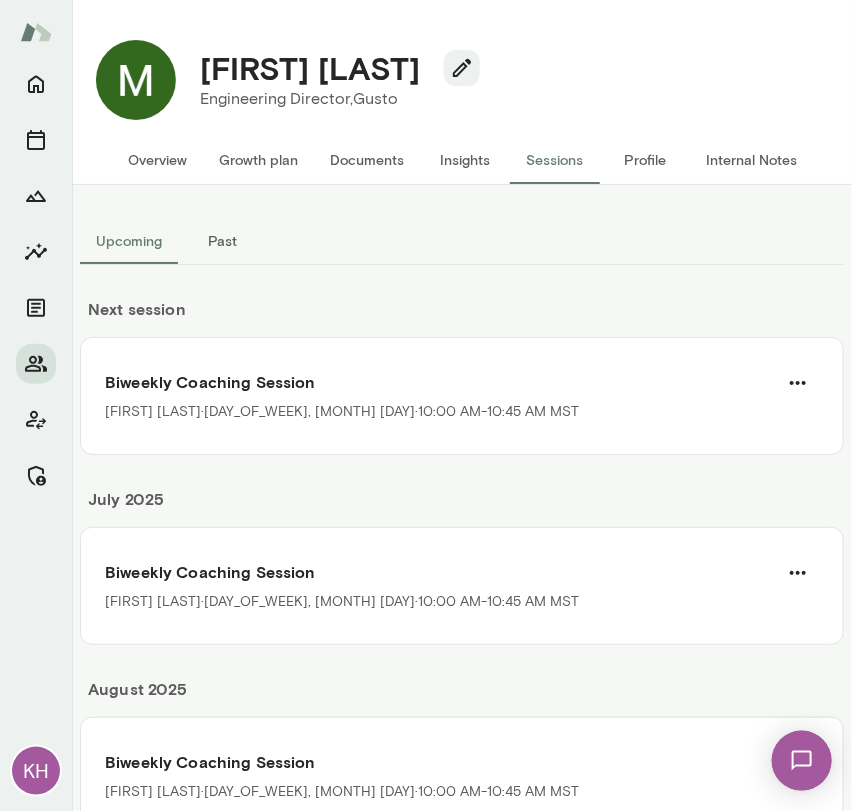 click on "Overview" at bounding box center [157, 160] 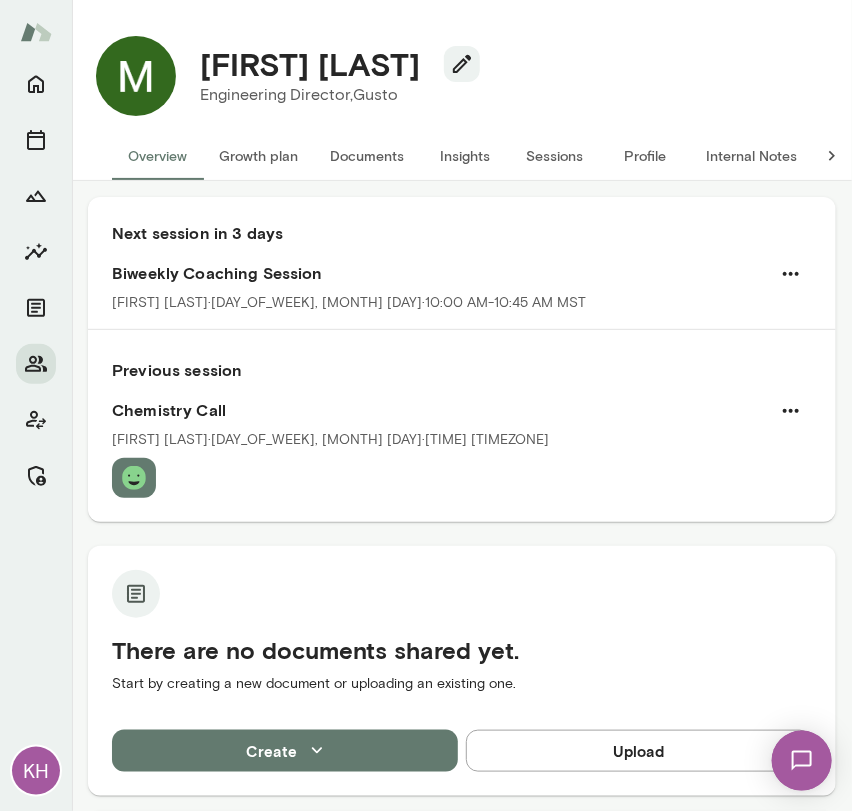 scroll, scrollTop: 0, scrollLeft: 0, axis: both 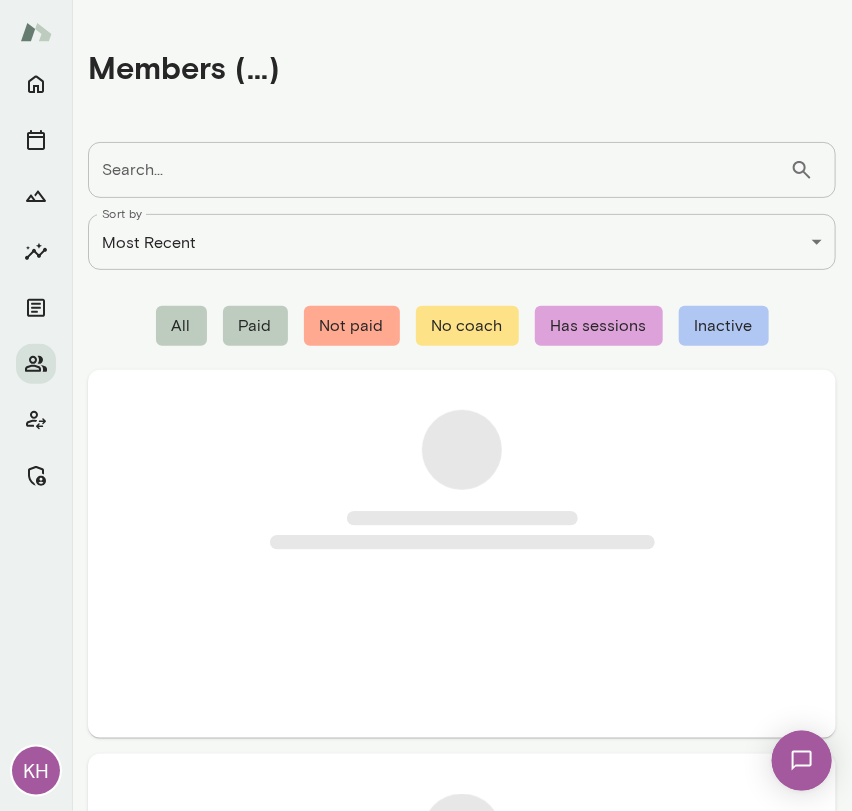 click on "Search..." at bounding box center [439, 170] 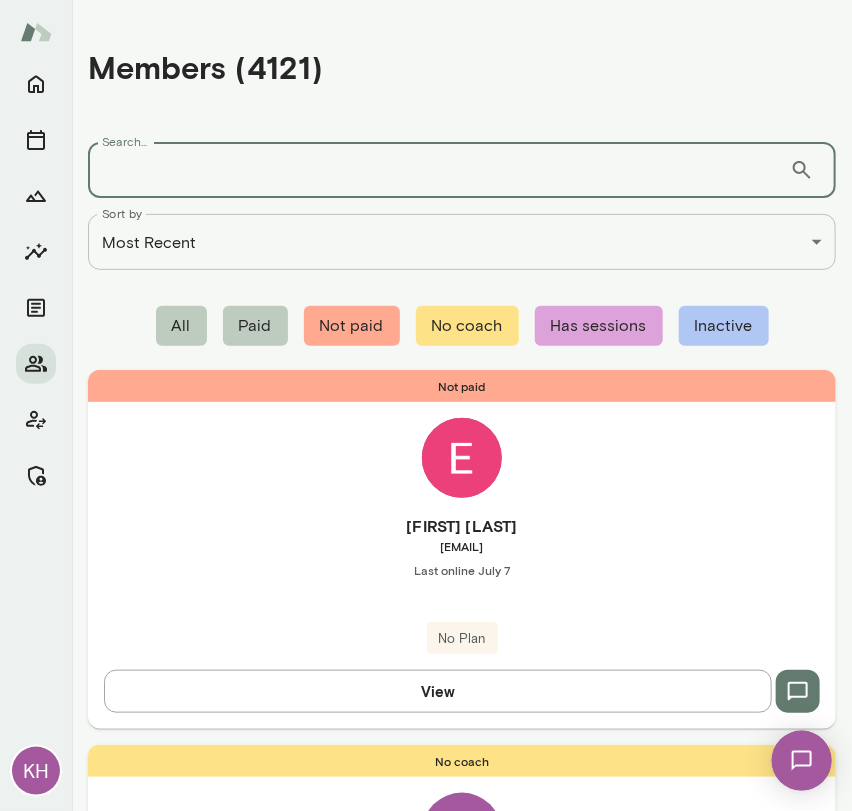 paste on "**********" 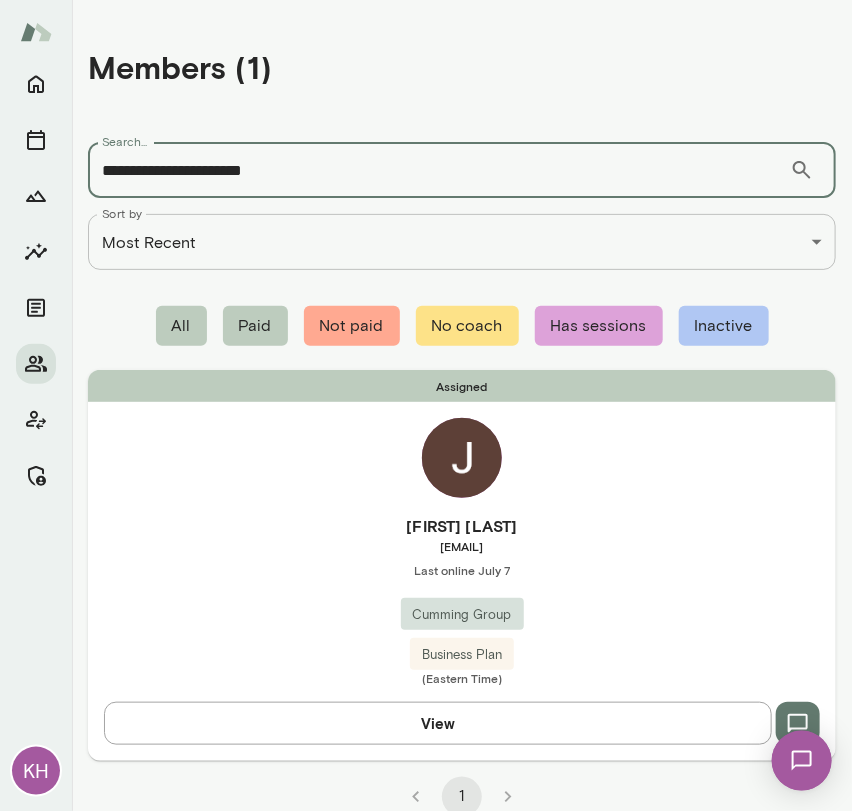 scroll, scrollTop: 22, scrollLeft: 0, axis: vertical 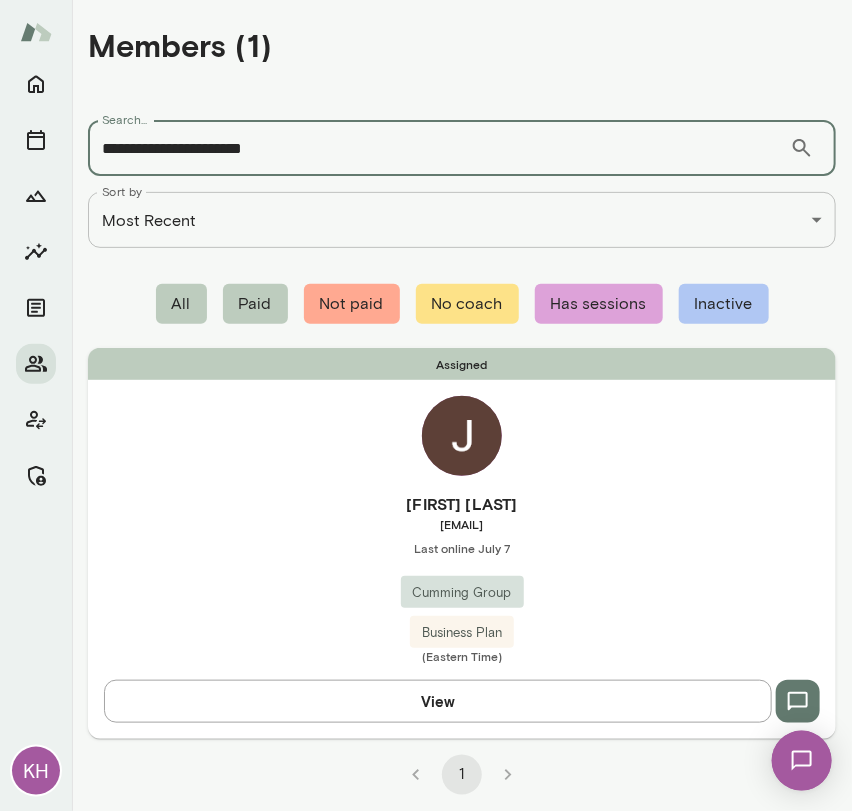 type on "**********" 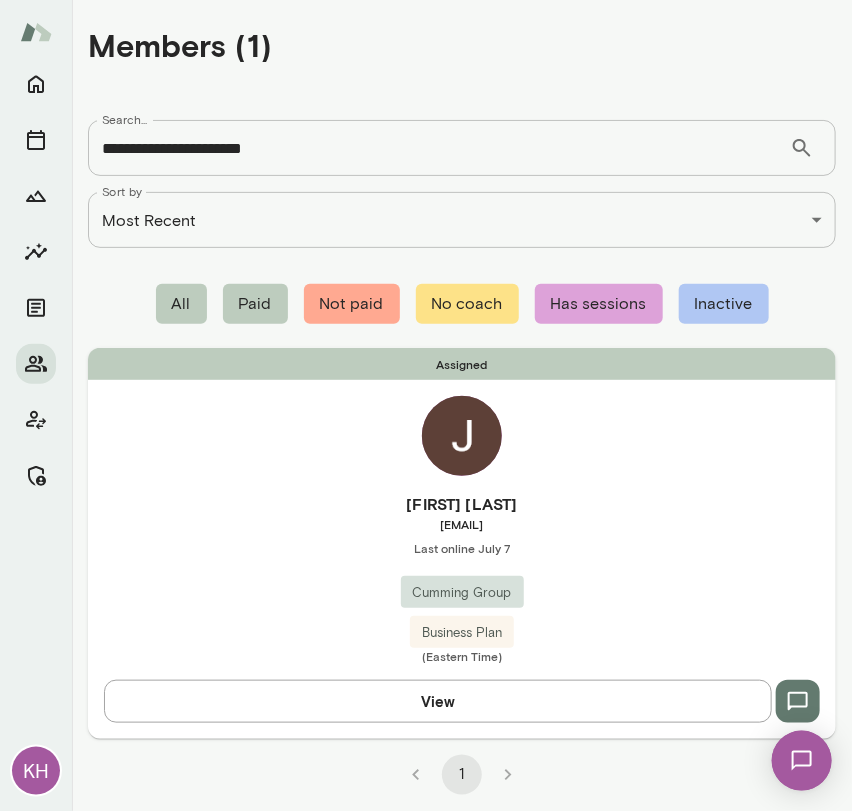 click on "Assigned [FIRST] [LAST] [USERNAME]@[DOMAIN] Last online [MONTH] [DAY] [DOMAIN] Business Plan ([TIMEZONE]) View" at bounding box center [462, 543] 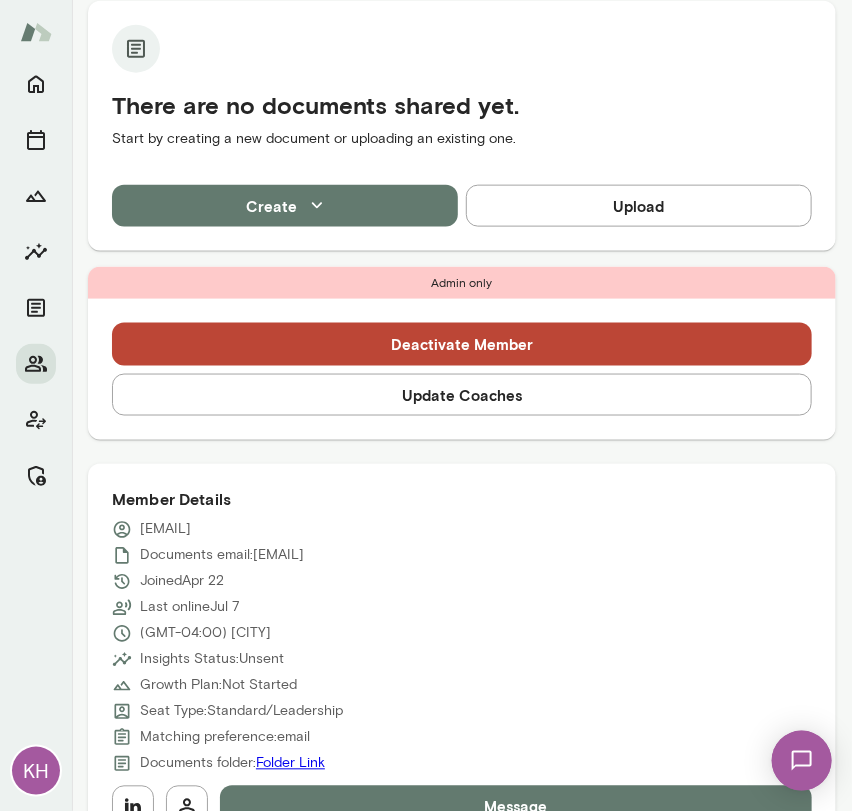 scroll, scrollTop: 0, scrollLeft: 0, axis: both 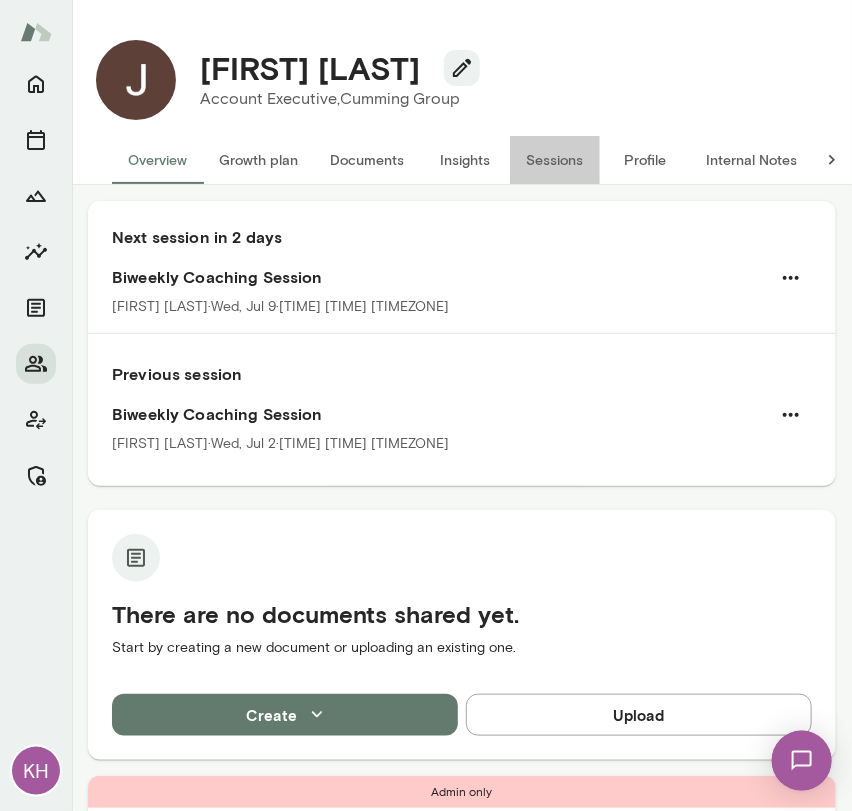 click on "Sessions" at bounding box center (555, 160) 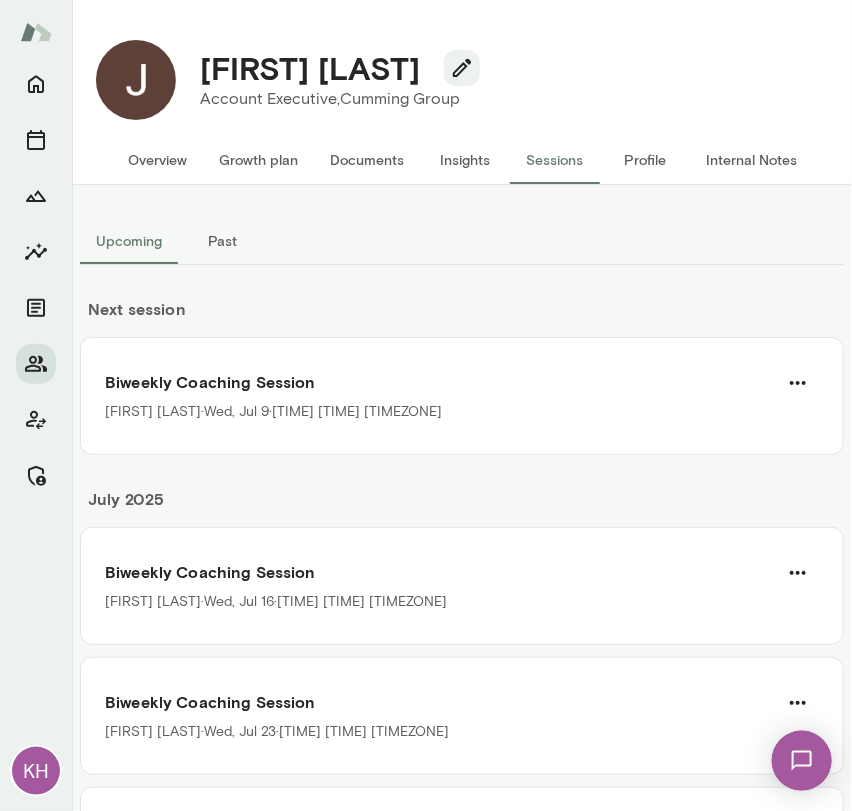 scroll, scrollTop: 9, scrollLeft: 0, axis: vertical 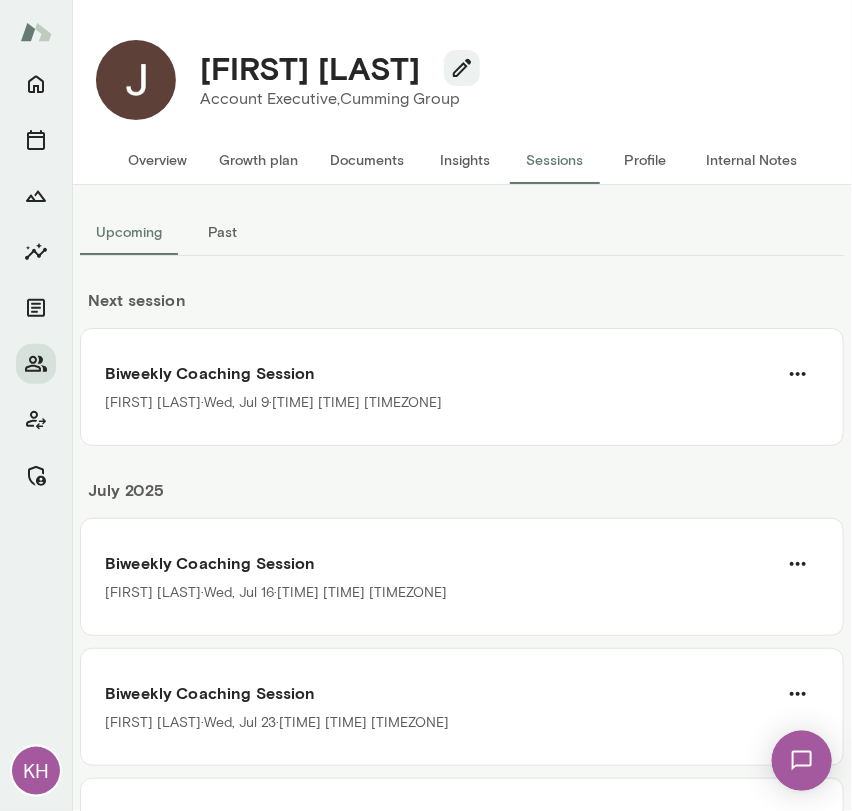 click on "Past" at bounding box center (223, 232) 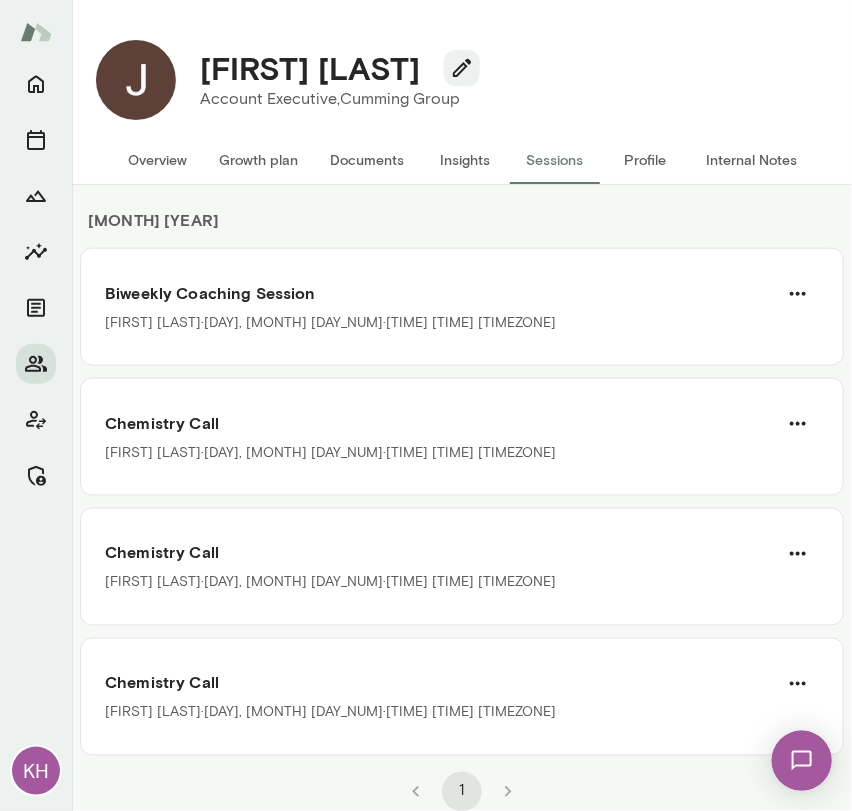 scroll, scrollTop: 0, scrollLeft: 0, axis: both 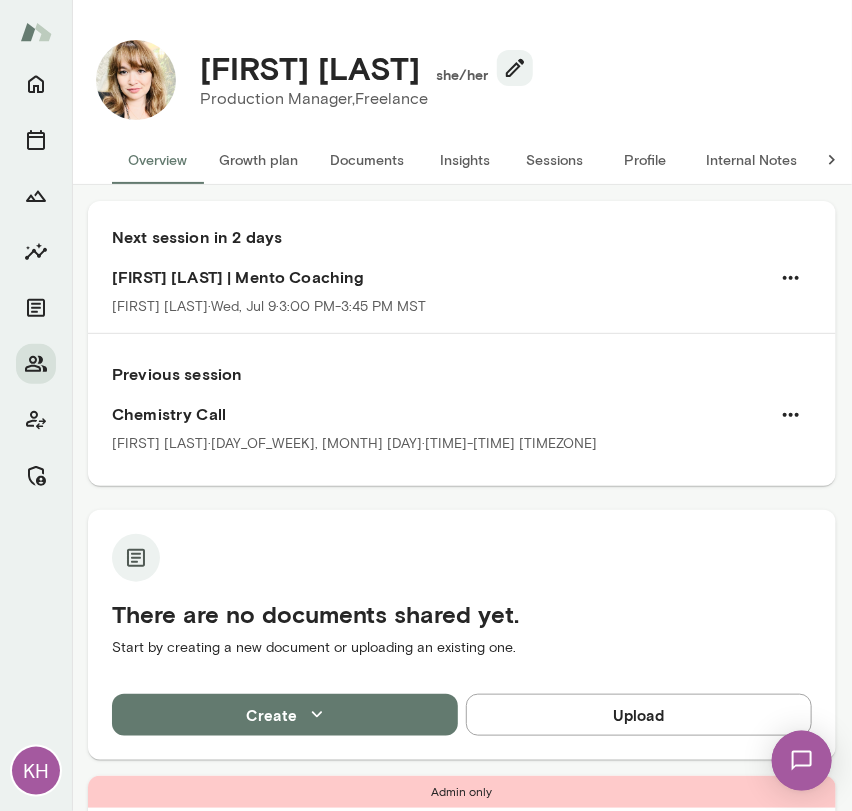 click on "Sessions" at bounding box center [555, 160] 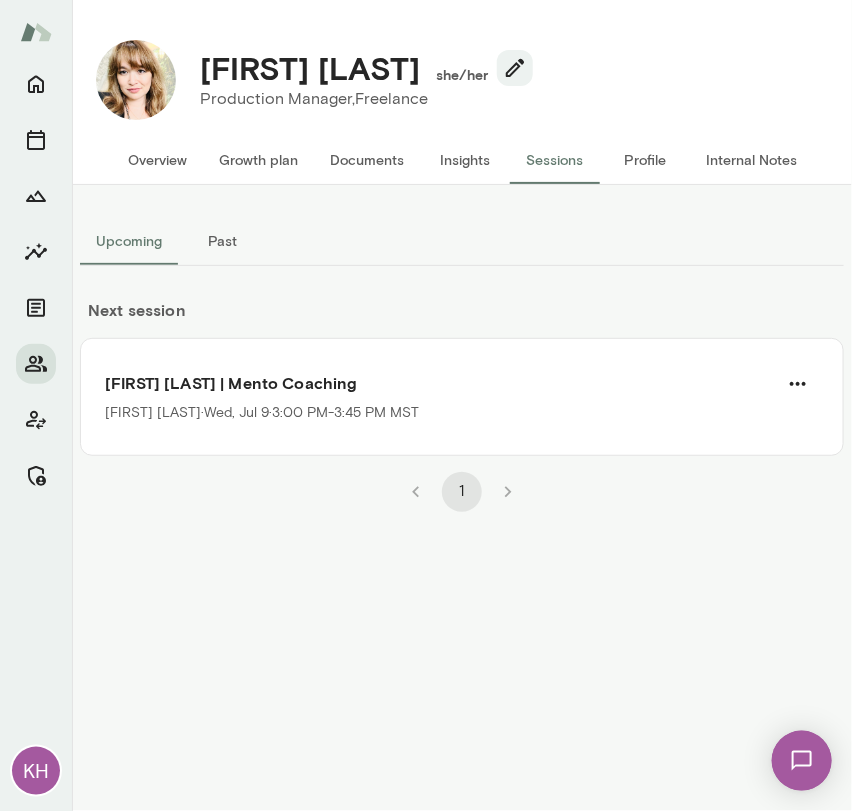click on "Past" at bounding box center [223, 241] 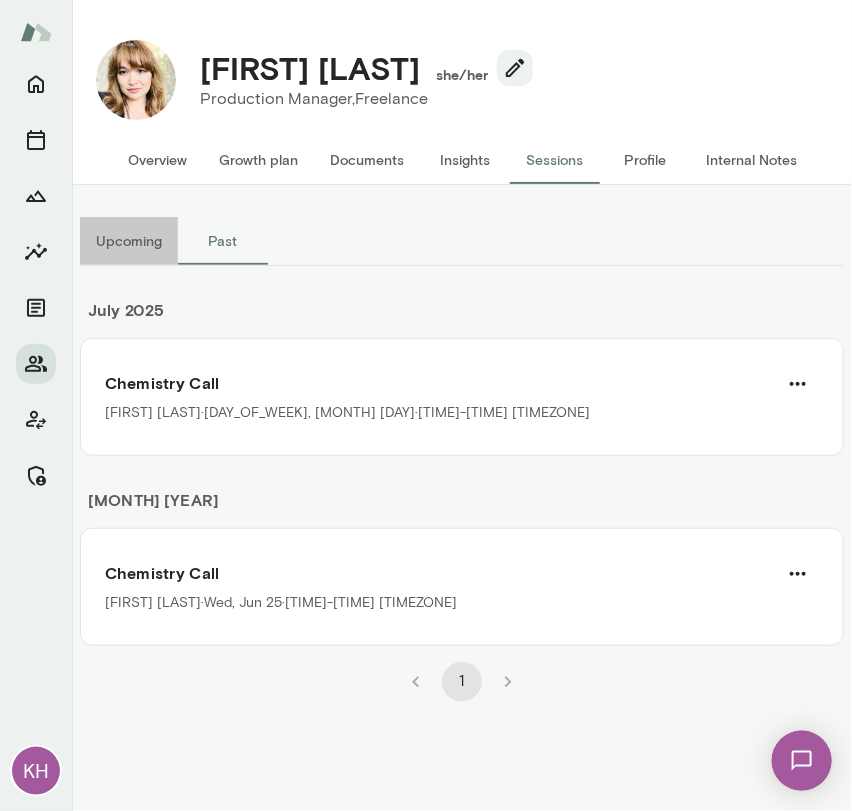 click on "Upcoming" at bounding box center (129, 241) 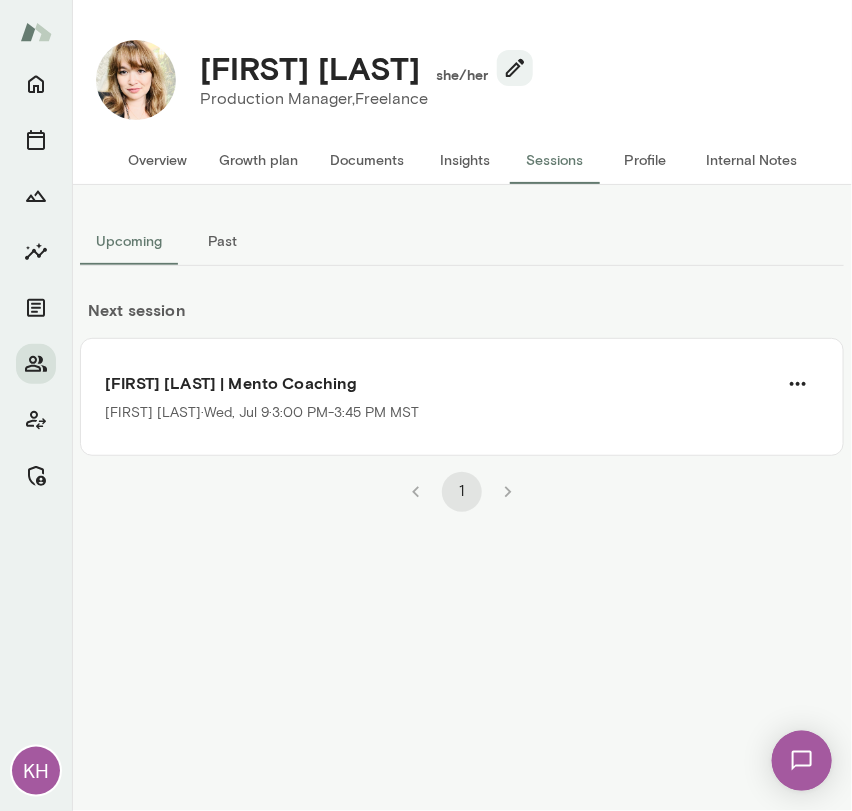 click on "Overview" at bounding box center [157, 160] 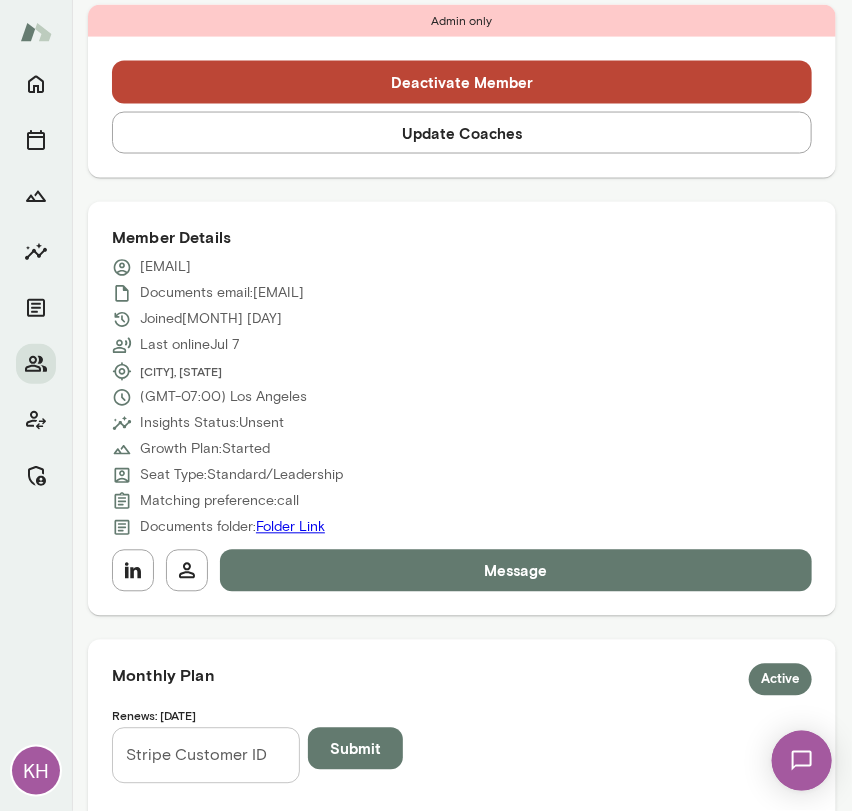 scroll, scrollTop: 740, scrollLeft: 0, axis: vertical 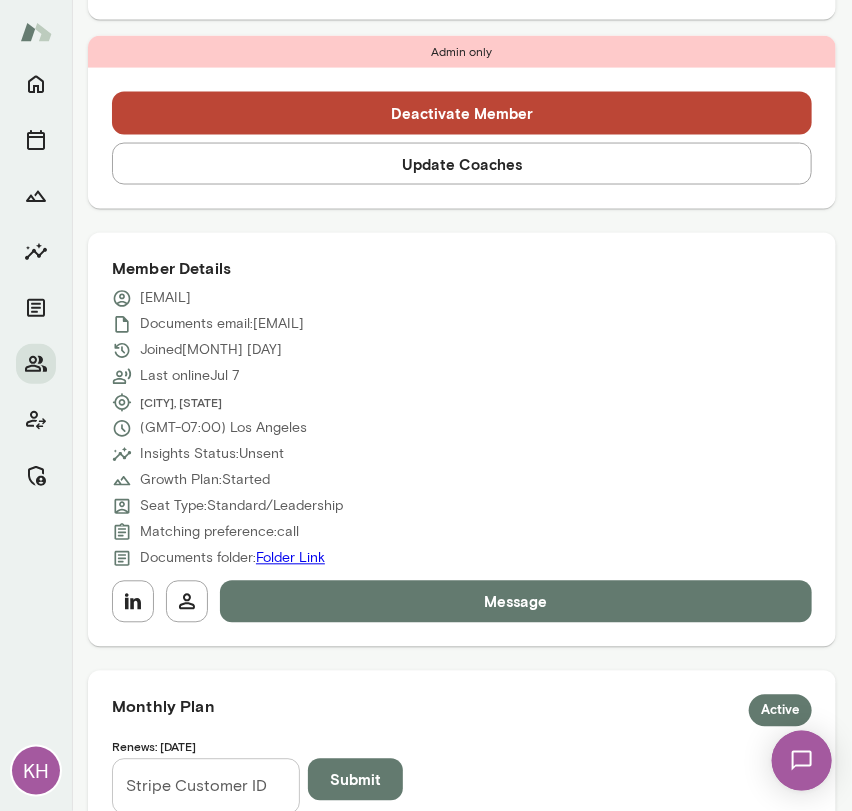 click on "Update Coaches" at bounding box center (462, 164) 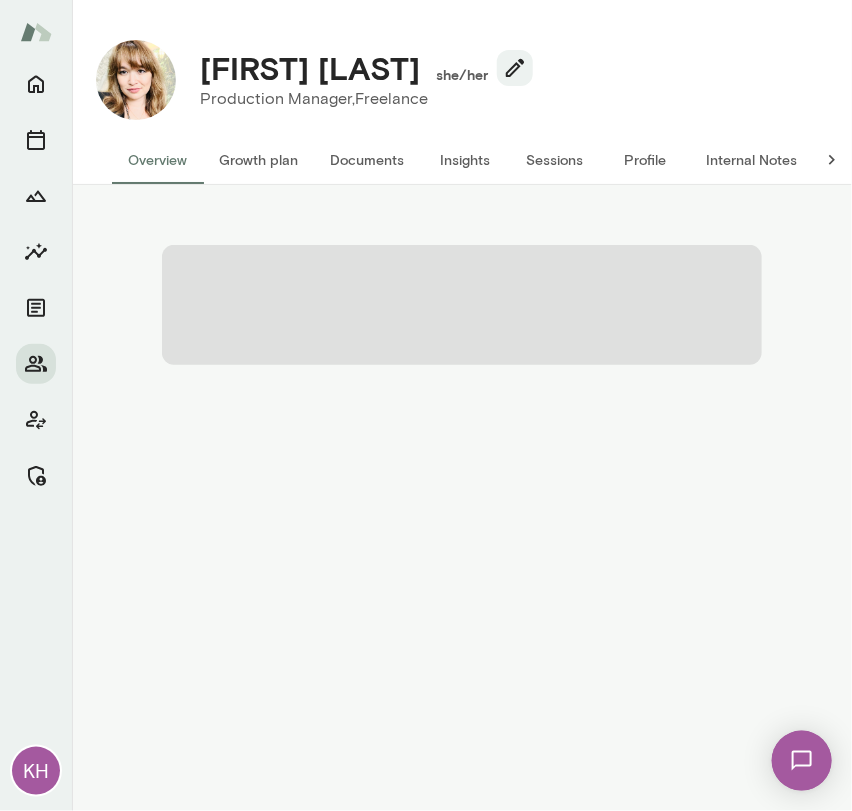 scroll, scrollTop: 0, scrollLeft: 0, axis: both 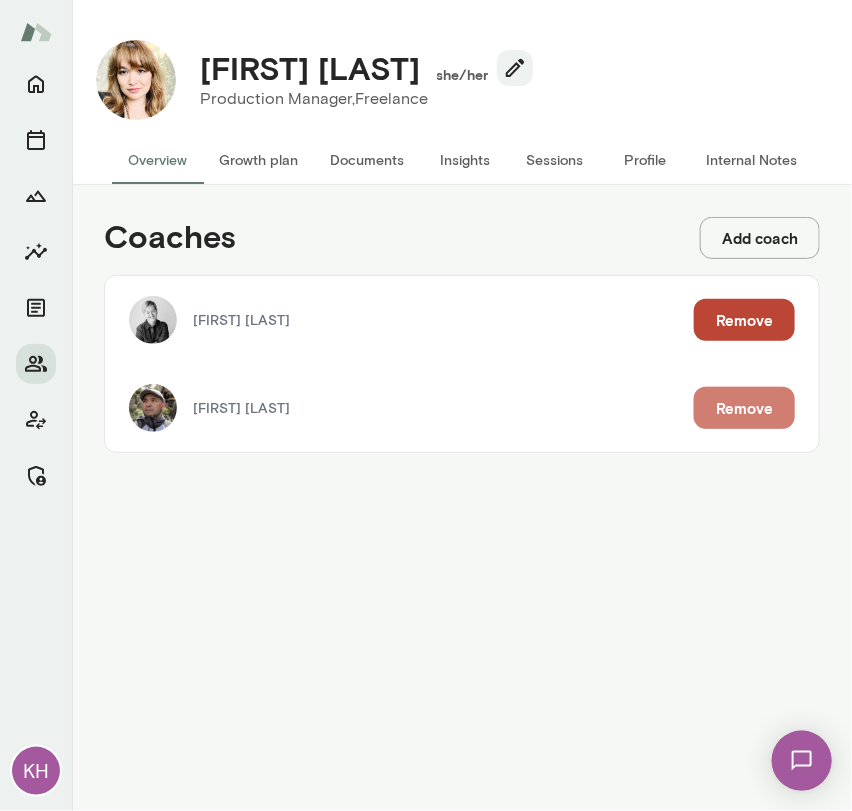 click on "Remove" at bounding box center [744, 408] 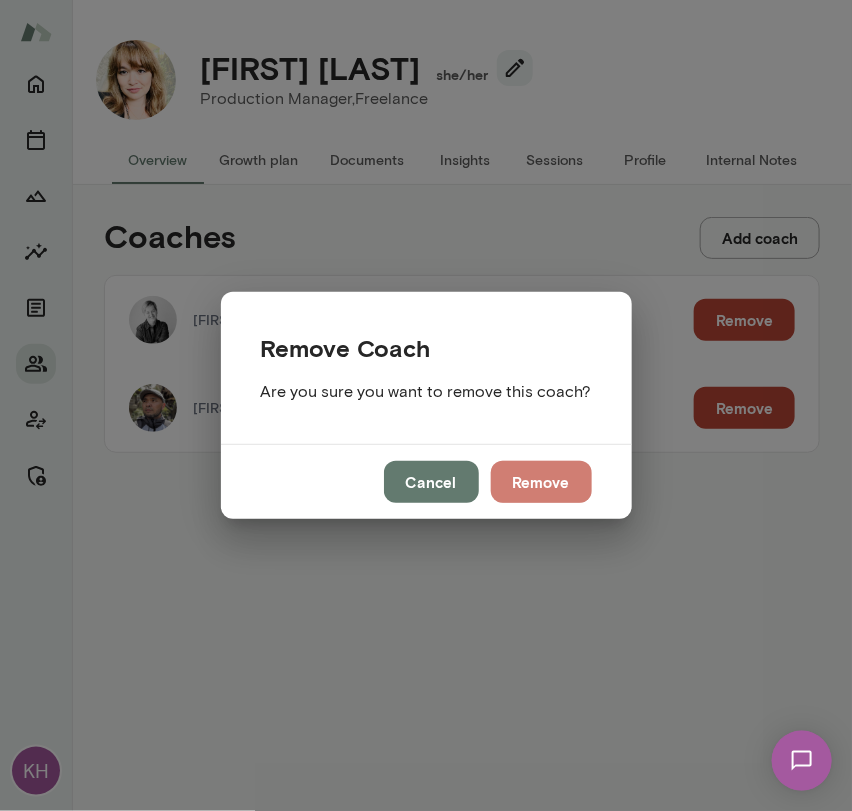 click on "Remove" at bounding box center (541, 482) 